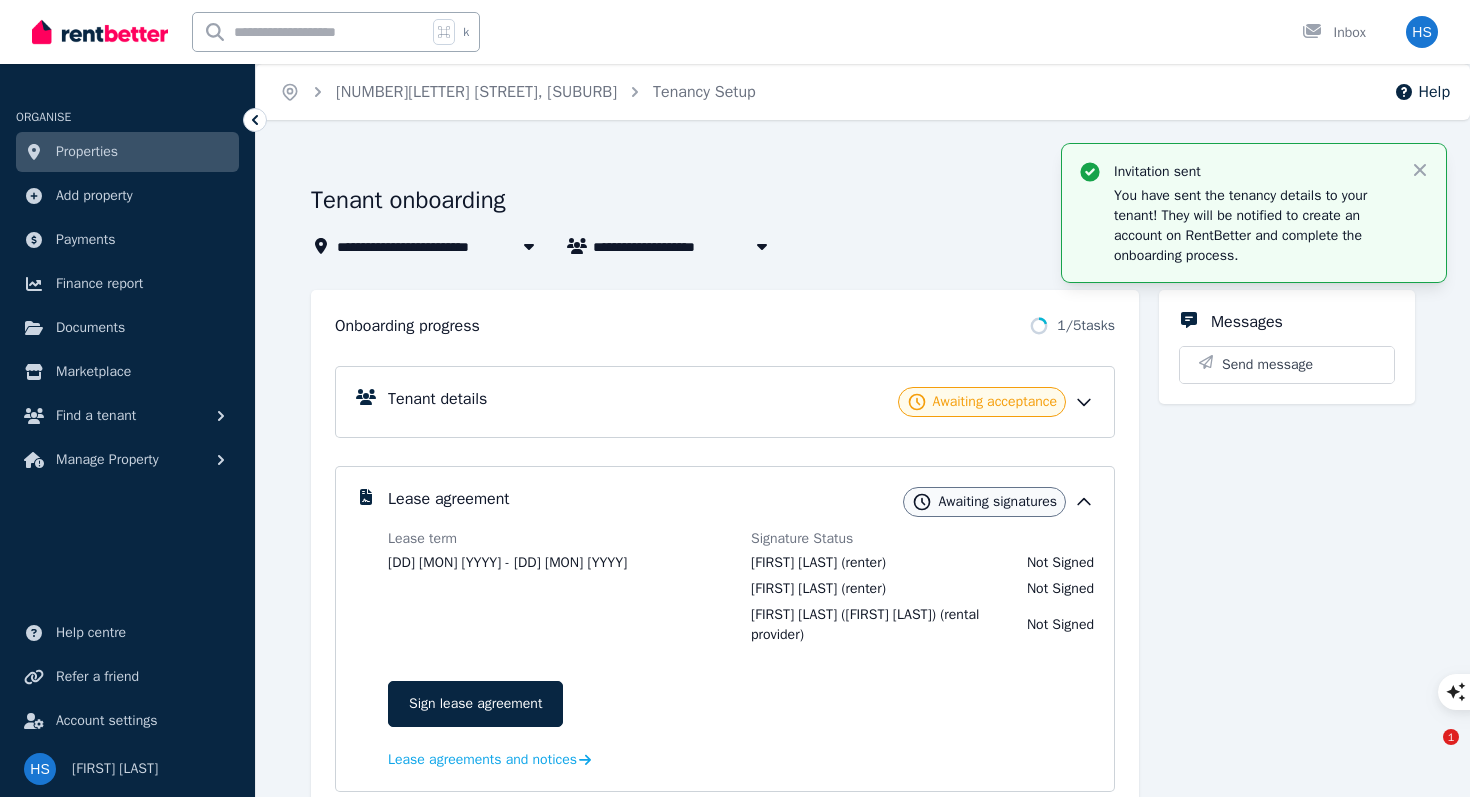 scroll, scrollTop: 1847, scrollLeft: 0, axis: vertical 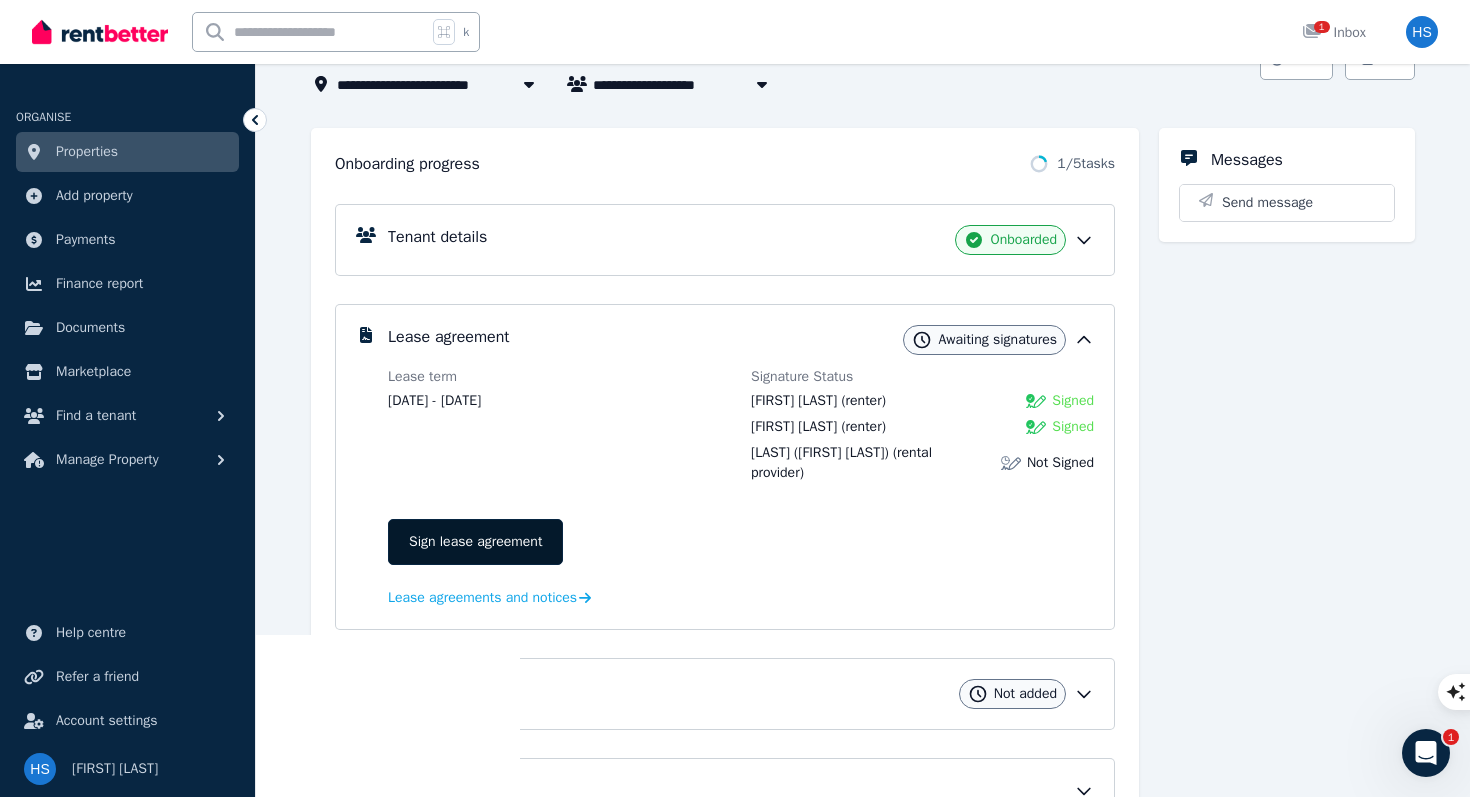 click on "Sign lease agreement" at bounding box center (475, 542) 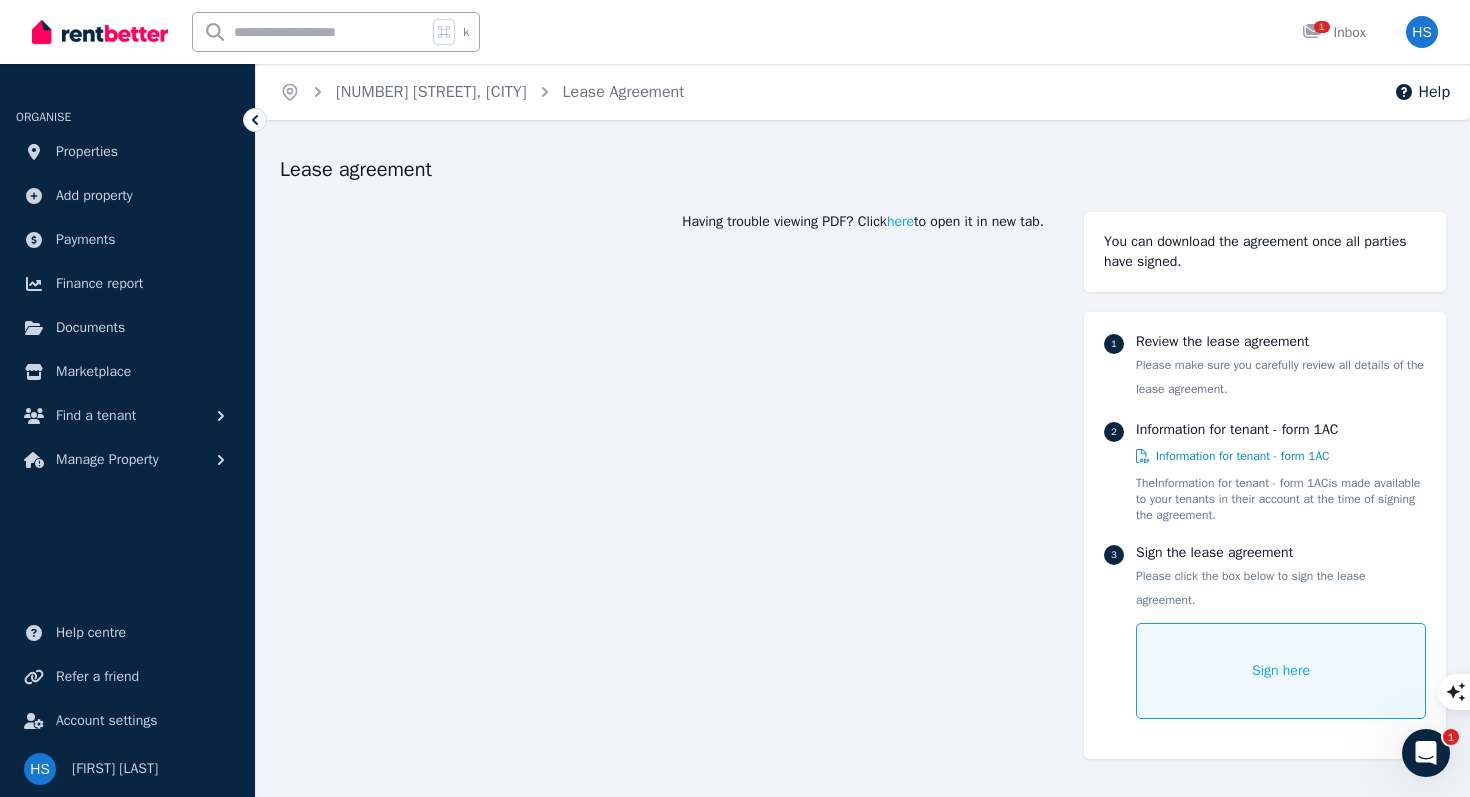 click on "Sign here" at bounding box center [1281, 671] 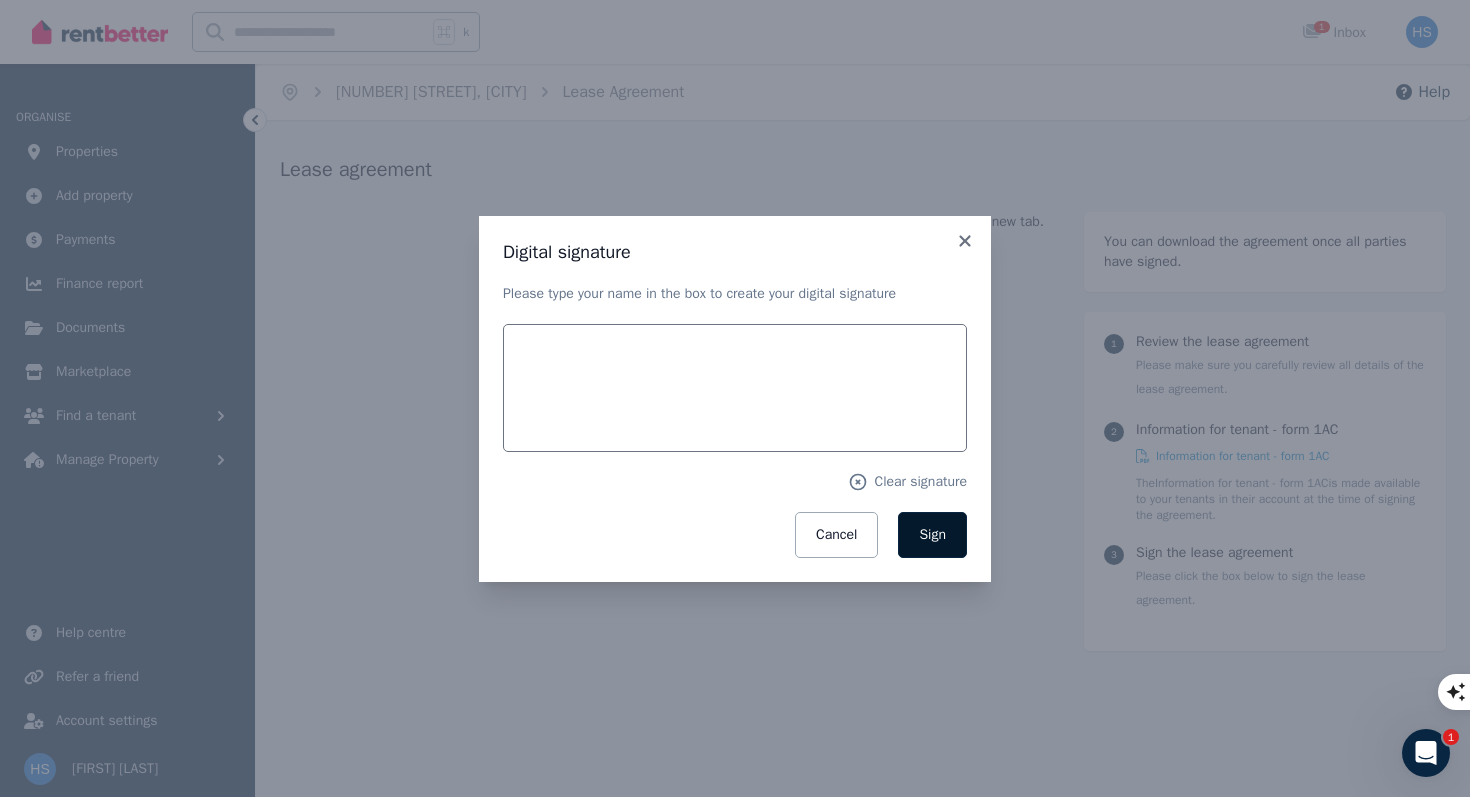 click on "Sign" at bounding box center (932, 534) 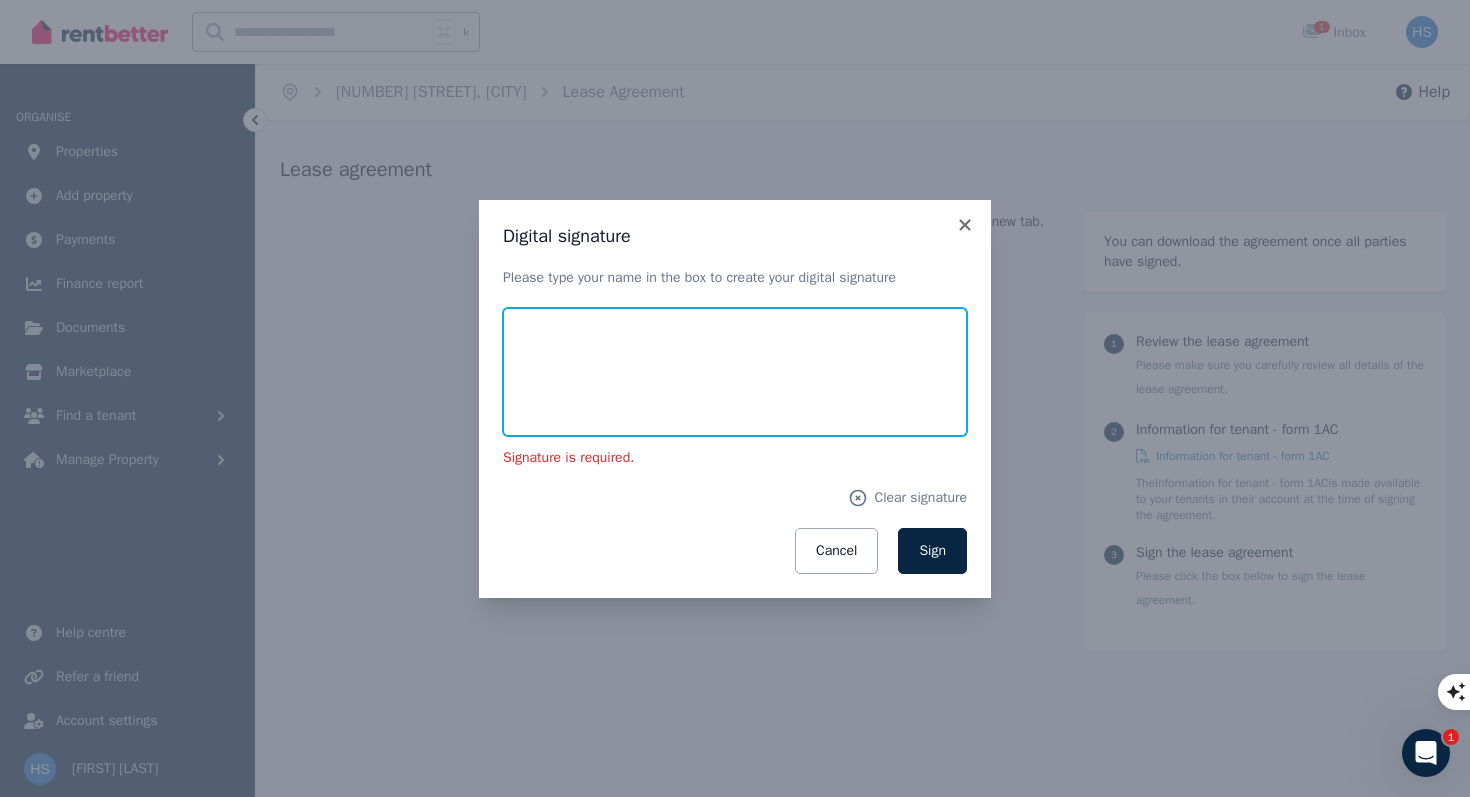 click at bounding box center (735, 372) 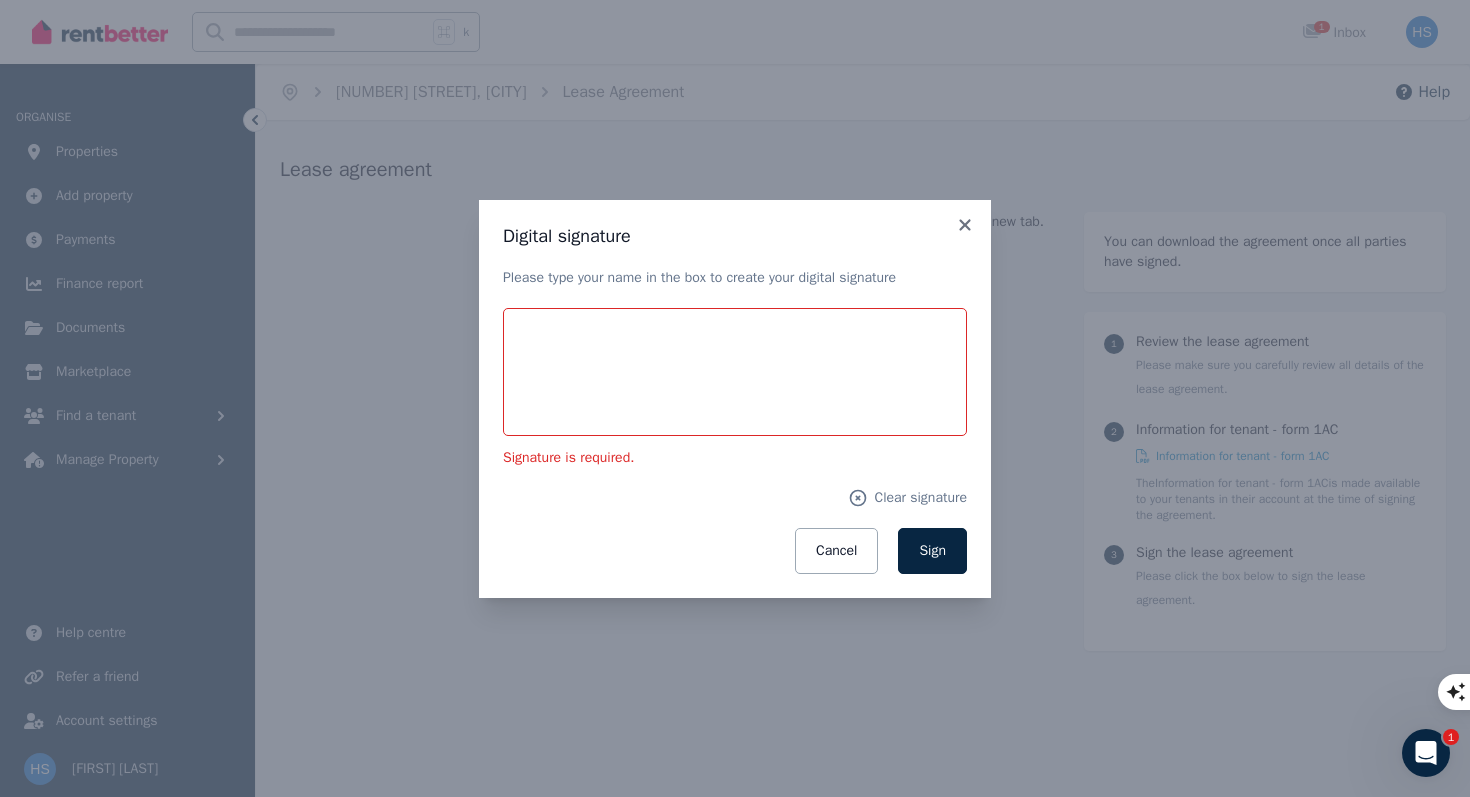 click on "Signature is required. Clear signature Cancel Sign" at bounding box center [735, 441] 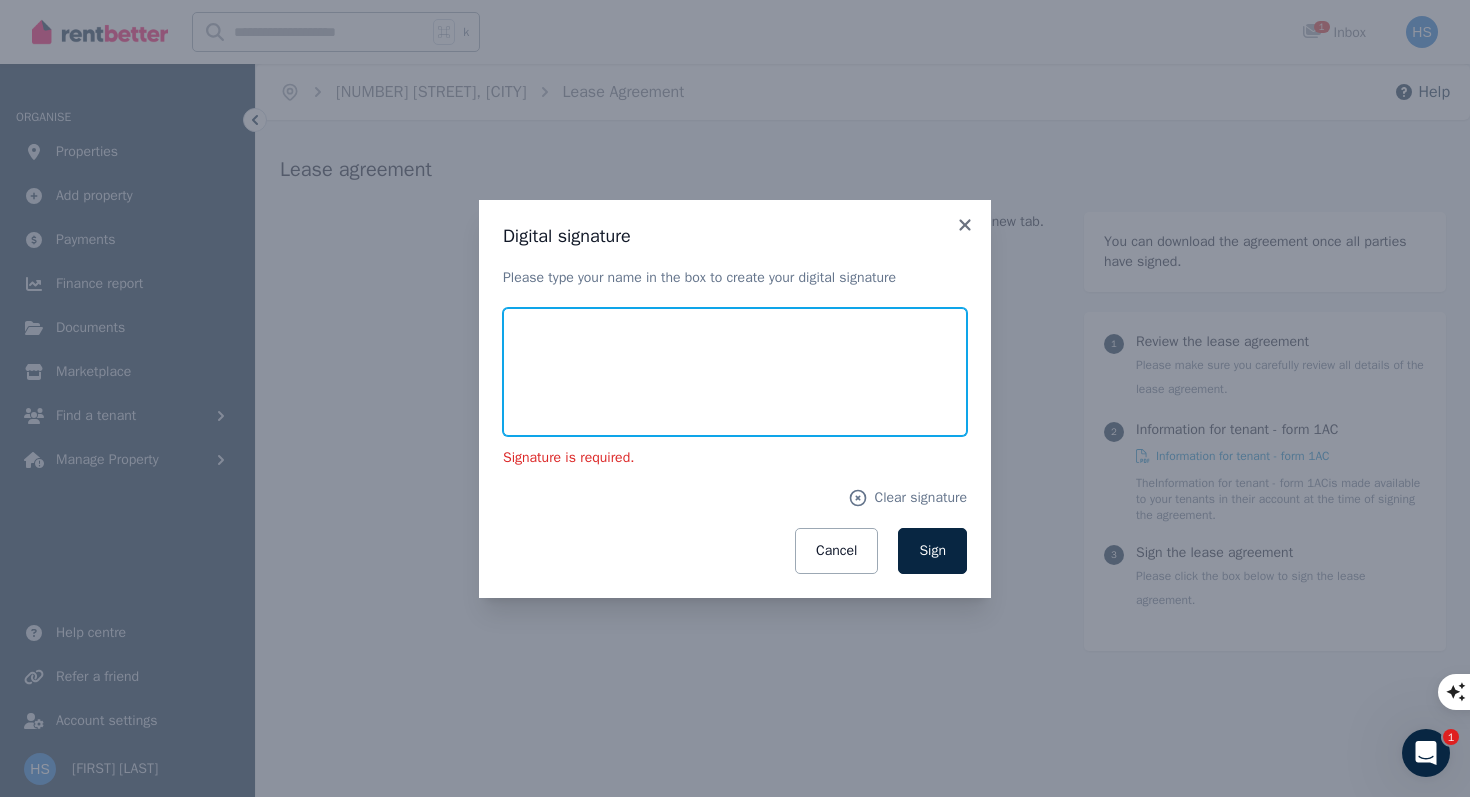 click at bounding box center (735, 372) 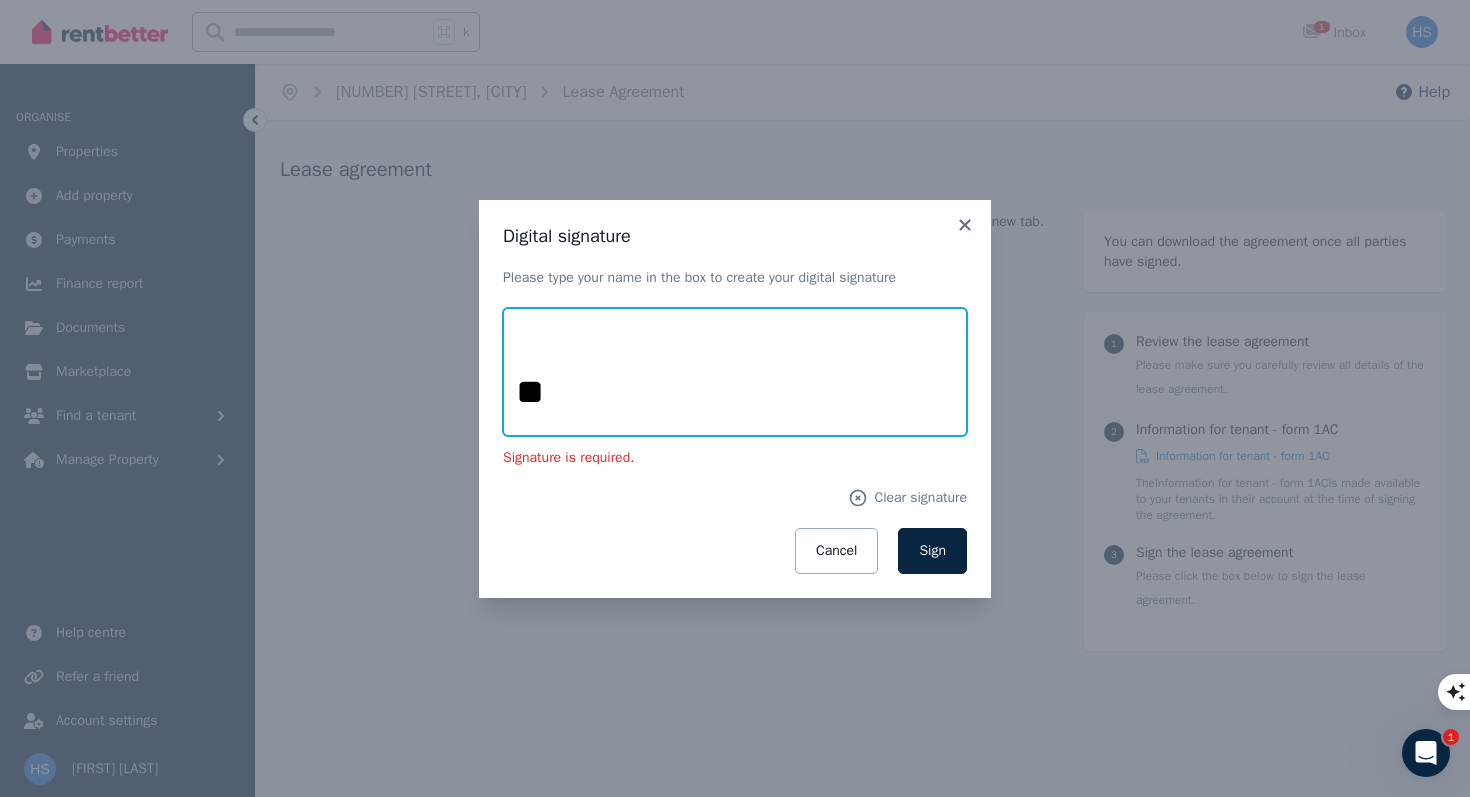 type on "*" 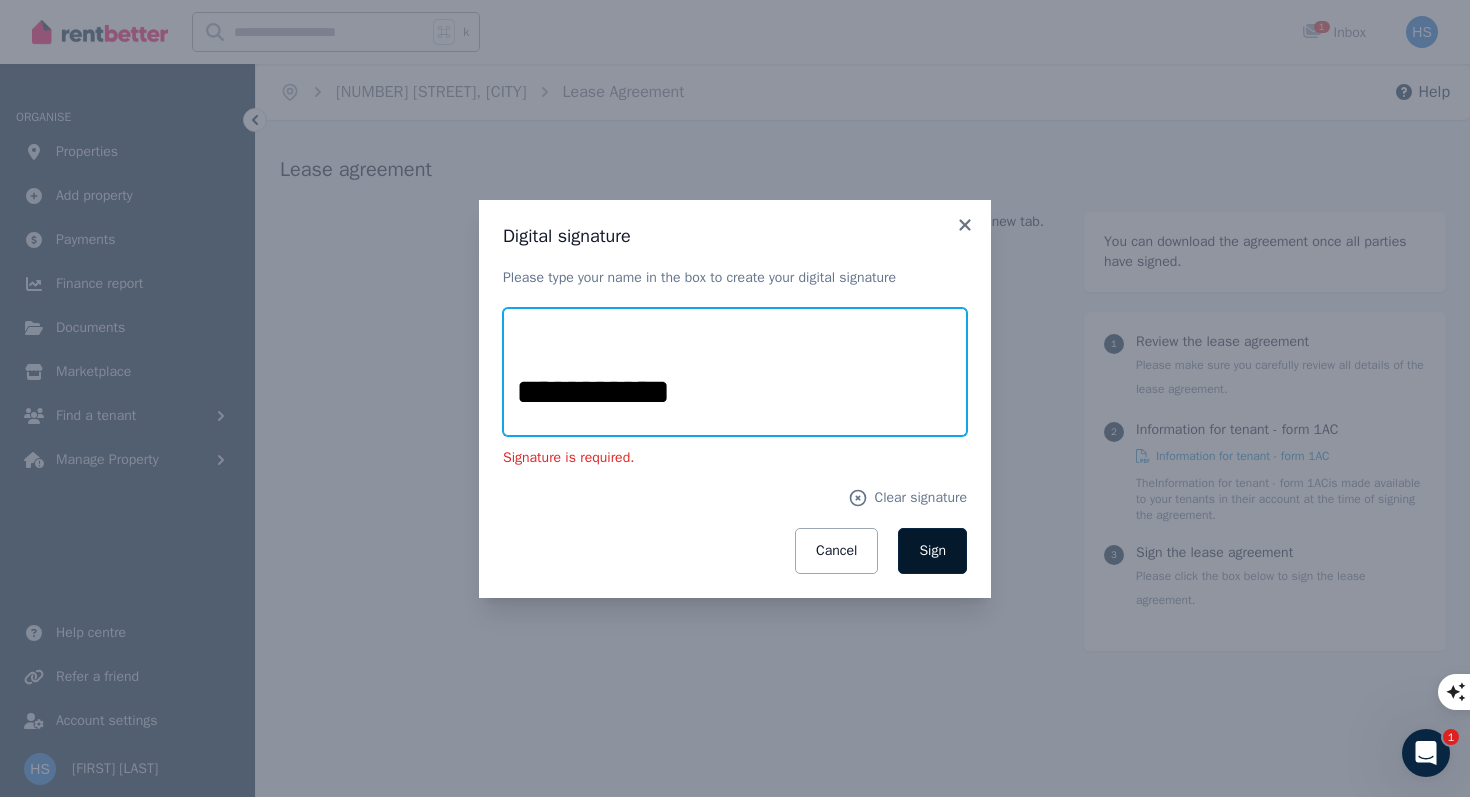 type on "**********" 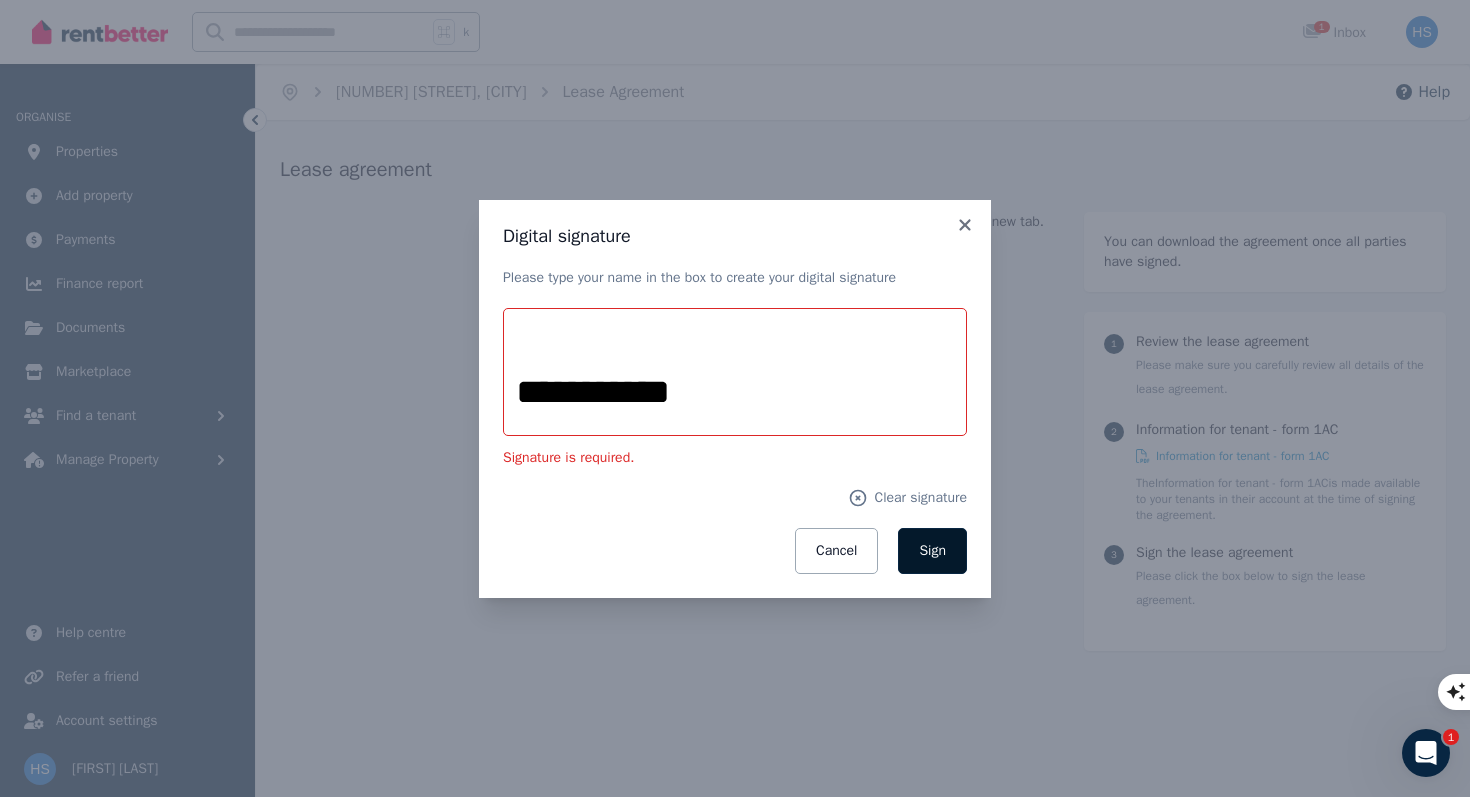 click on "Sign" at bounding box center (932, 550) 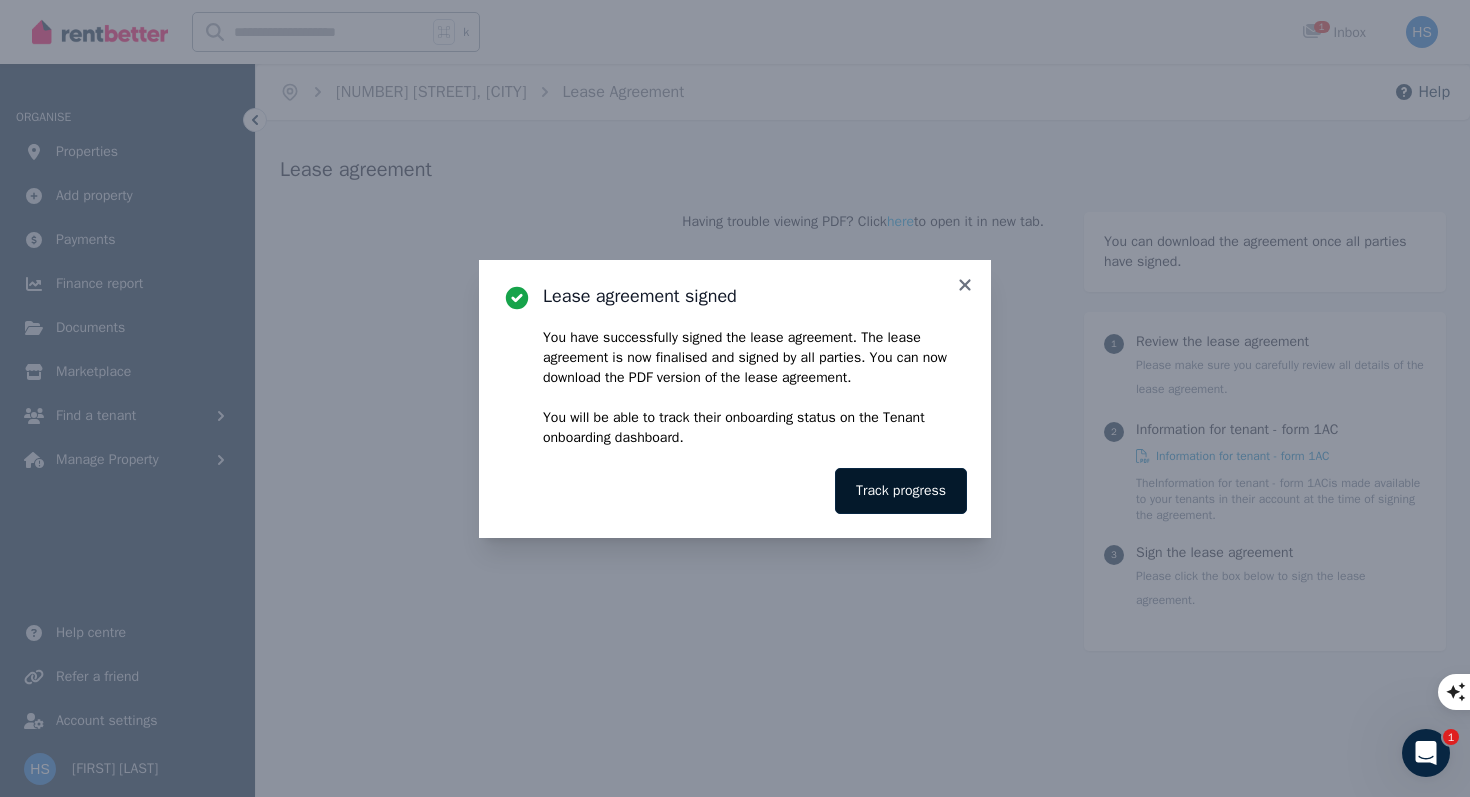 click on "Track progress" at bounding box center (901, 491) 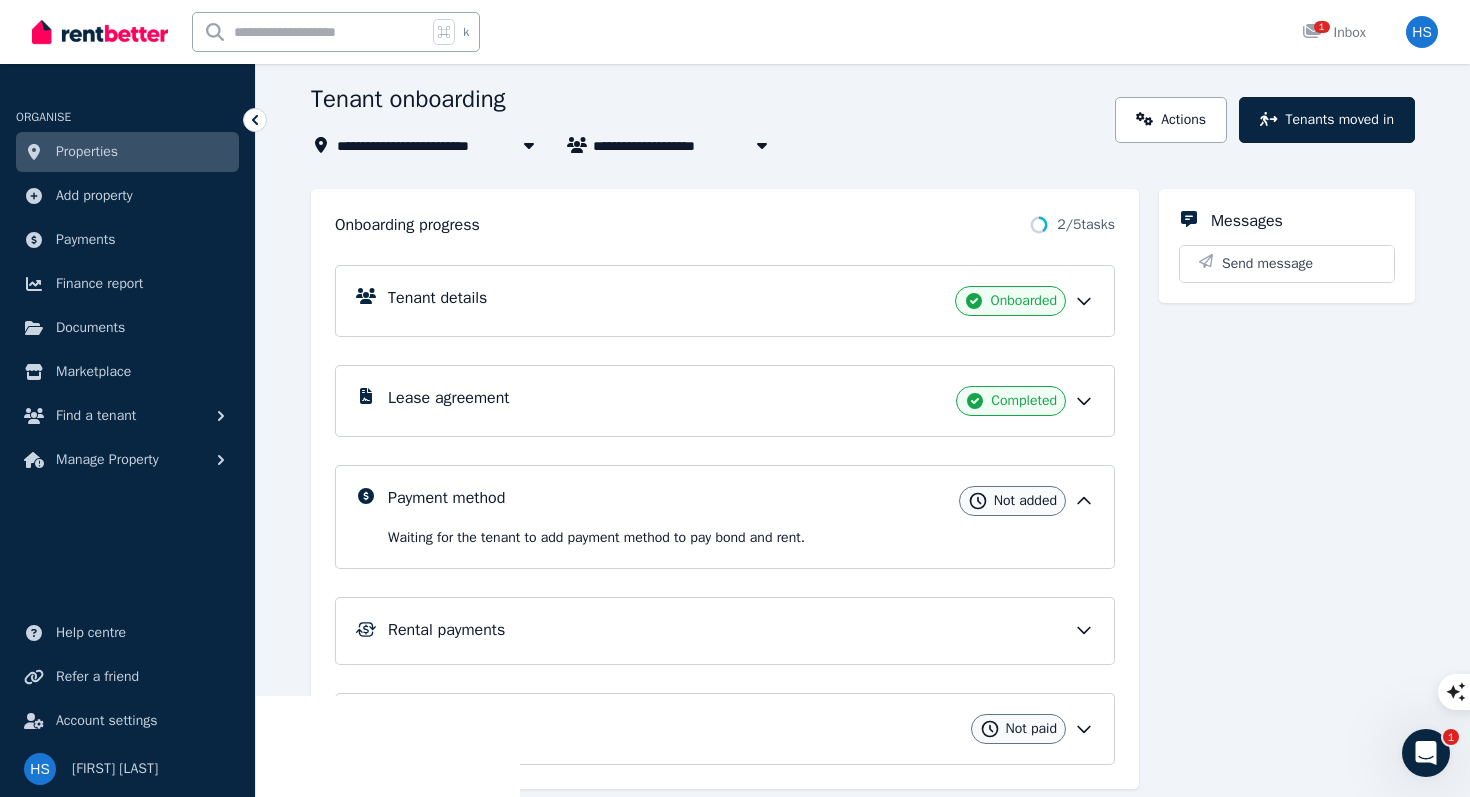 scroll, scrollTop: 161, scrollLeft: 0, axis: vertical 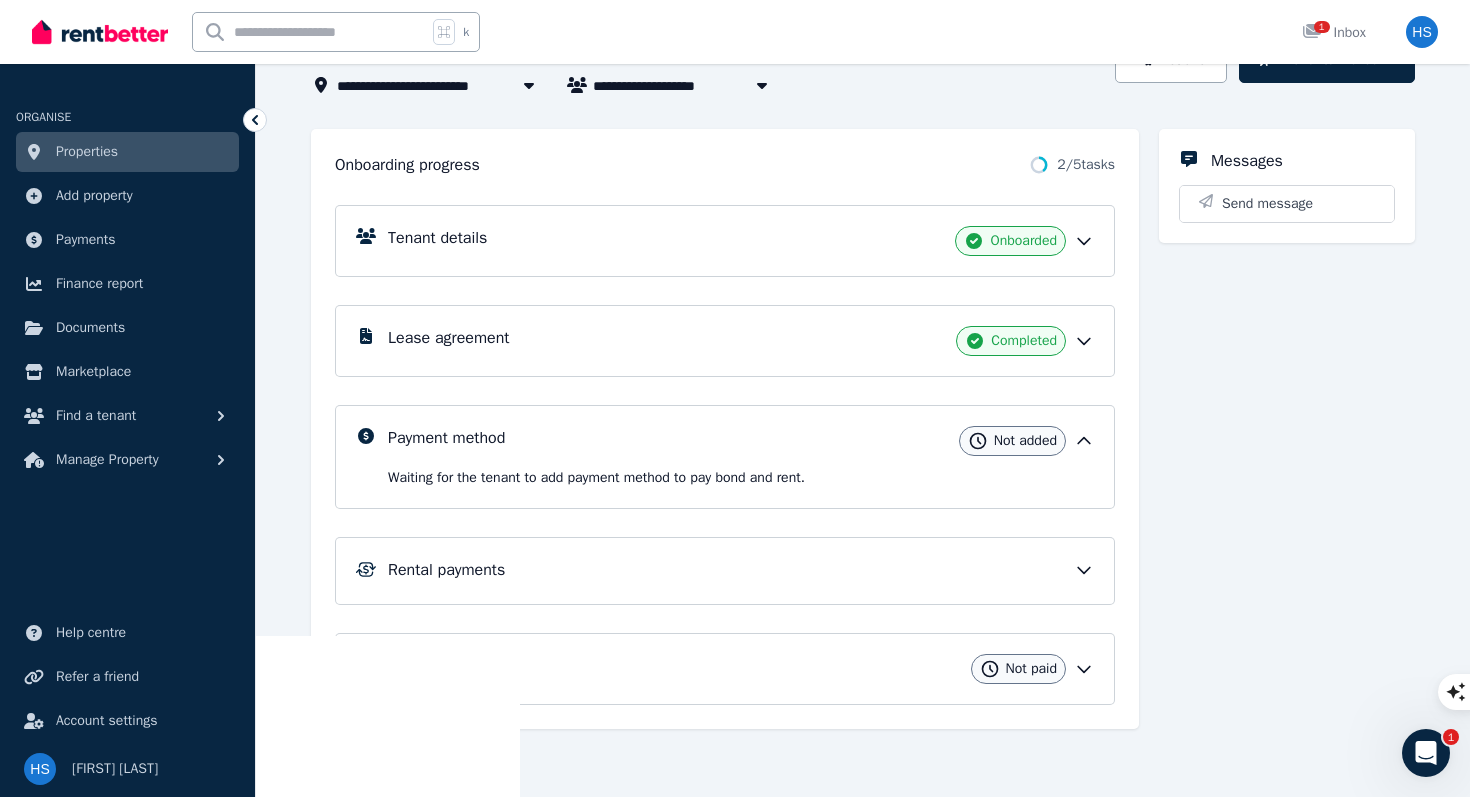 click on "Properties" at bounding box center [127, 152] 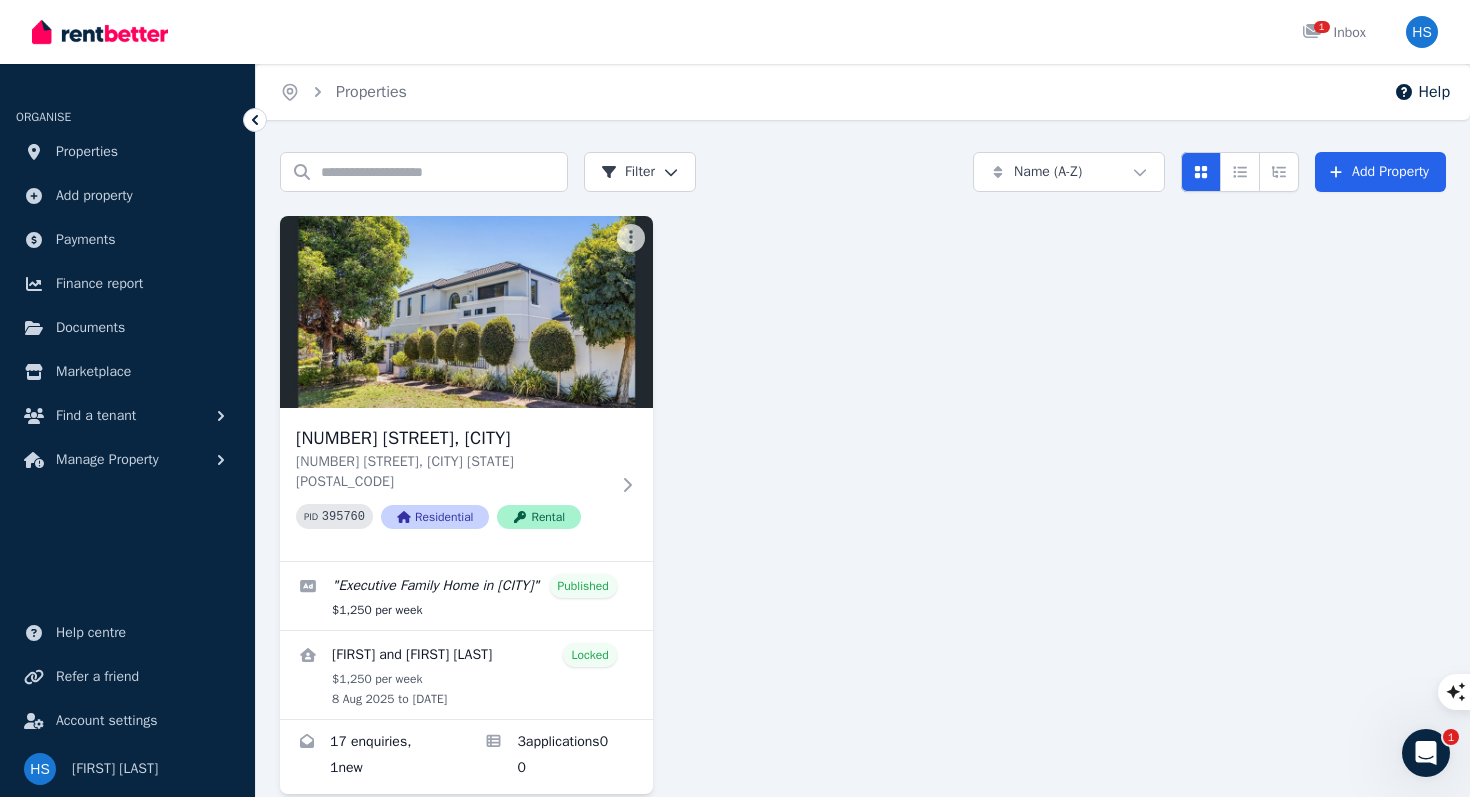 scroll, scrollTop: 29, scrollLeft: 0, axis: vertical 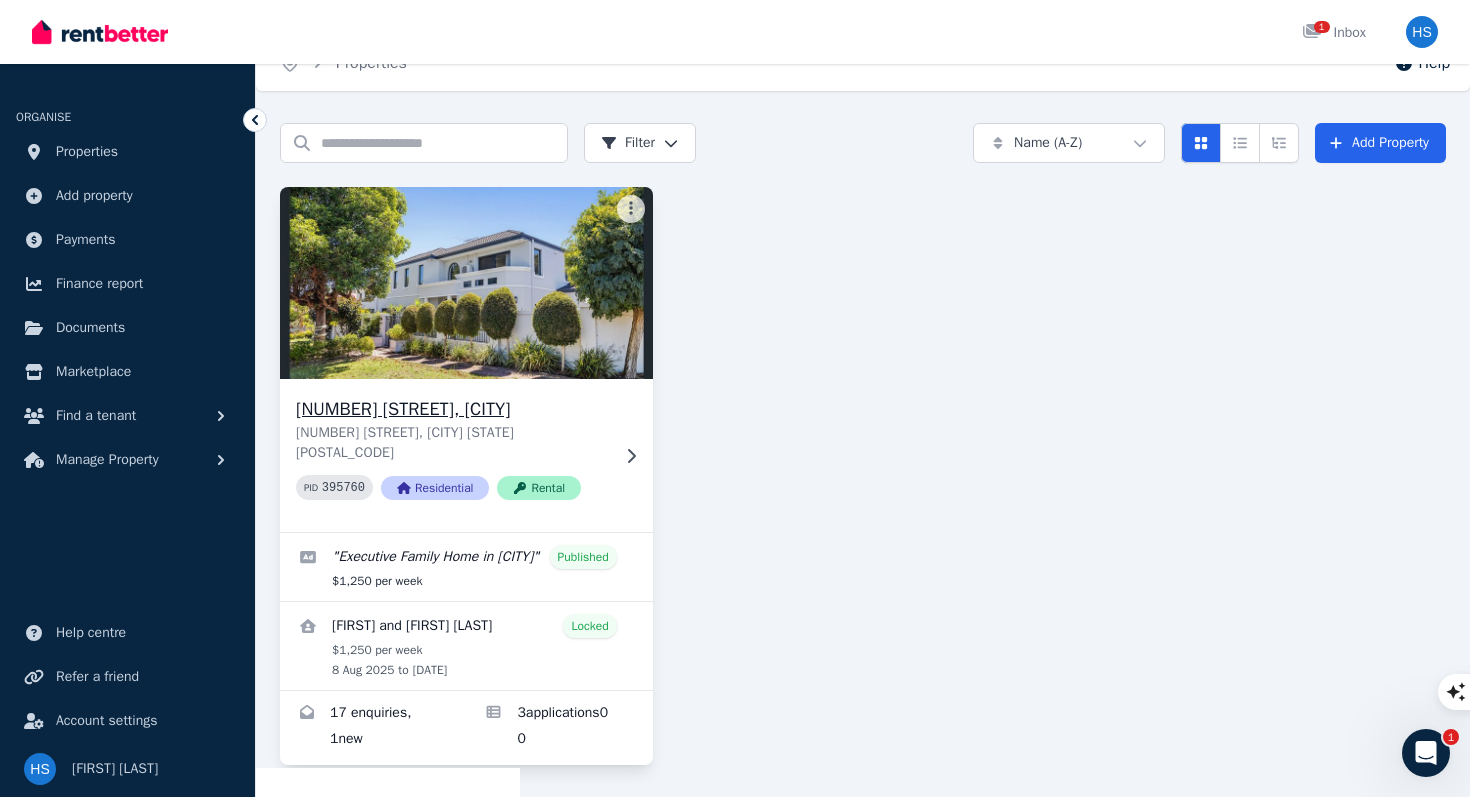 click 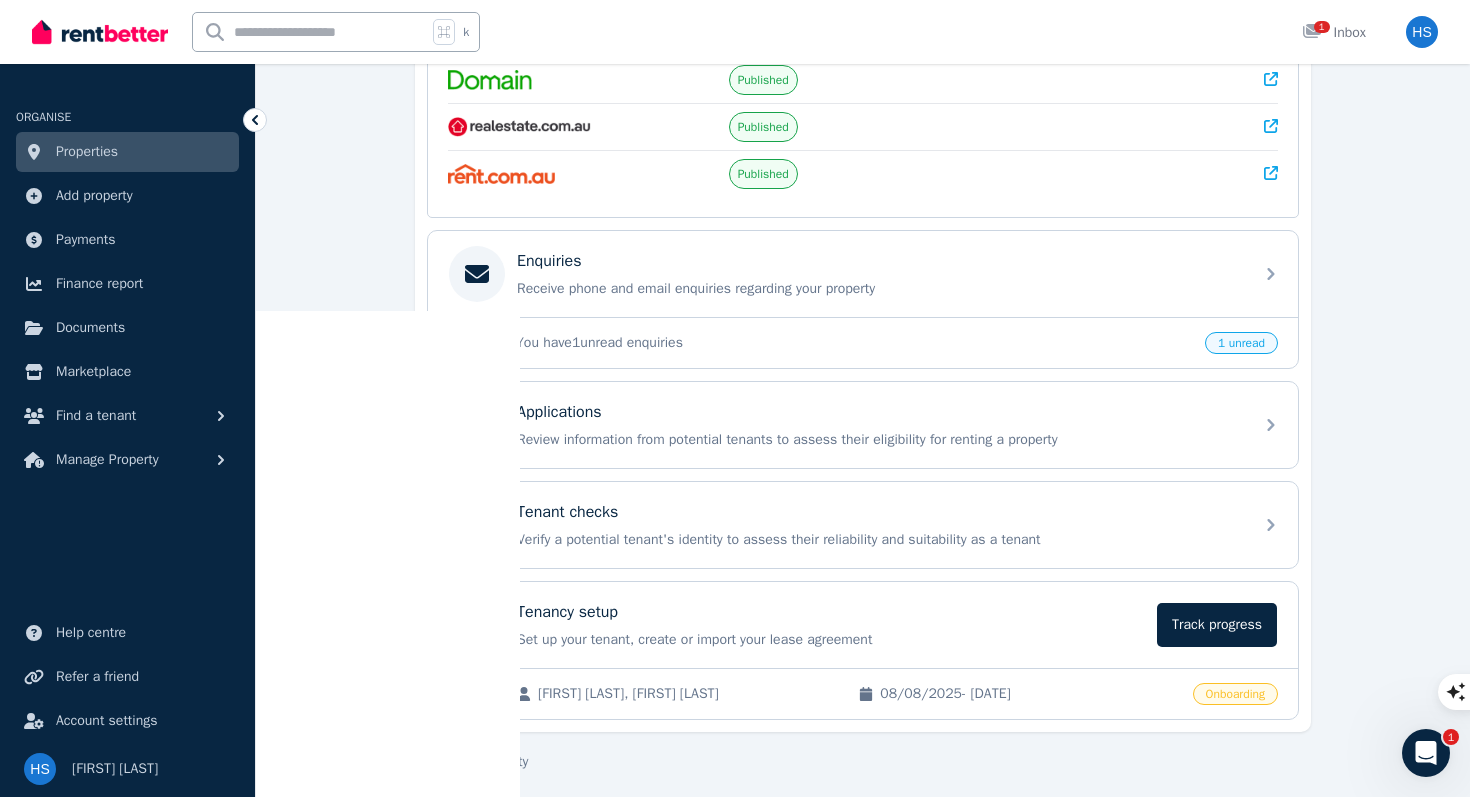scroll, scrollTop: 497, scrollLeft: 0, axis: vertical 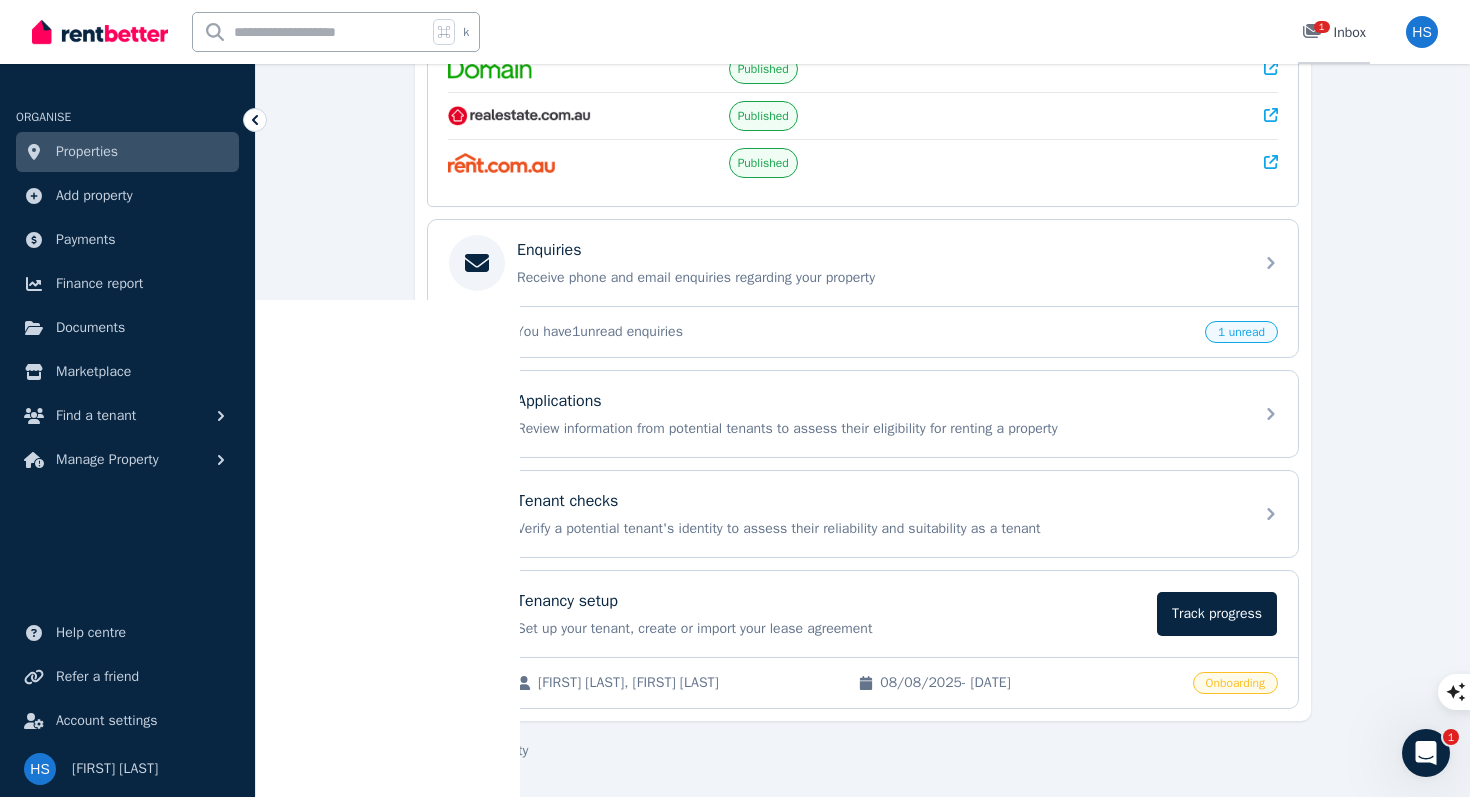 click on "1" at bounding box center [1318, 33] 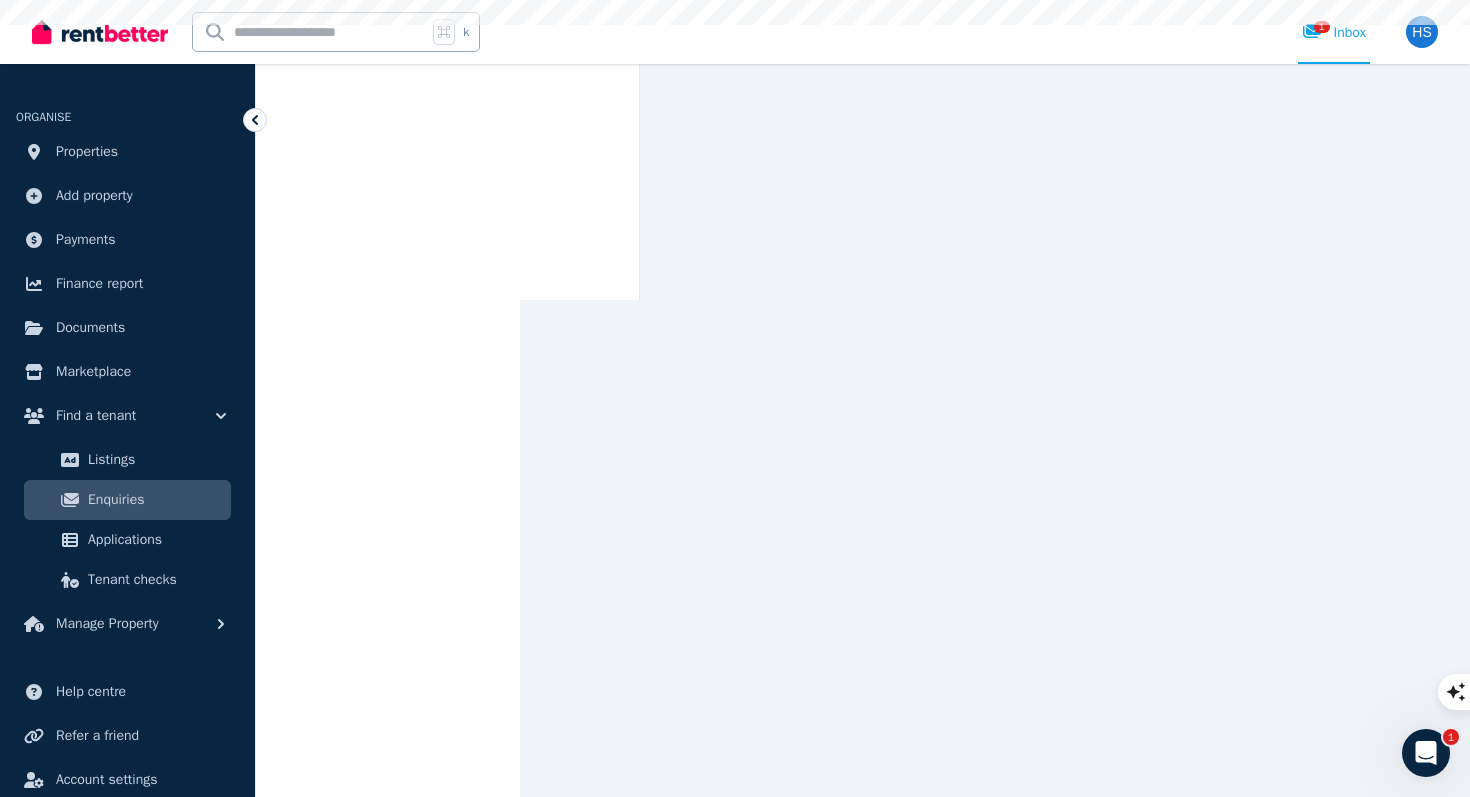 scroll, scrollTop: 0, scrollLeft: 0, axis: both 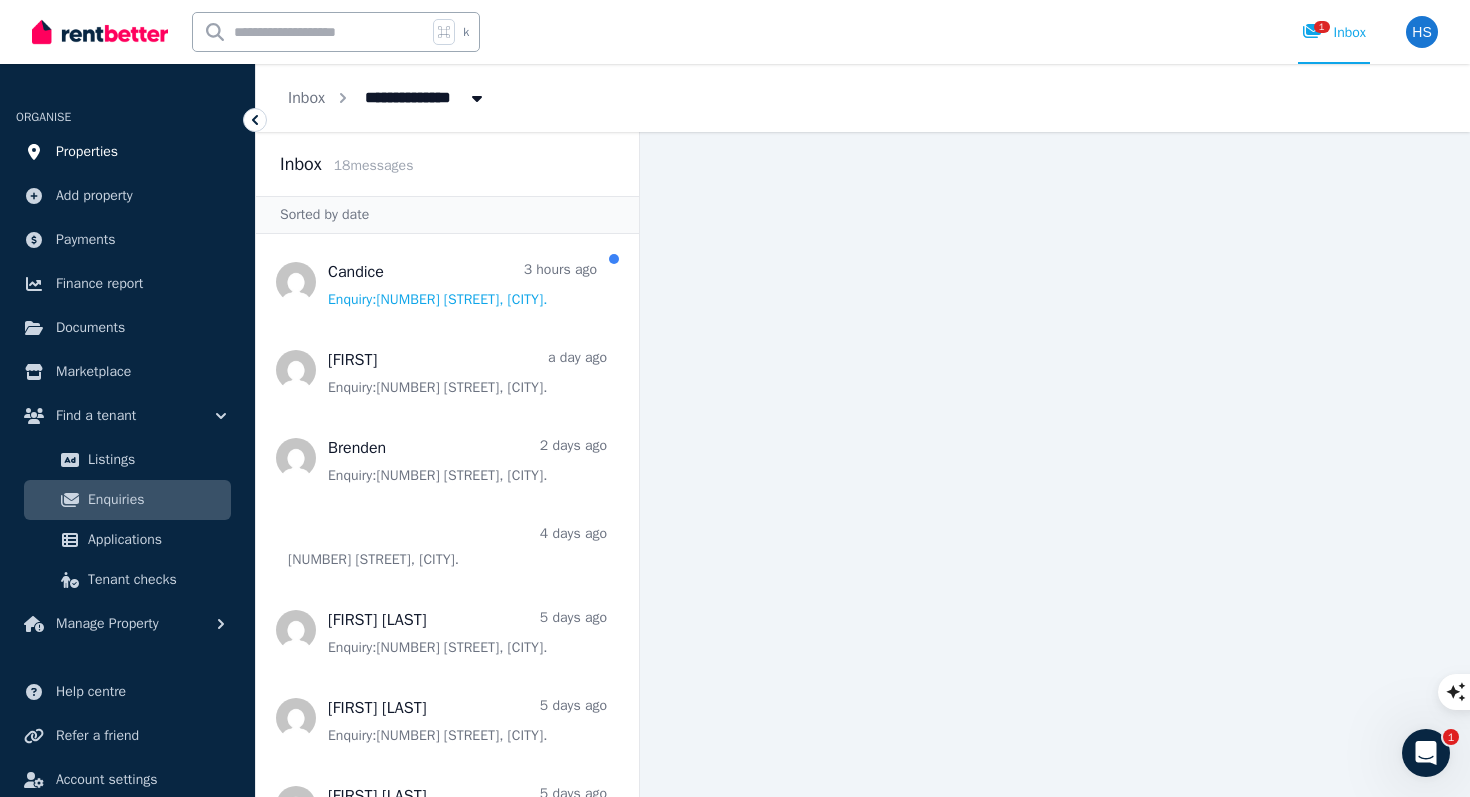 click on "Properties" at bounding box center [87, 152] 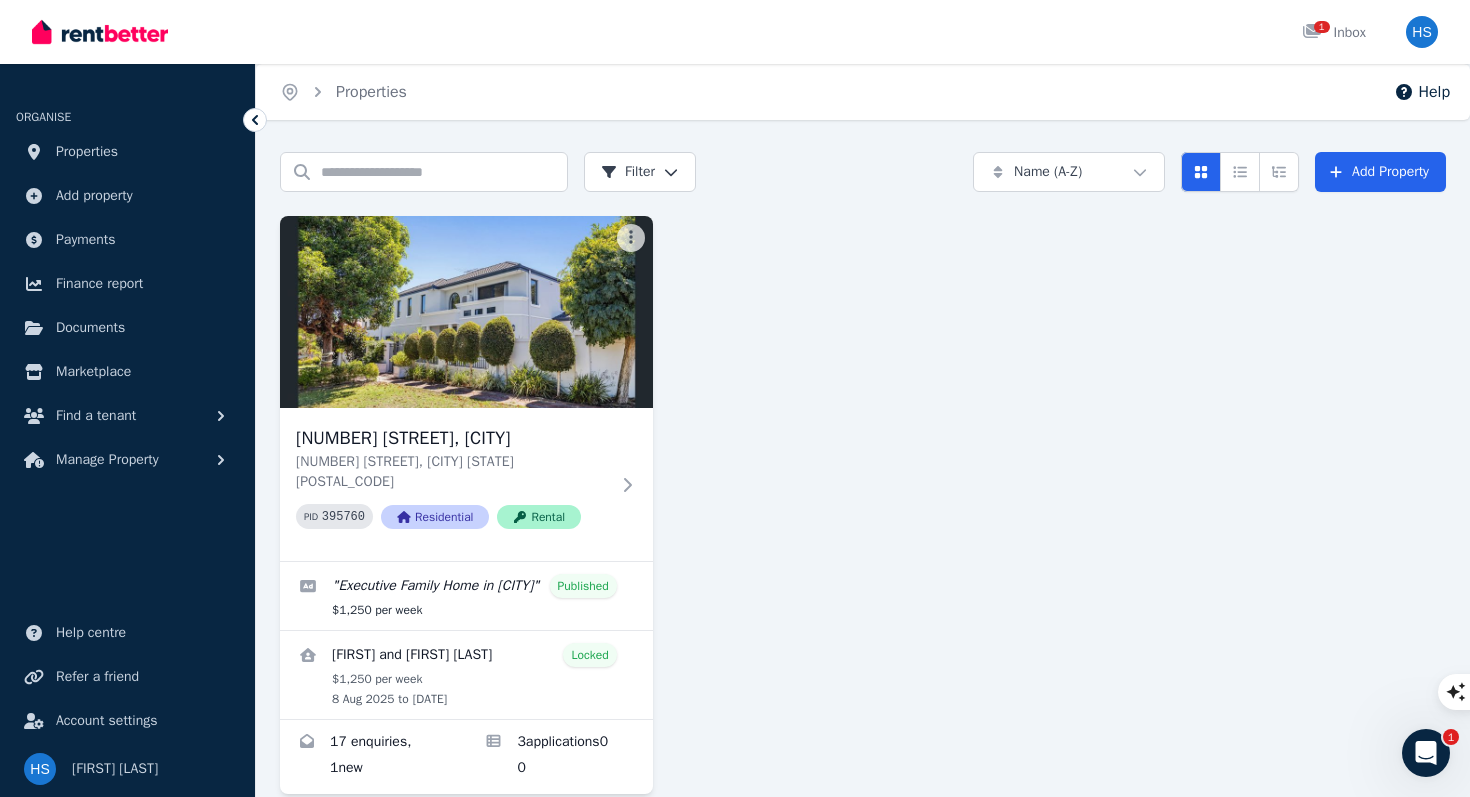 scroll, scrollTop: 29, scrollLeft: 0, axis: vertical 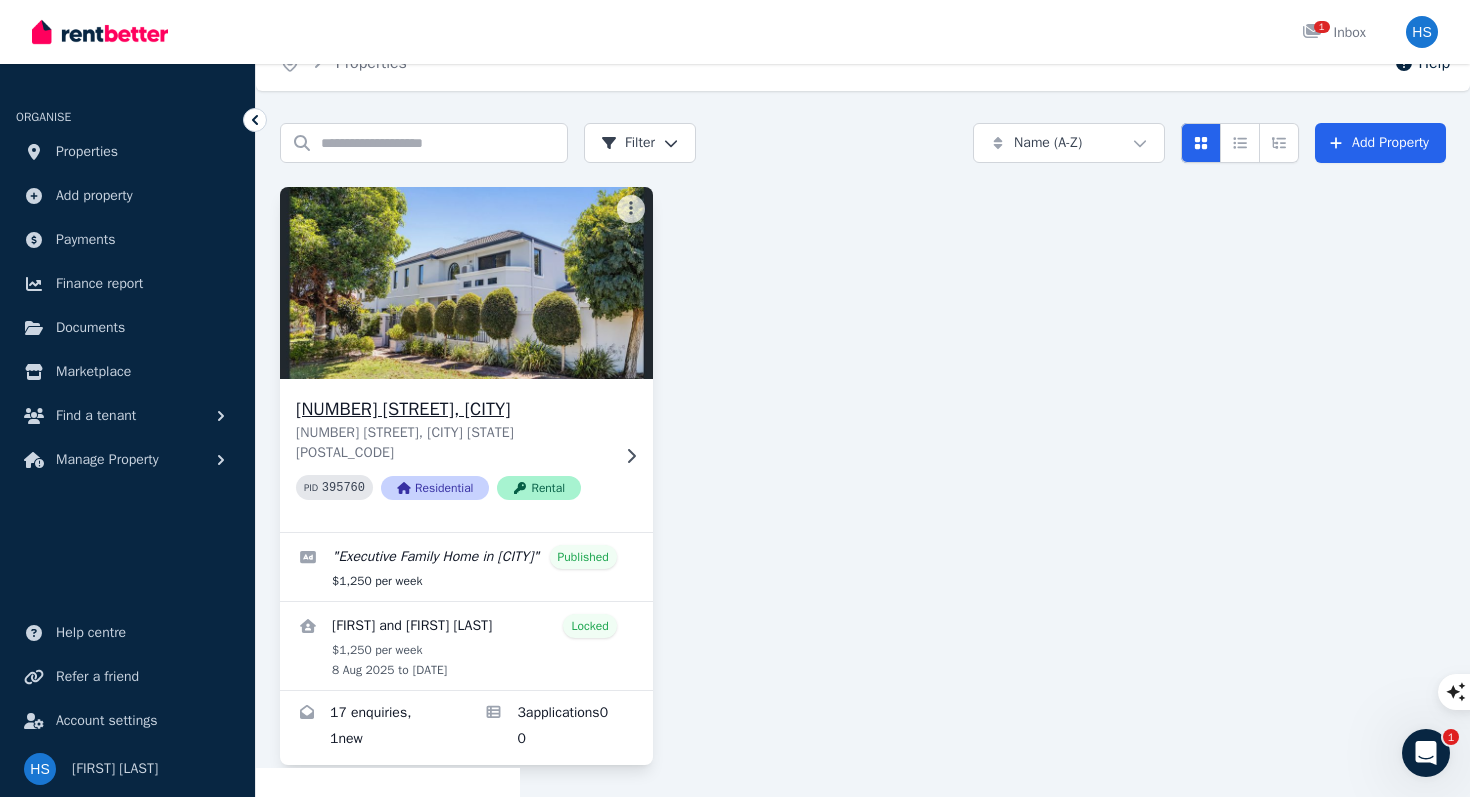 click on "[NUMBER] [STREET], [CITY] [NUMBER] [STREET], [CITY] [STATE] [POSTAL_CODE] PID   [NUMBER] Residential Rental" at bounding box center [466, 455] 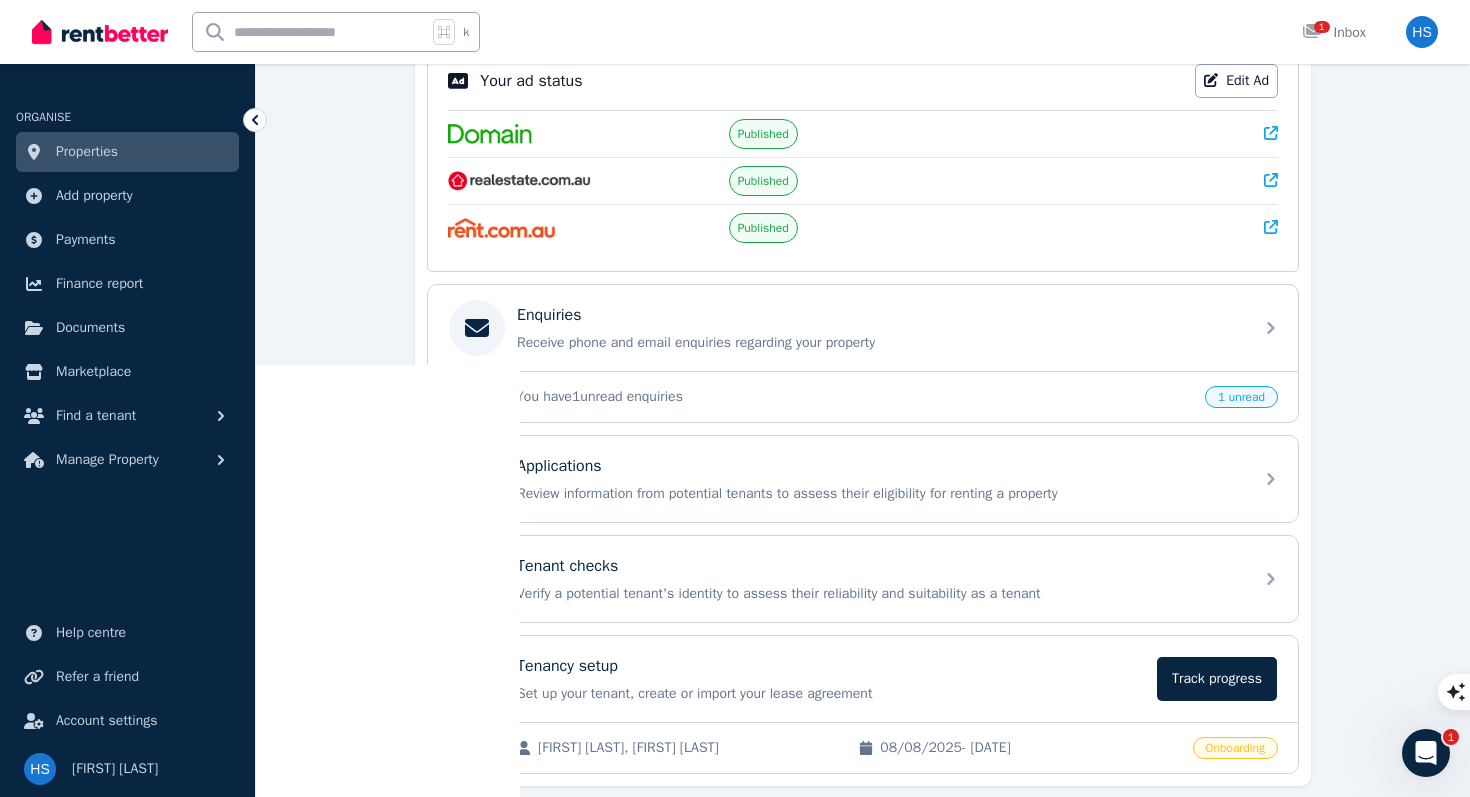 scroll, scrollTop: 497, scrollLeft: 0, axis: vertical 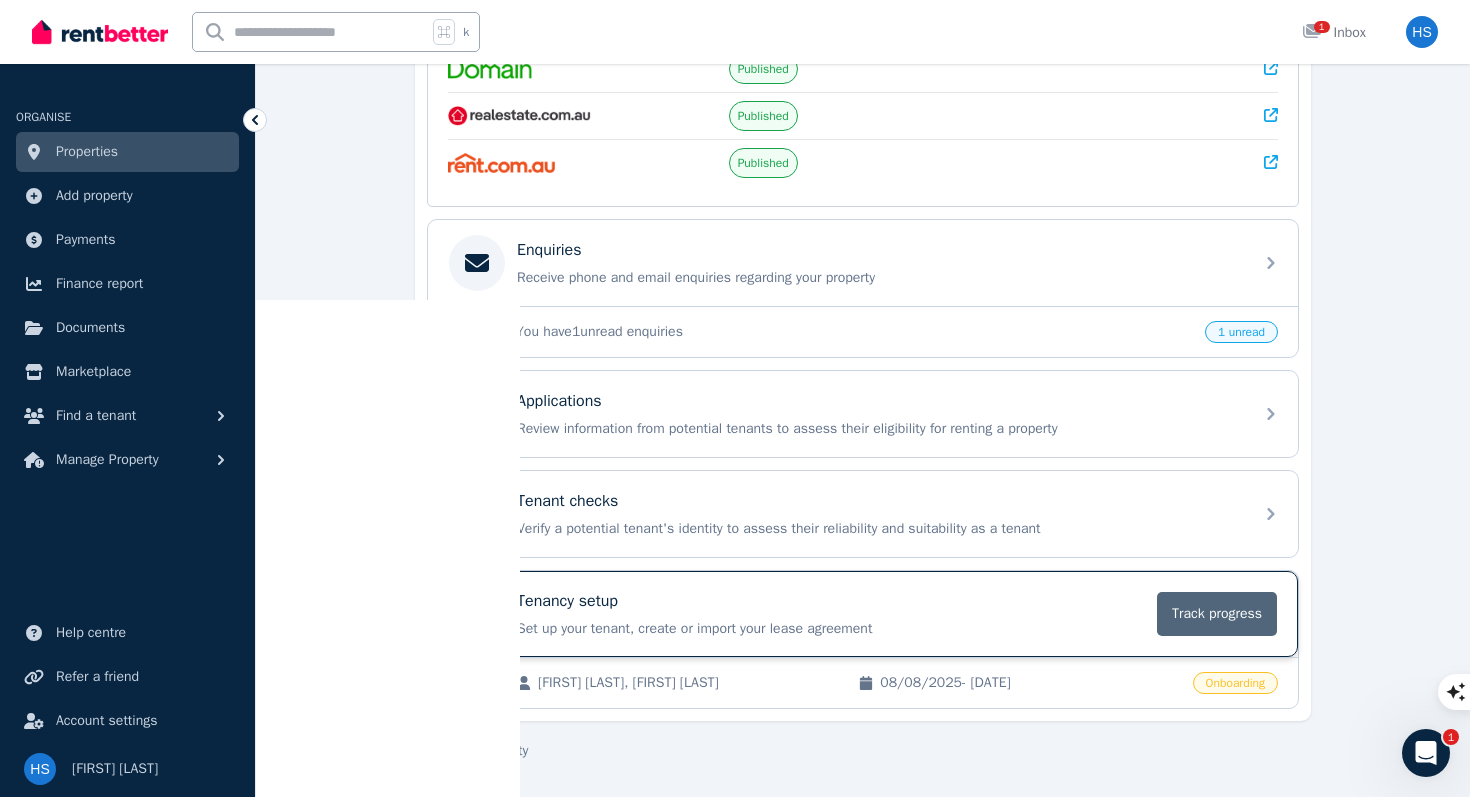click on "Track progress" at bounding box center (1217, 614) 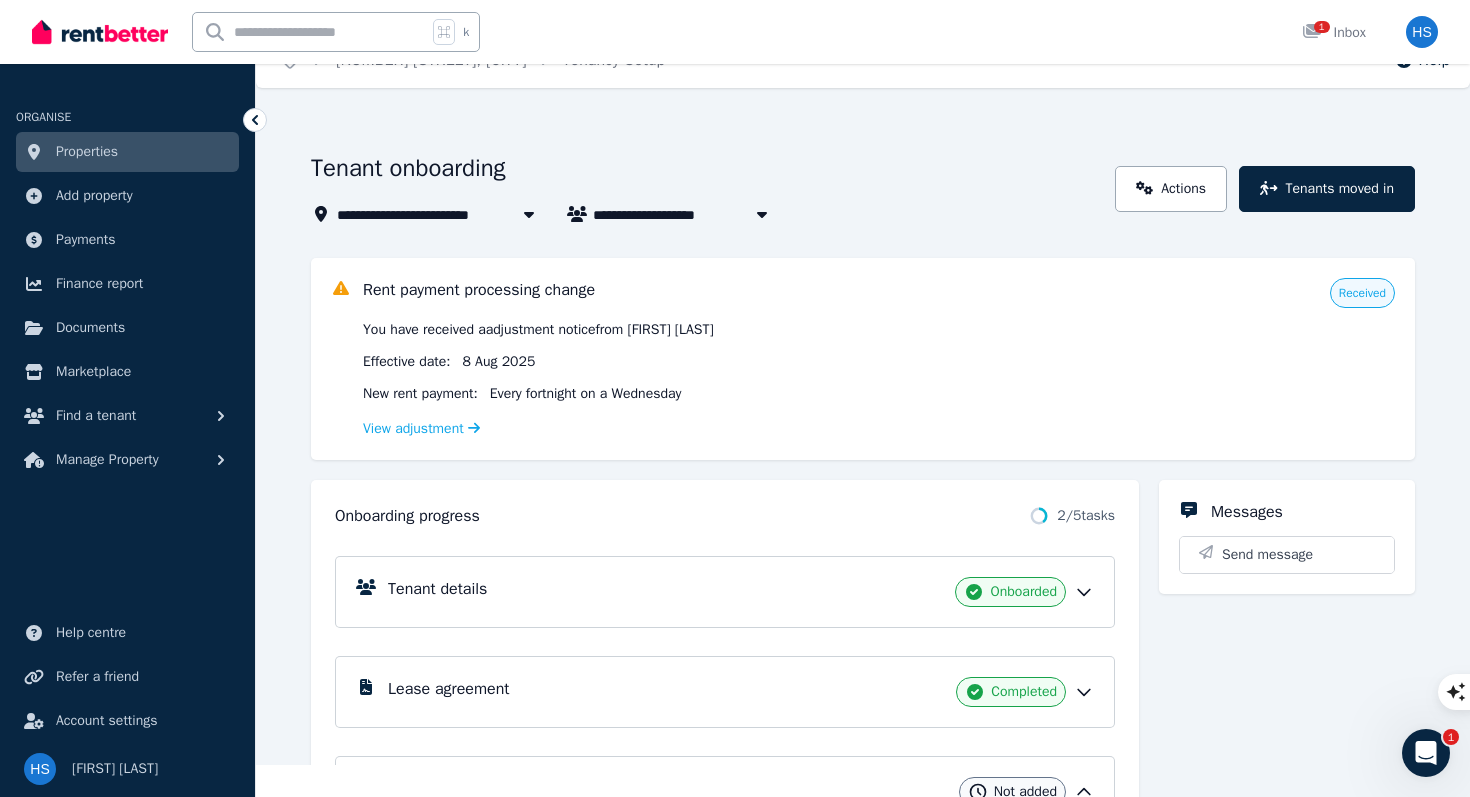 scroll, scrollTop: 38, scrollLeft: 0, axis: vertical 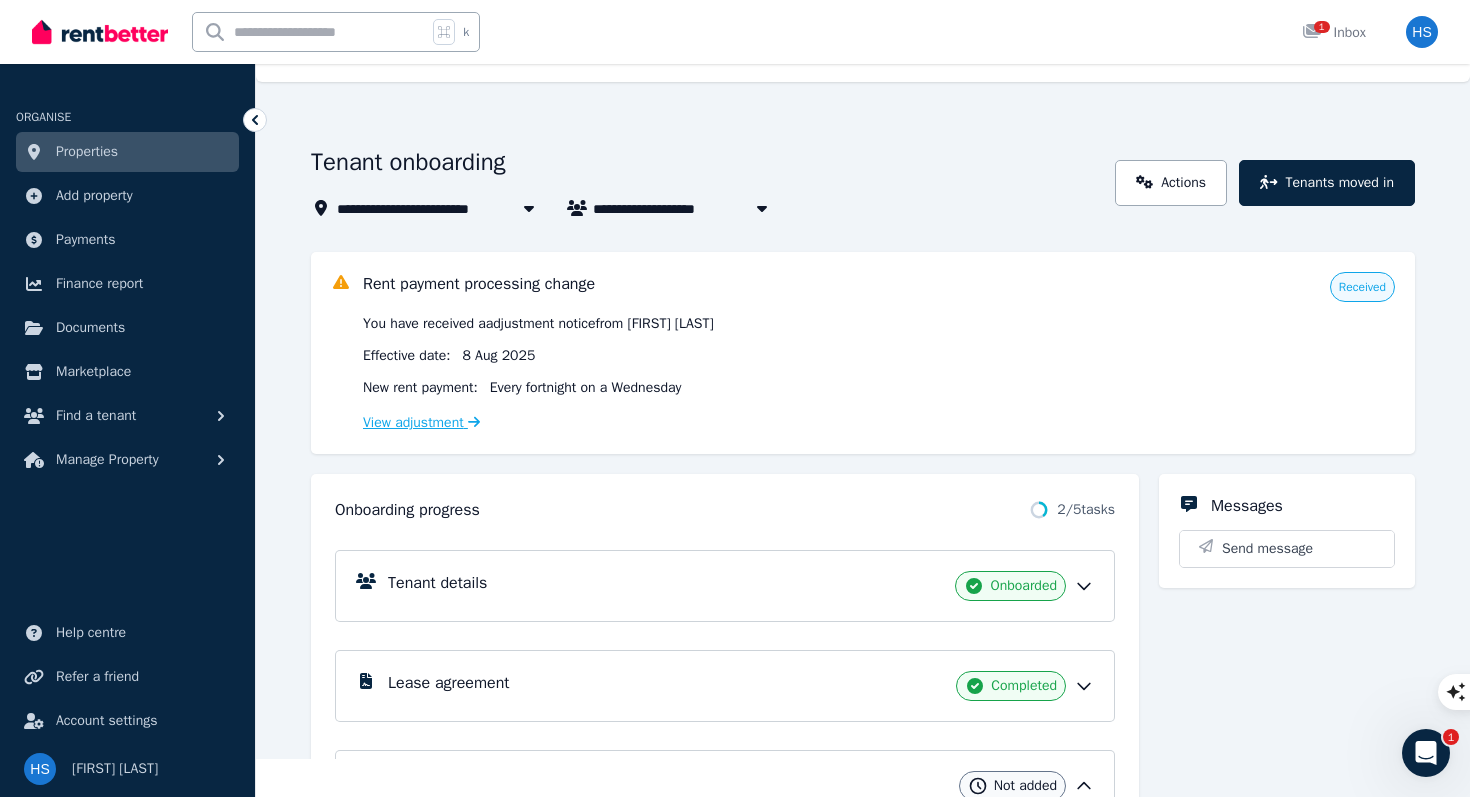 click on "View adjustment" at bounding box center [421, 422] 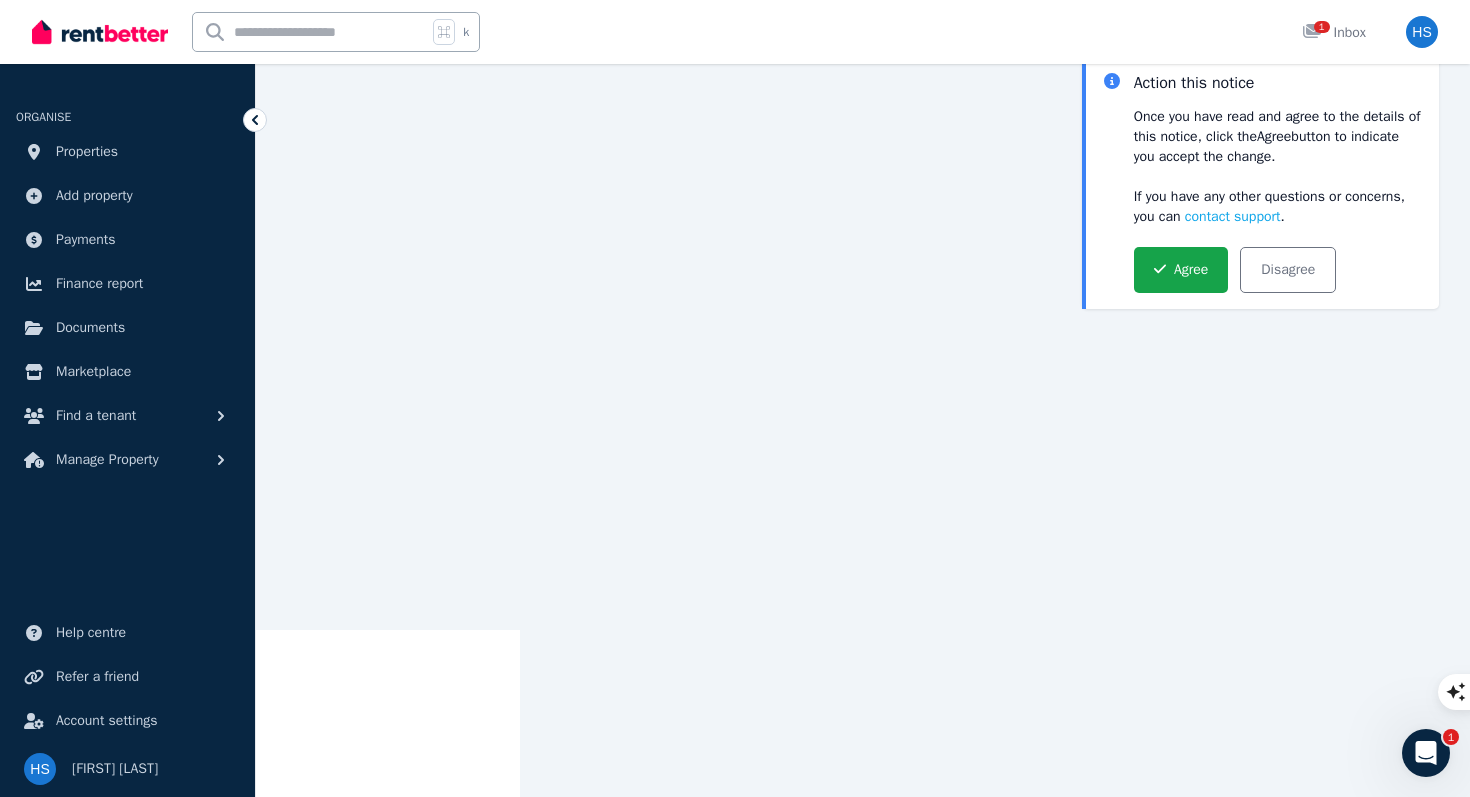 scroll, scrollTop: 151, scrollLeft: 0, axis: vertical 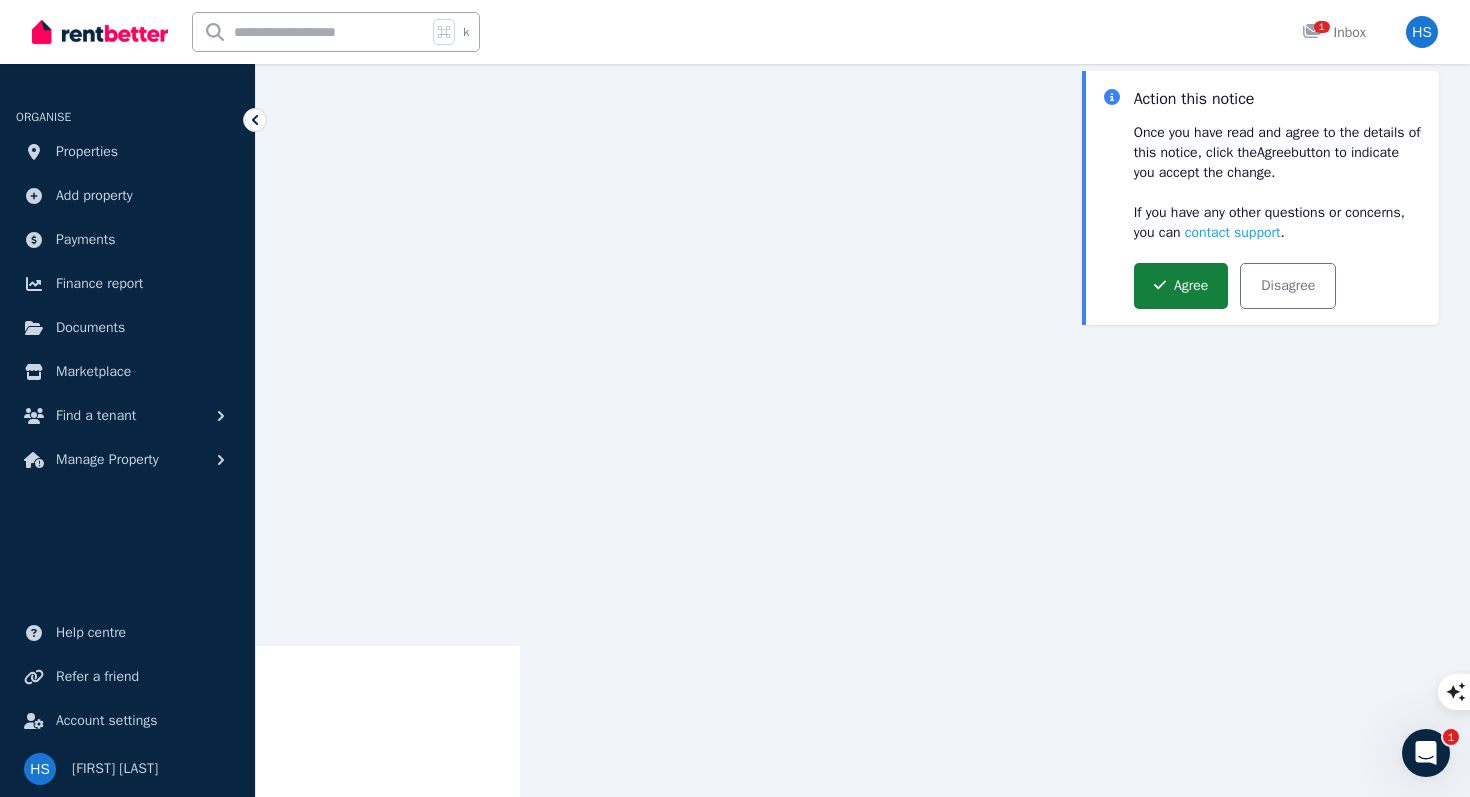 click on "Agree" at bounding box center (1181, 286) 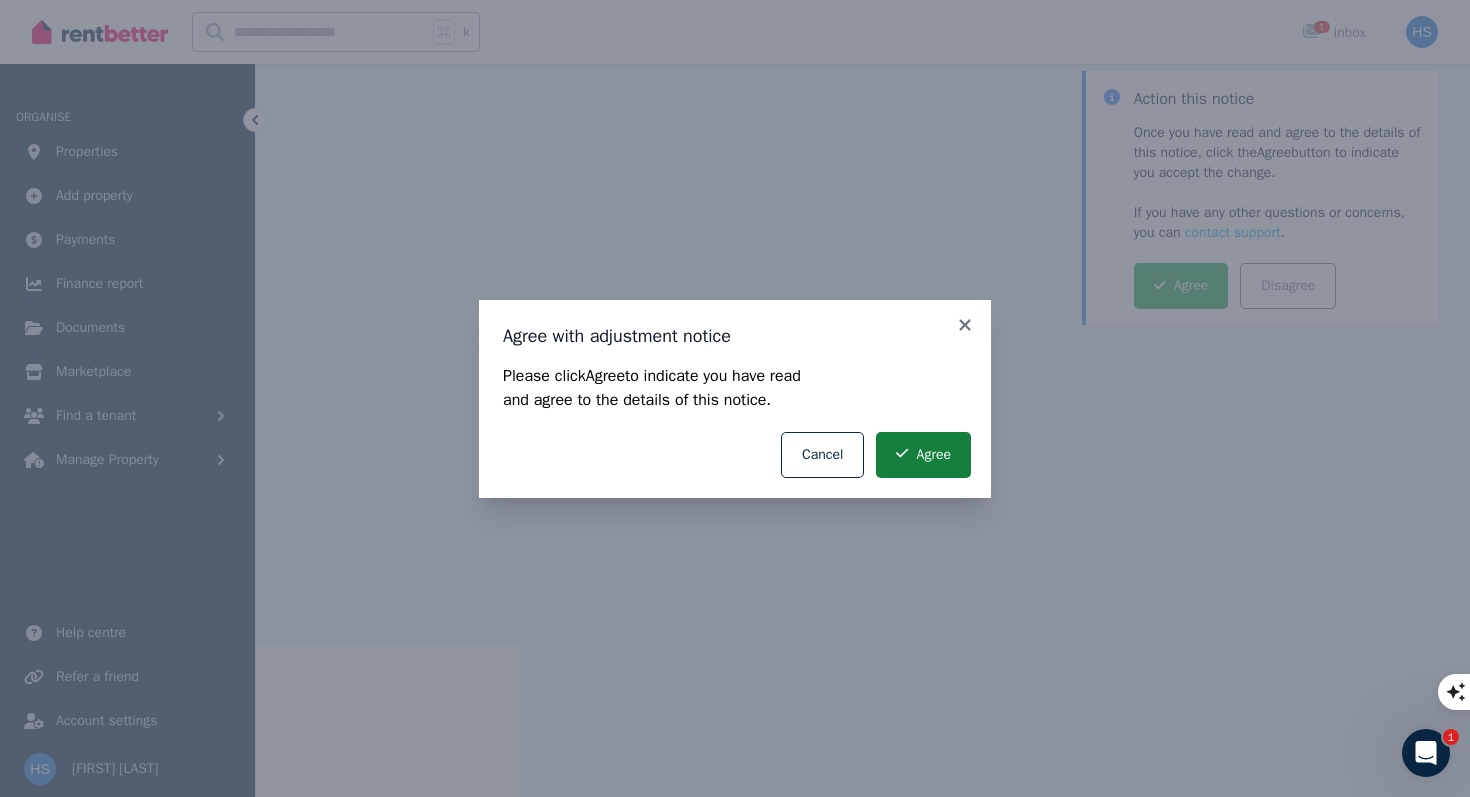 click on "Agree" at bounding box center (923, 455) 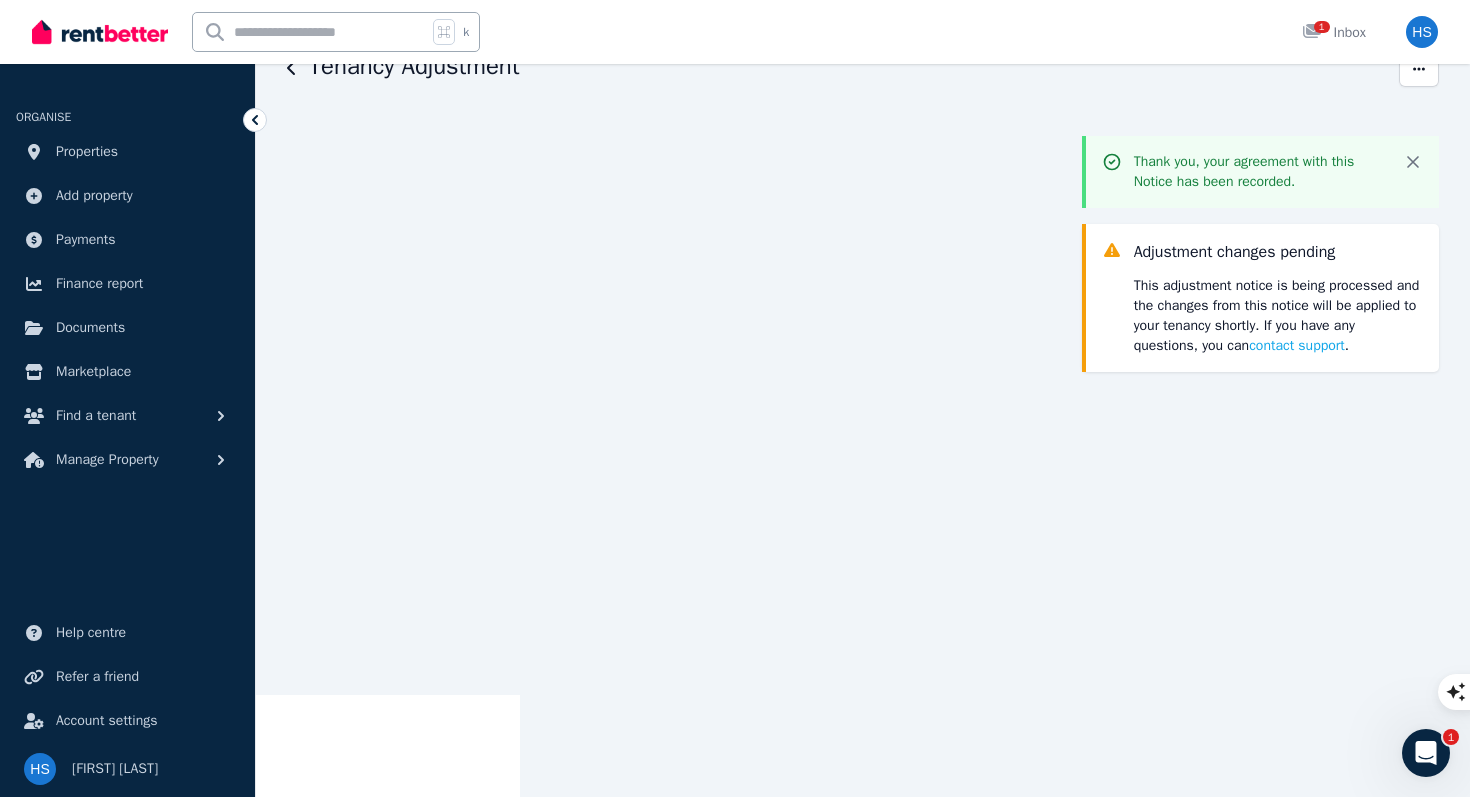 scroll, scrollTop: 0, scrollLeft: 0, axis: both 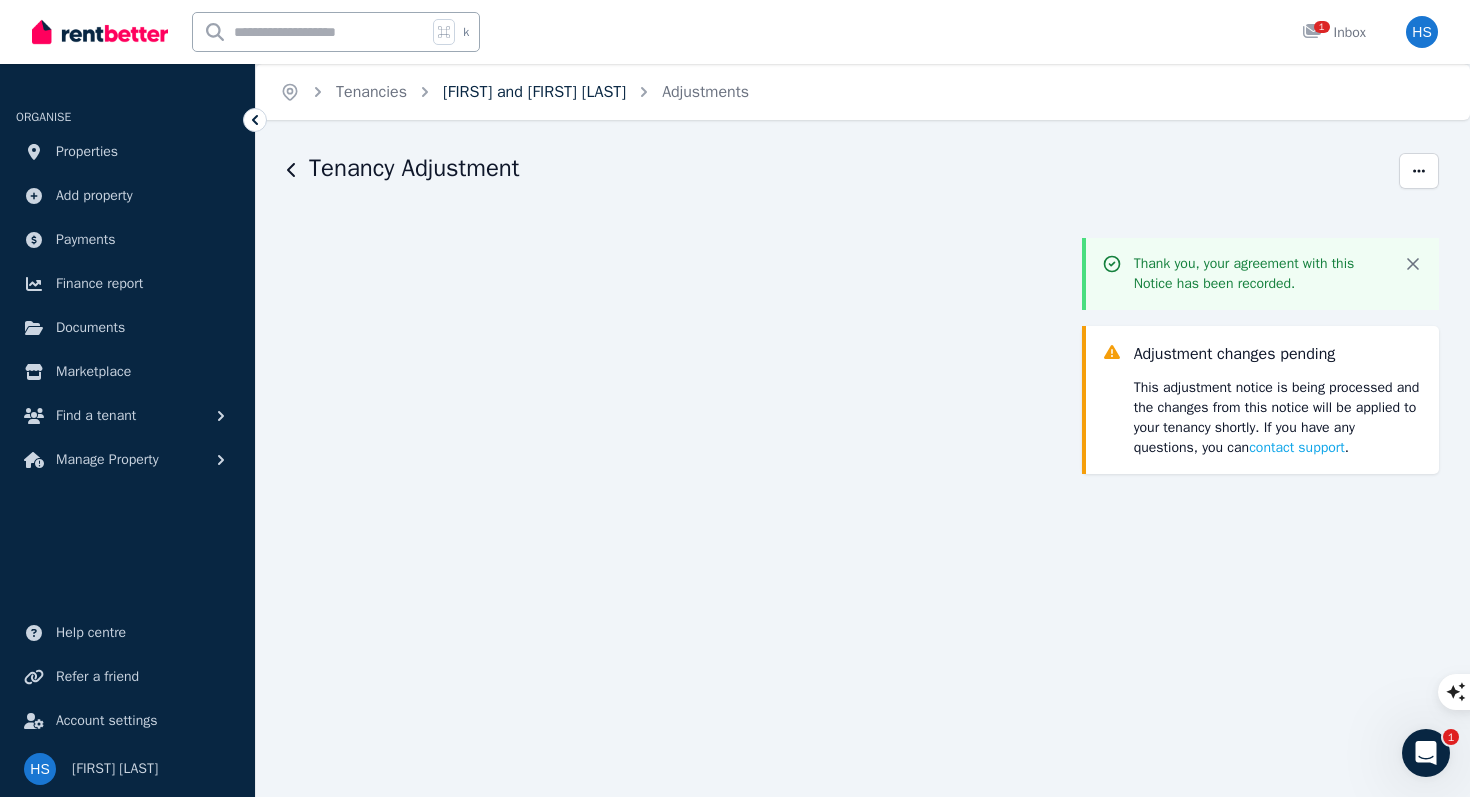 click on "[FIRST] and [FIRST] [LAST]" at bounding box center (534, 92) 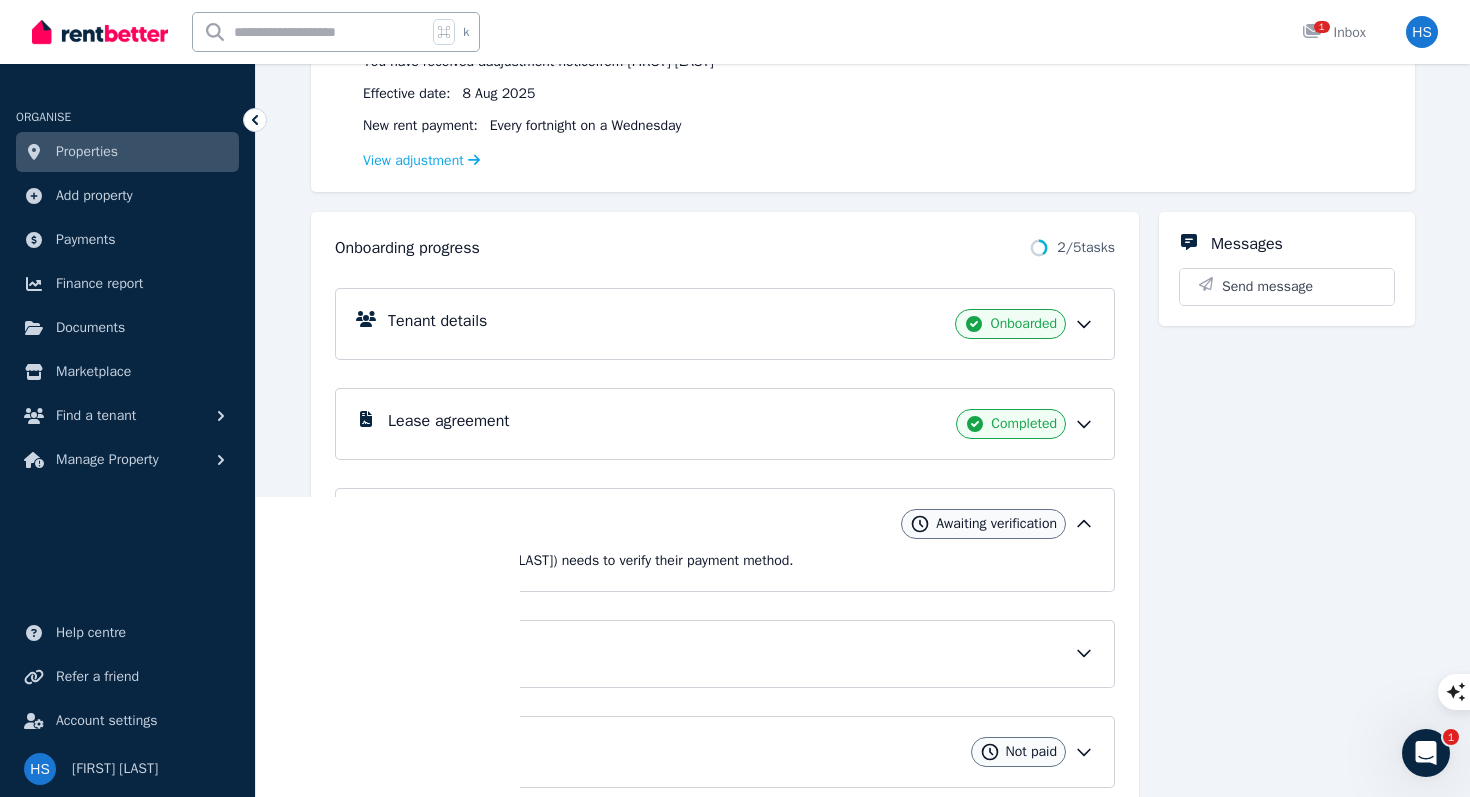 scroll, scrollTop: 331, scrollLeft: 0, axis: vertical 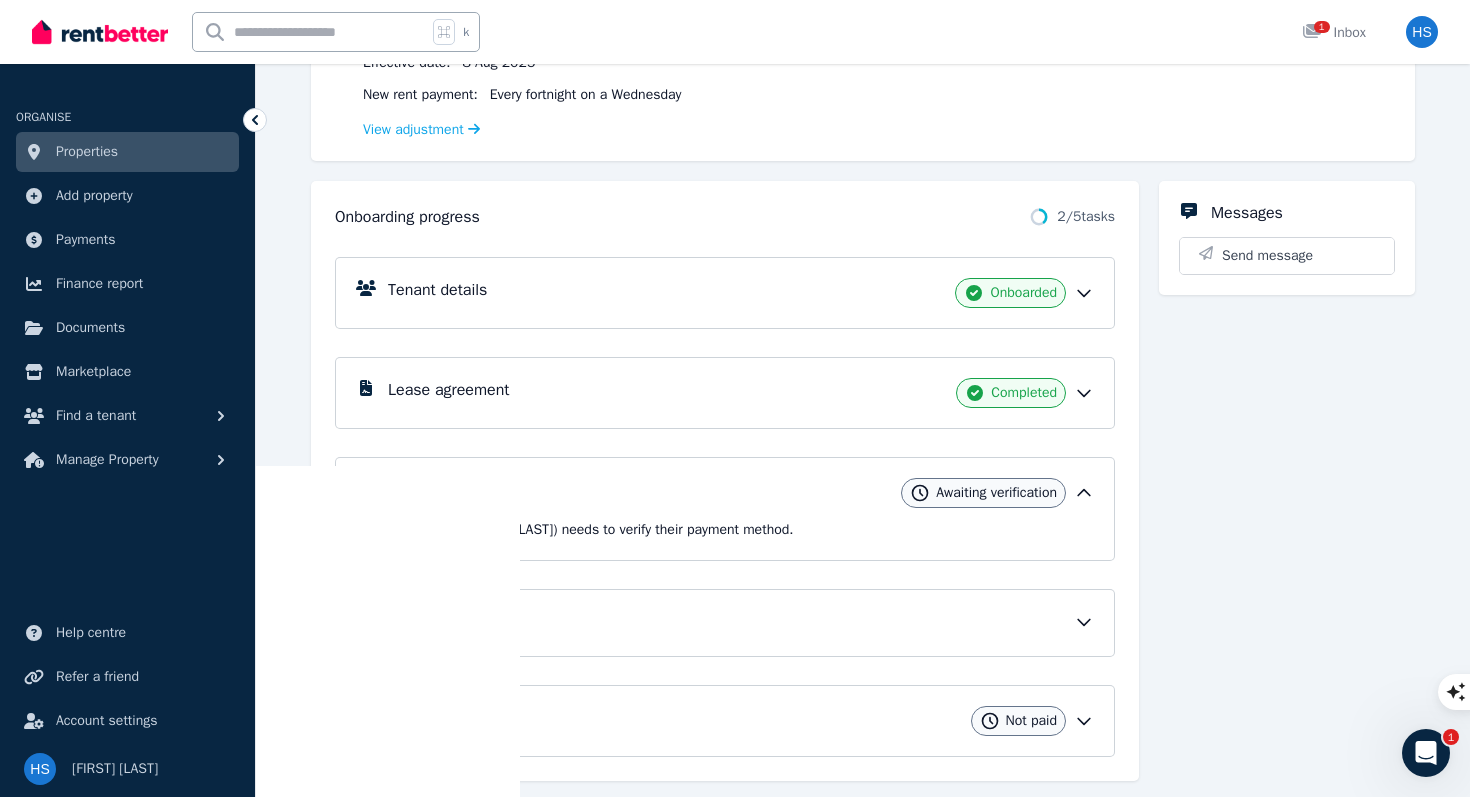 click 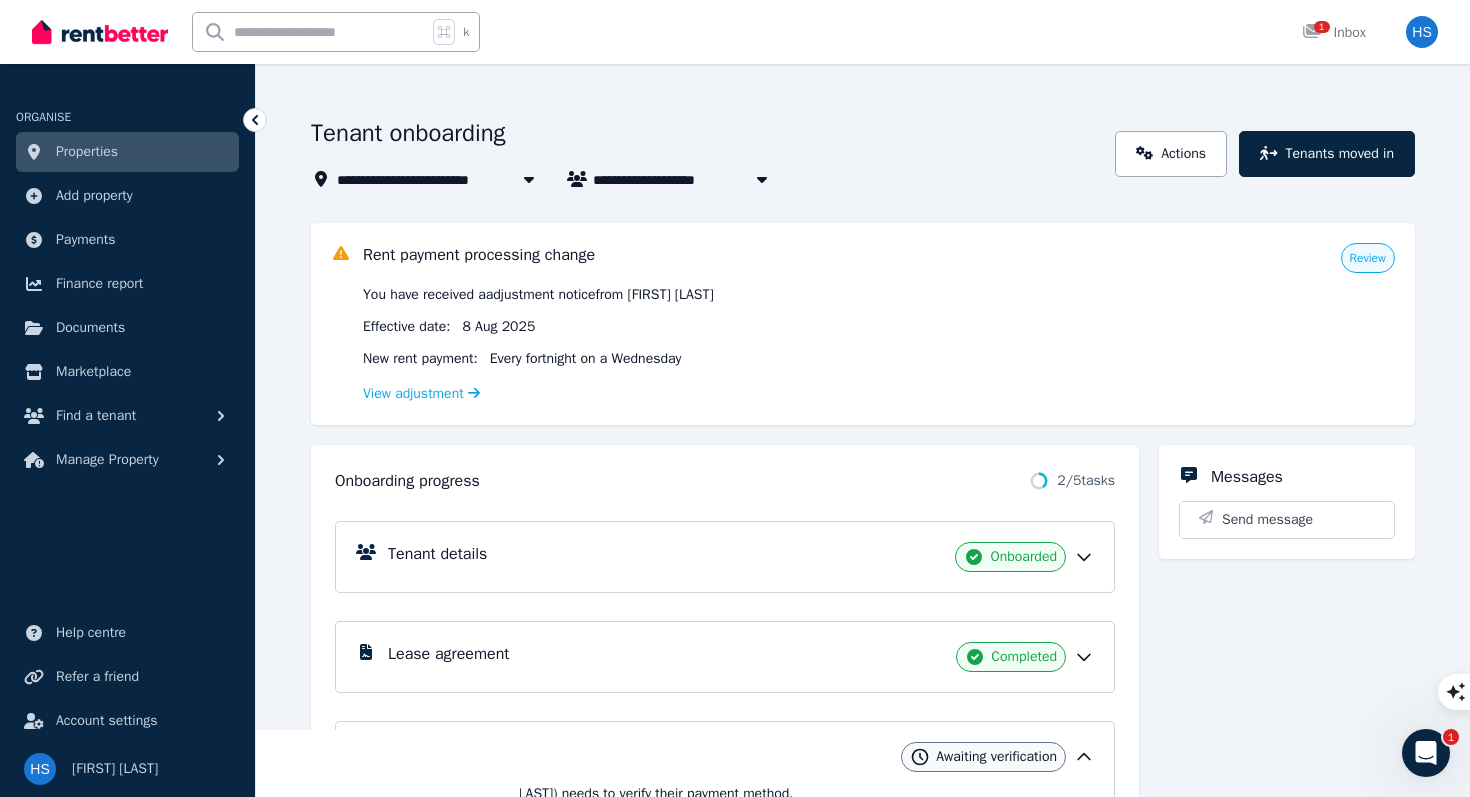 scroll, scrollTop: 0, scrollLeft: 0, axis: both 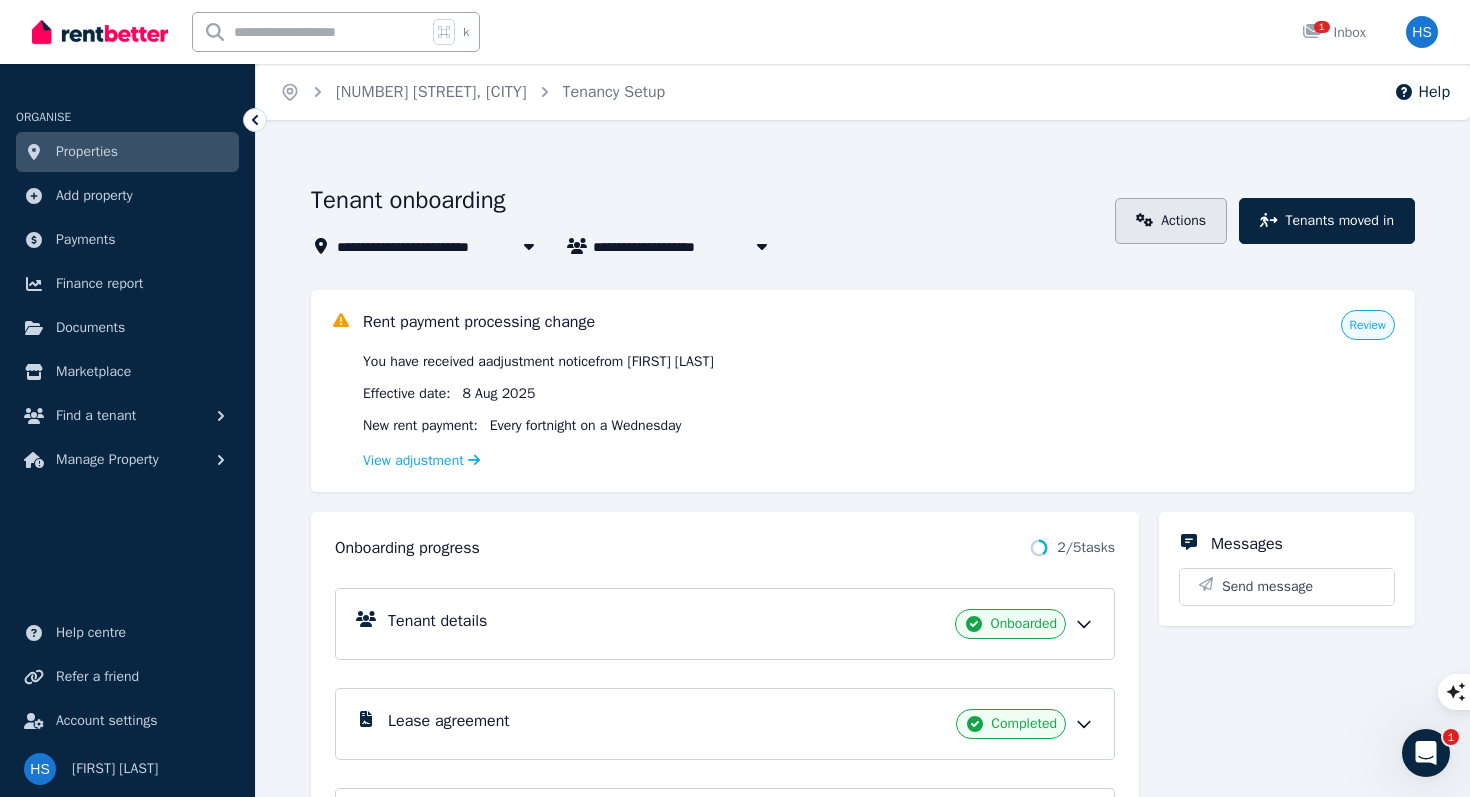 click on "Actions" at bounding box center (1171, 221) 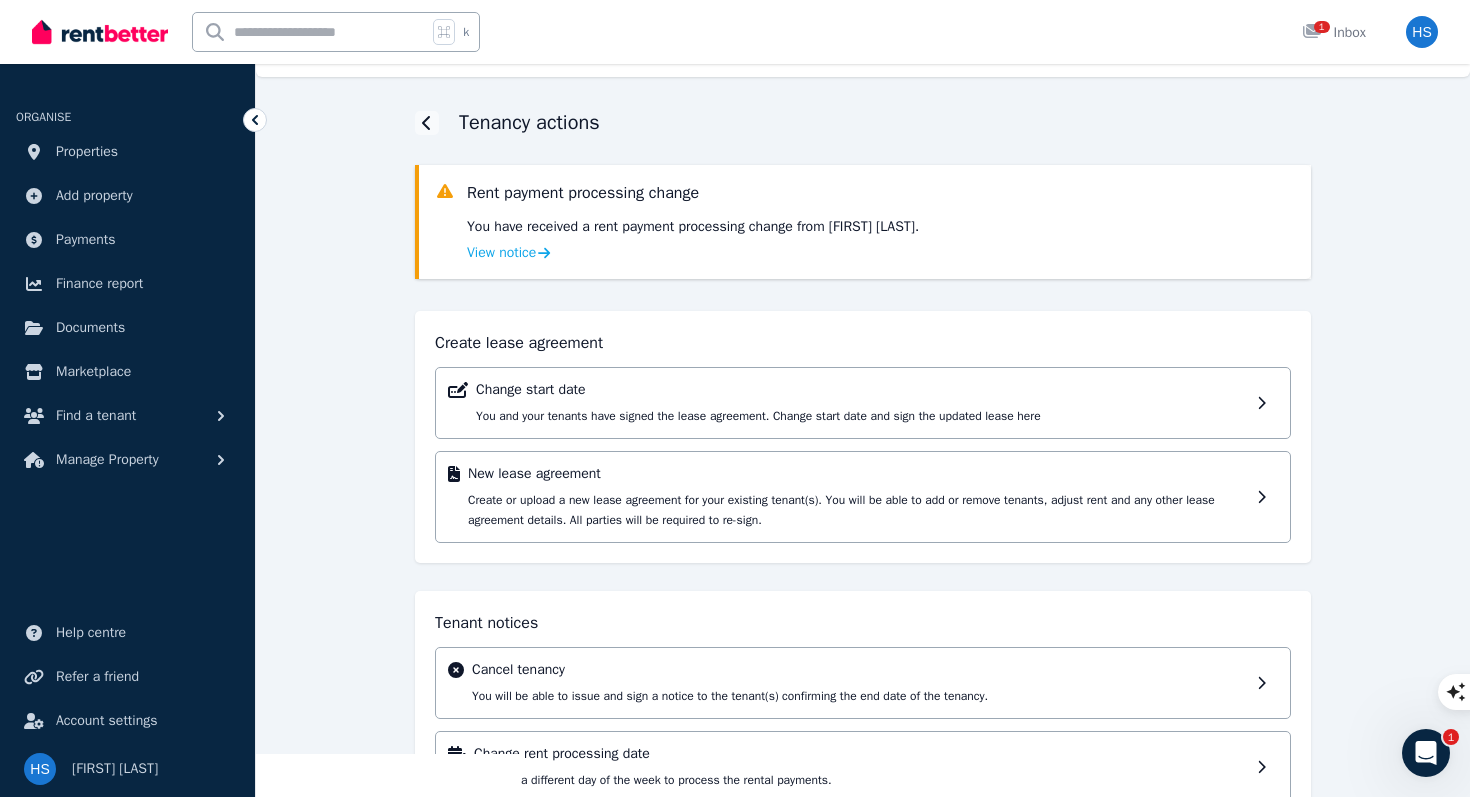 scroll, scrollTop: 0, scrollLeft: 0, axis: both 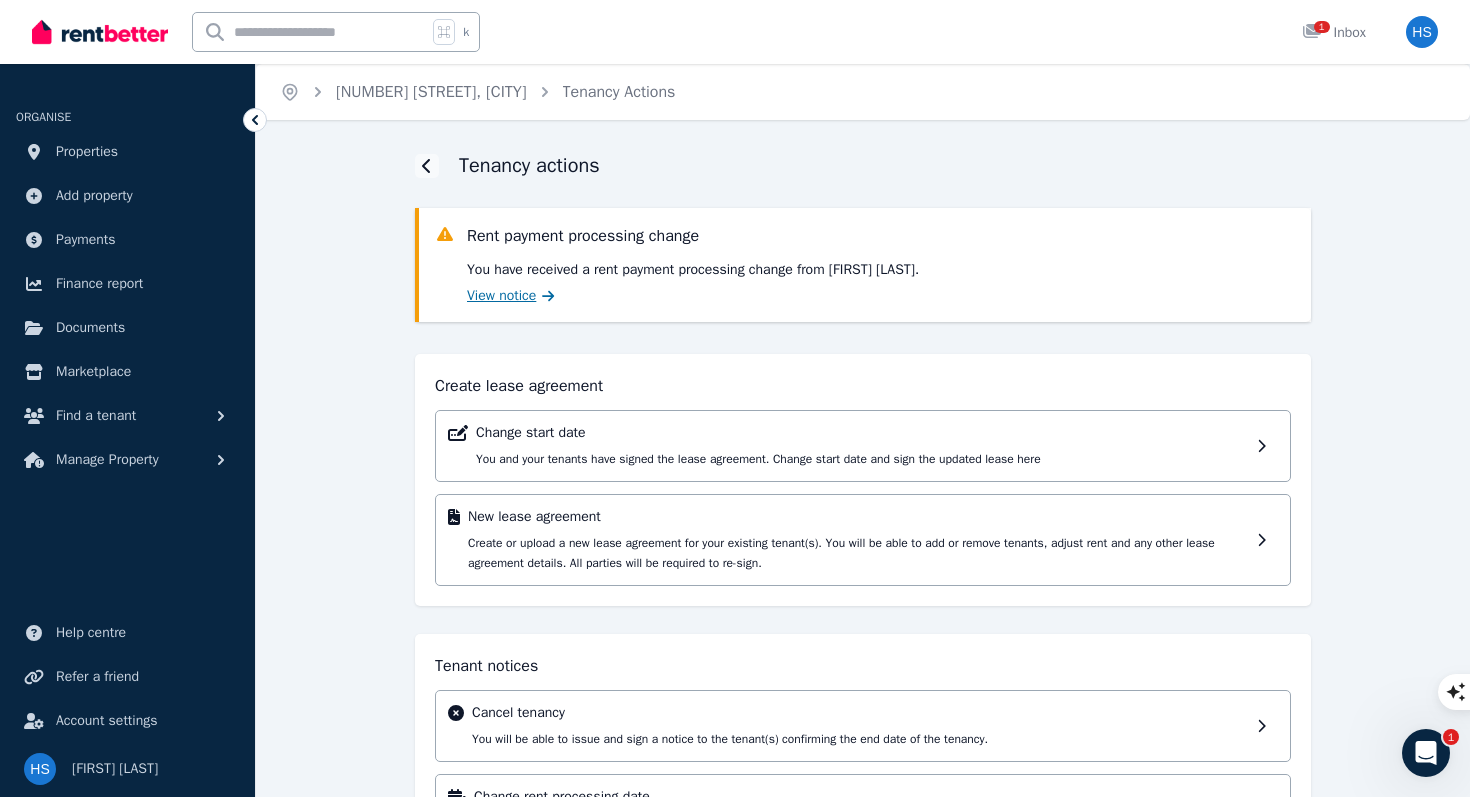 click on "View notice" at bounding box center (501, 296) 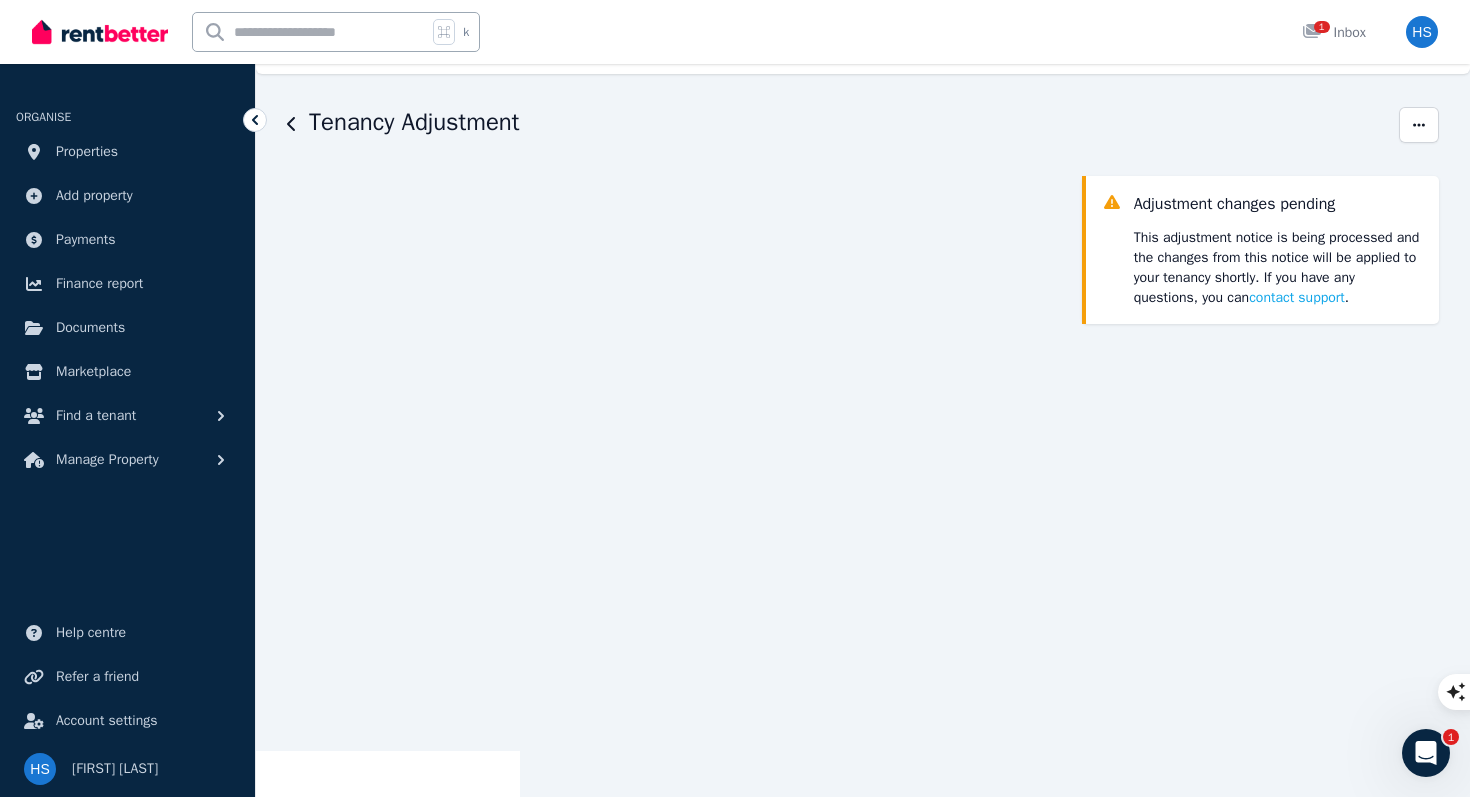 scroll, scrollTop: 0, scrollLeft: 0, axis: both 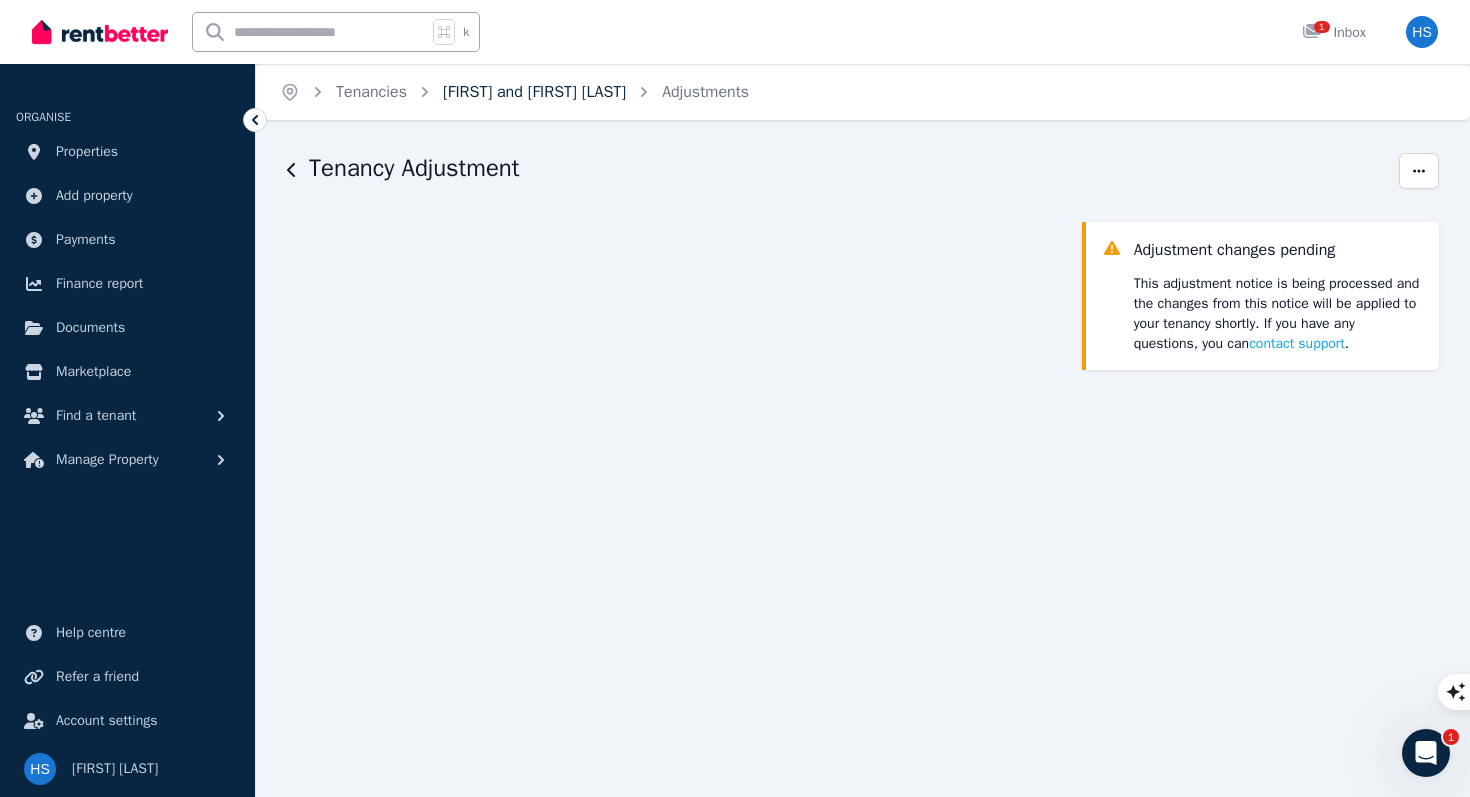 click on "[FIRST] and [FIRST] [LAST]" at bounding box center [534, 92] 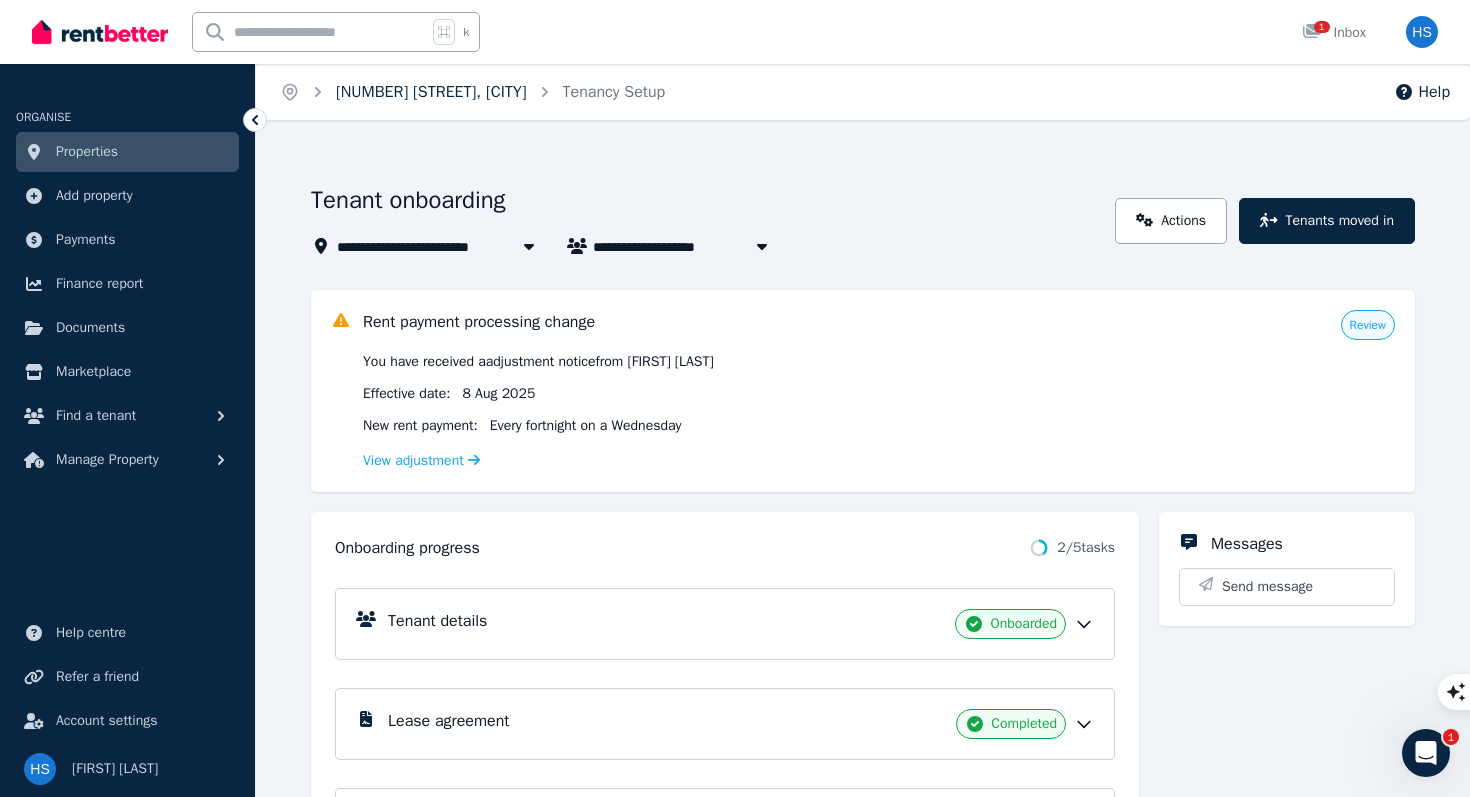 click on "[NUMBER] [STREET], [CITY]" at bounding box center [431, 92] 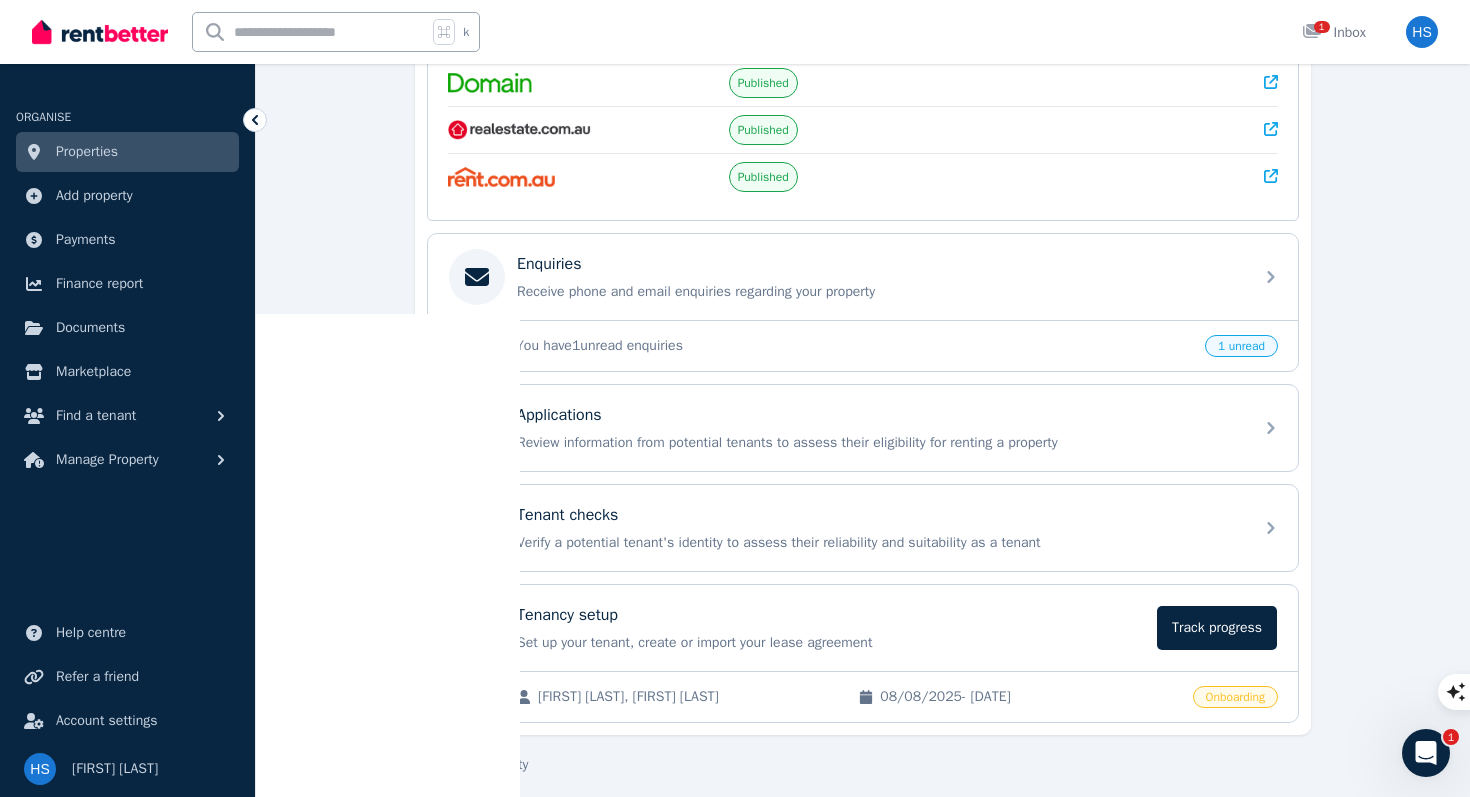 scroll, scrollTop: 484, scrollLeft: 0, axis: vertical 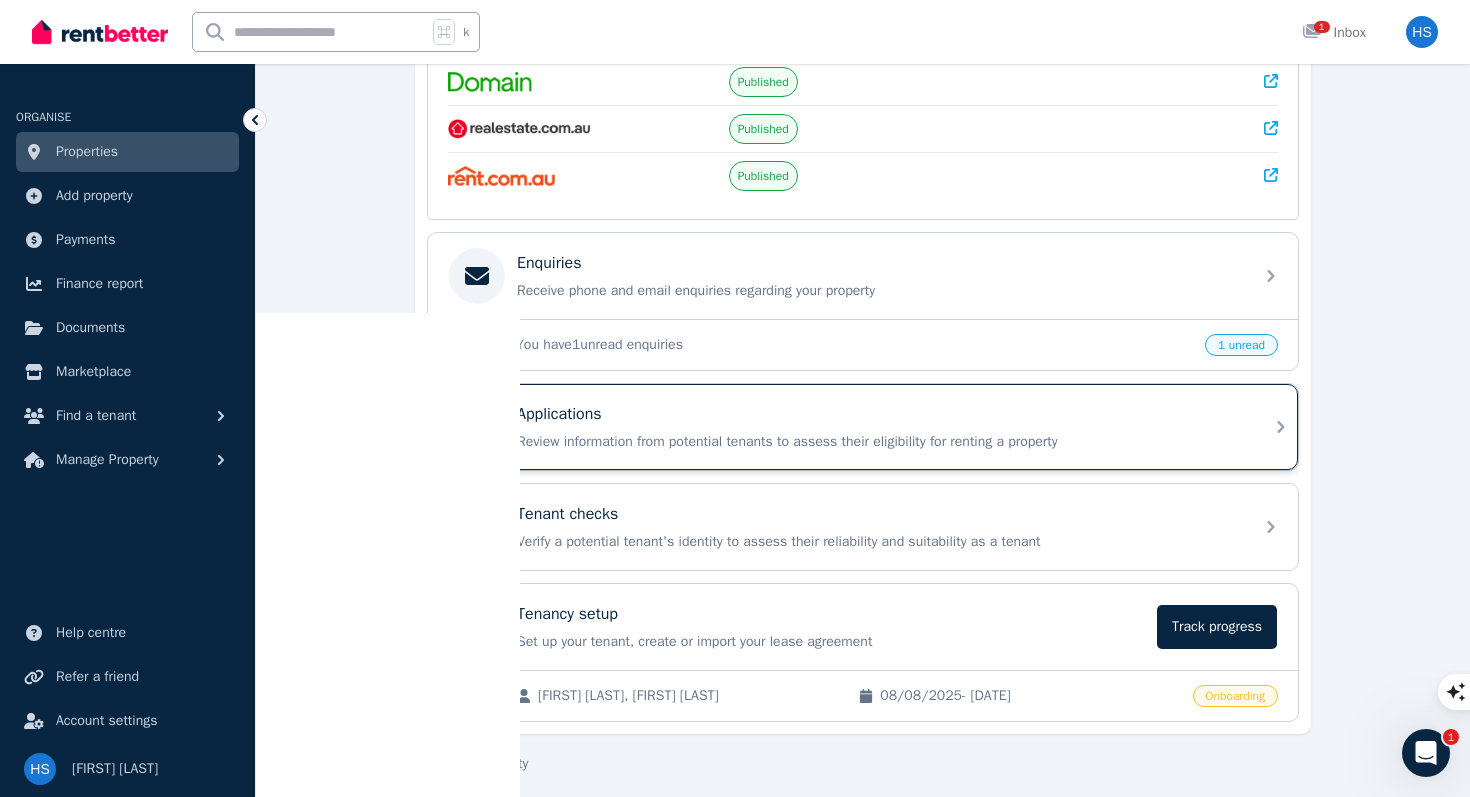 click on "Applications Review information from potential tenants to assess their eligibility for renting a property" at bounding box center (879, 427) 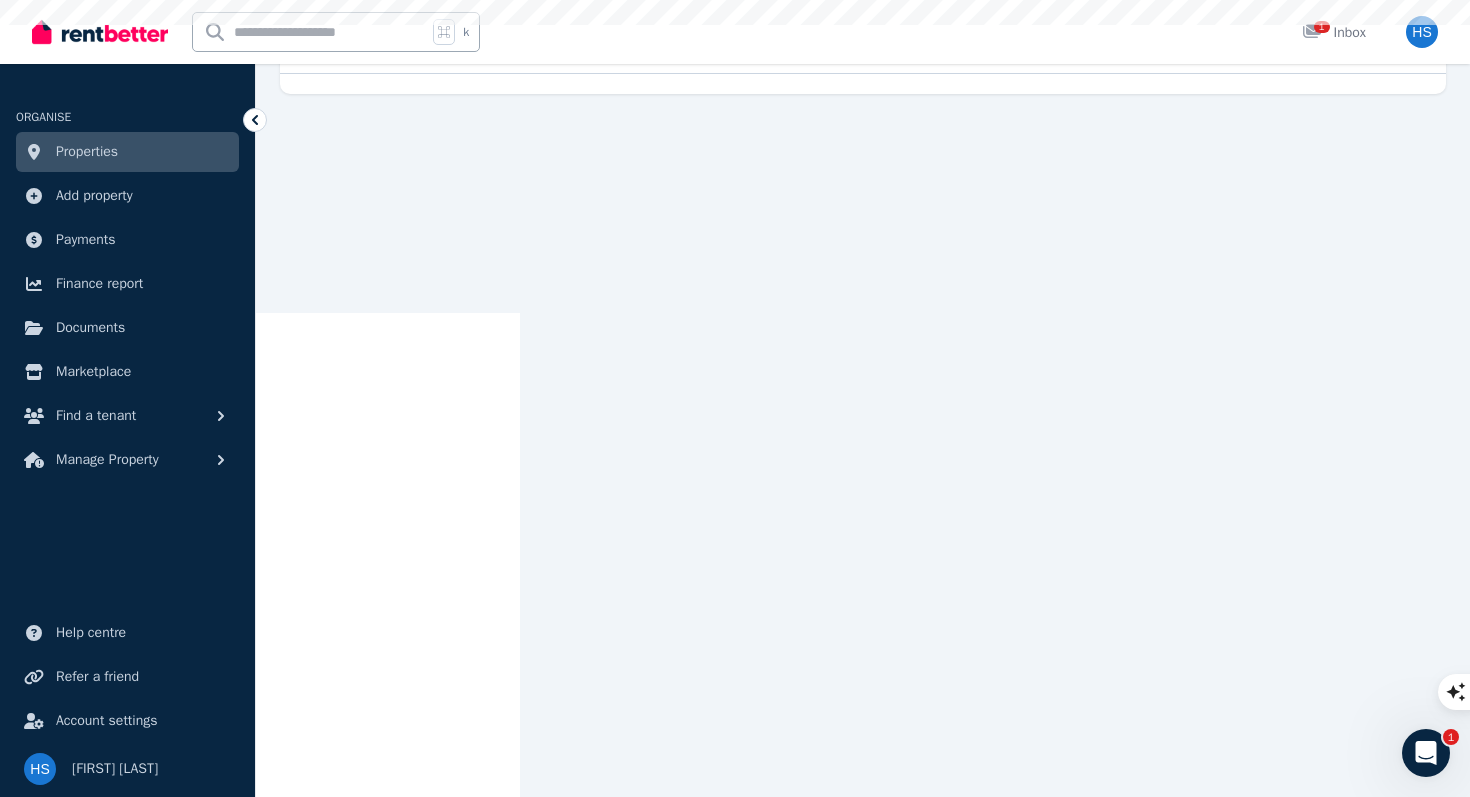scroll, scrollTop: 0, scrollLeft: 0, axis: both 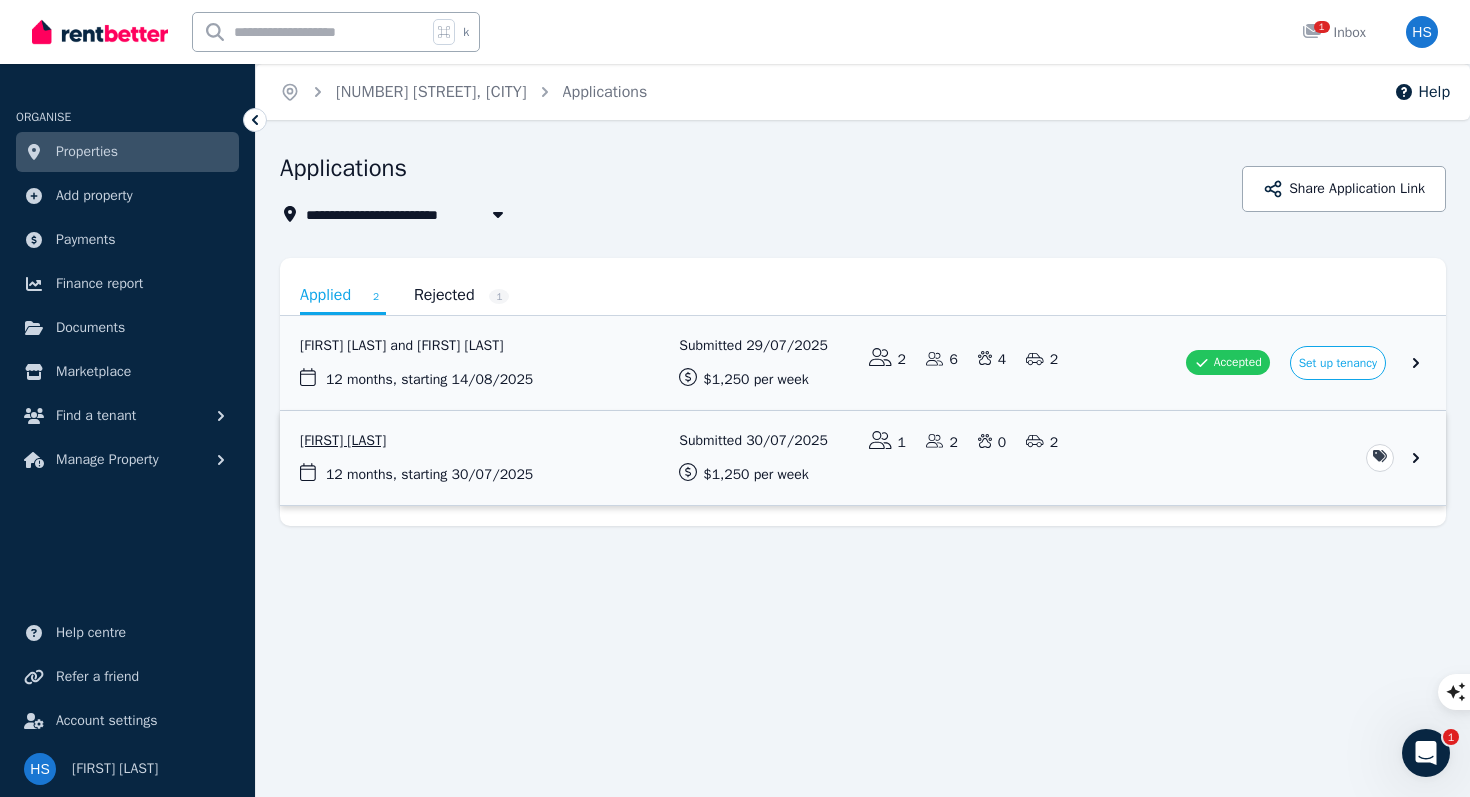click at bounding box center [863, 458] 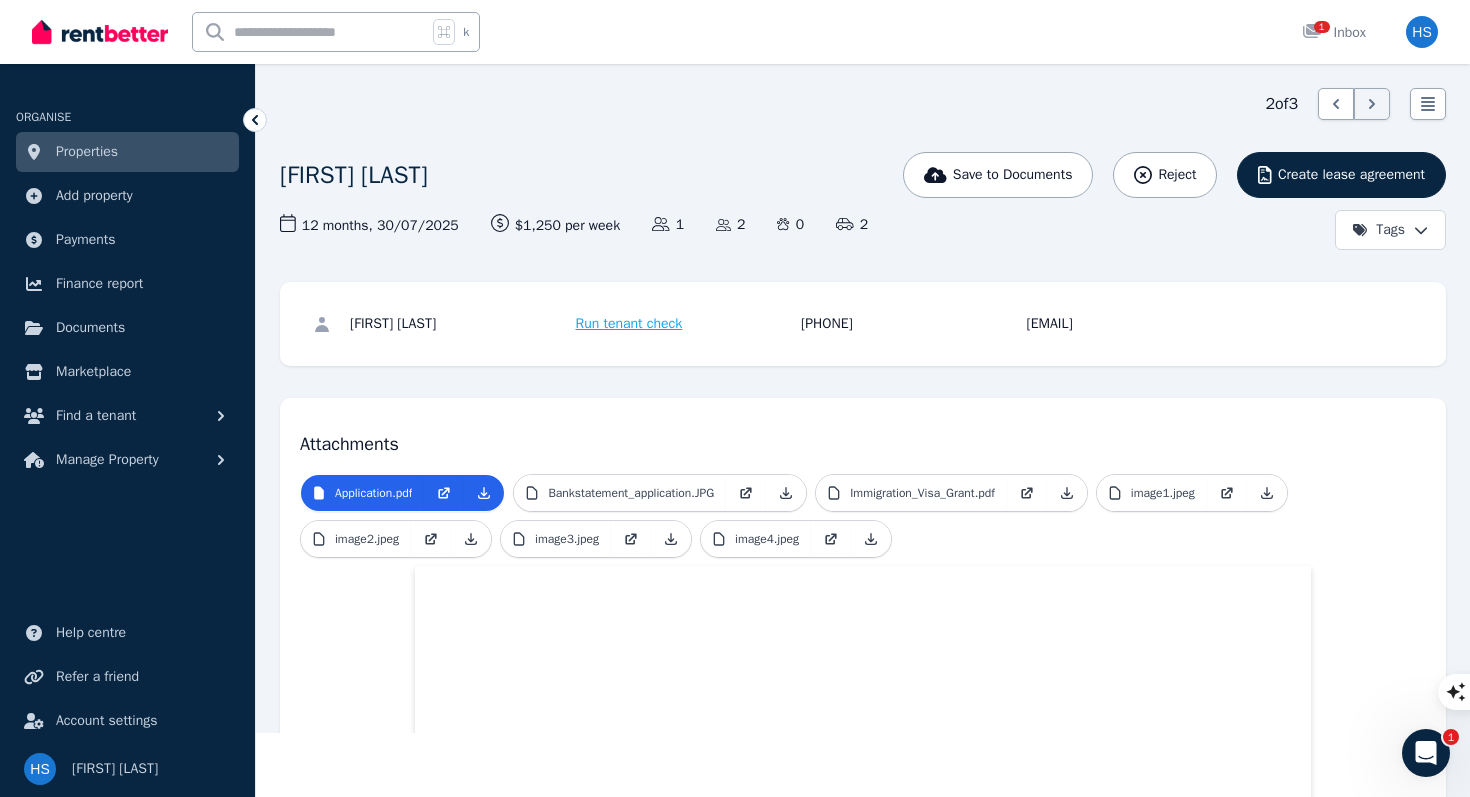 scroll, scrollTop: 0, scrollLeft: 0, axis: both 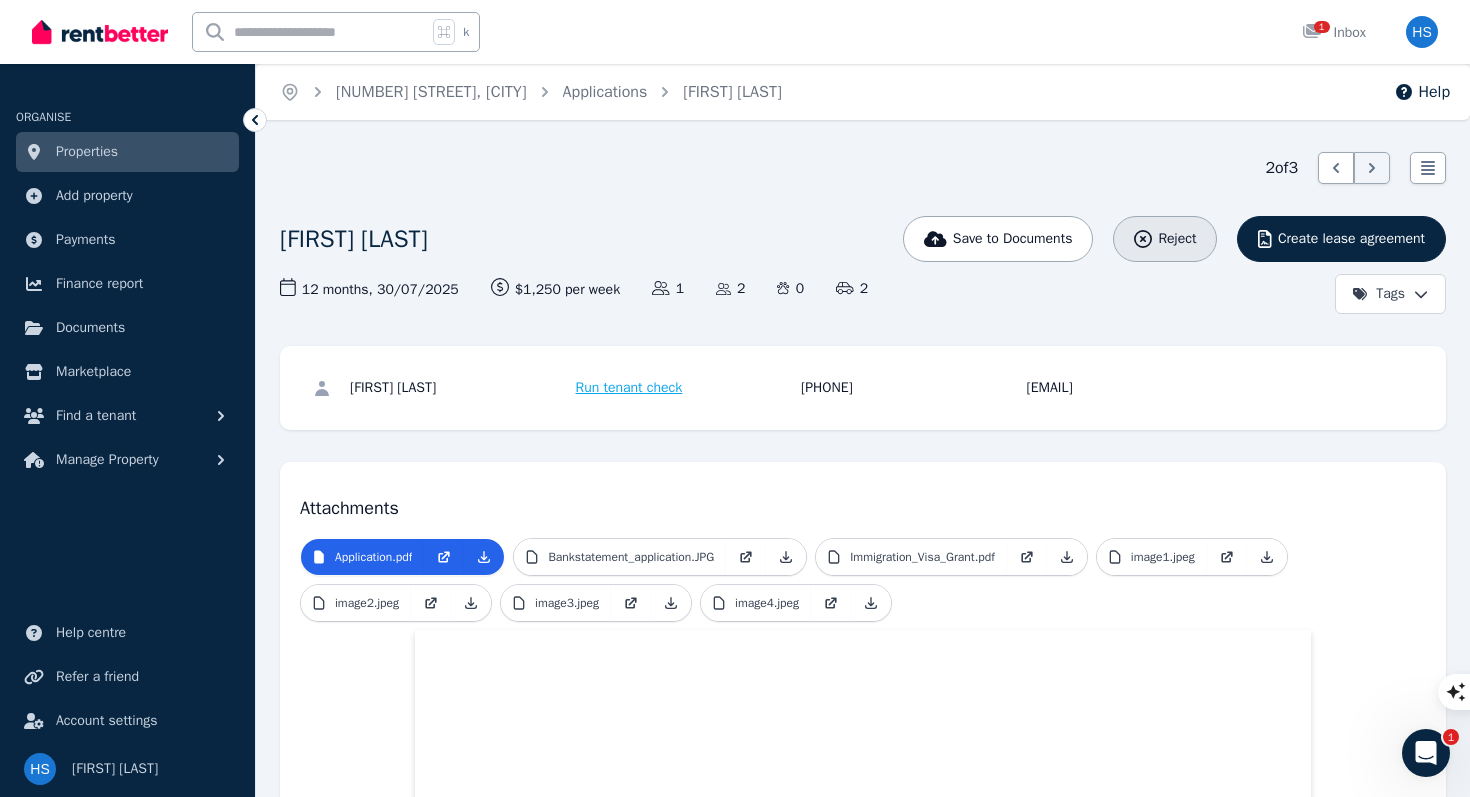 click on "Reject" at bounding box center [1165, 239] 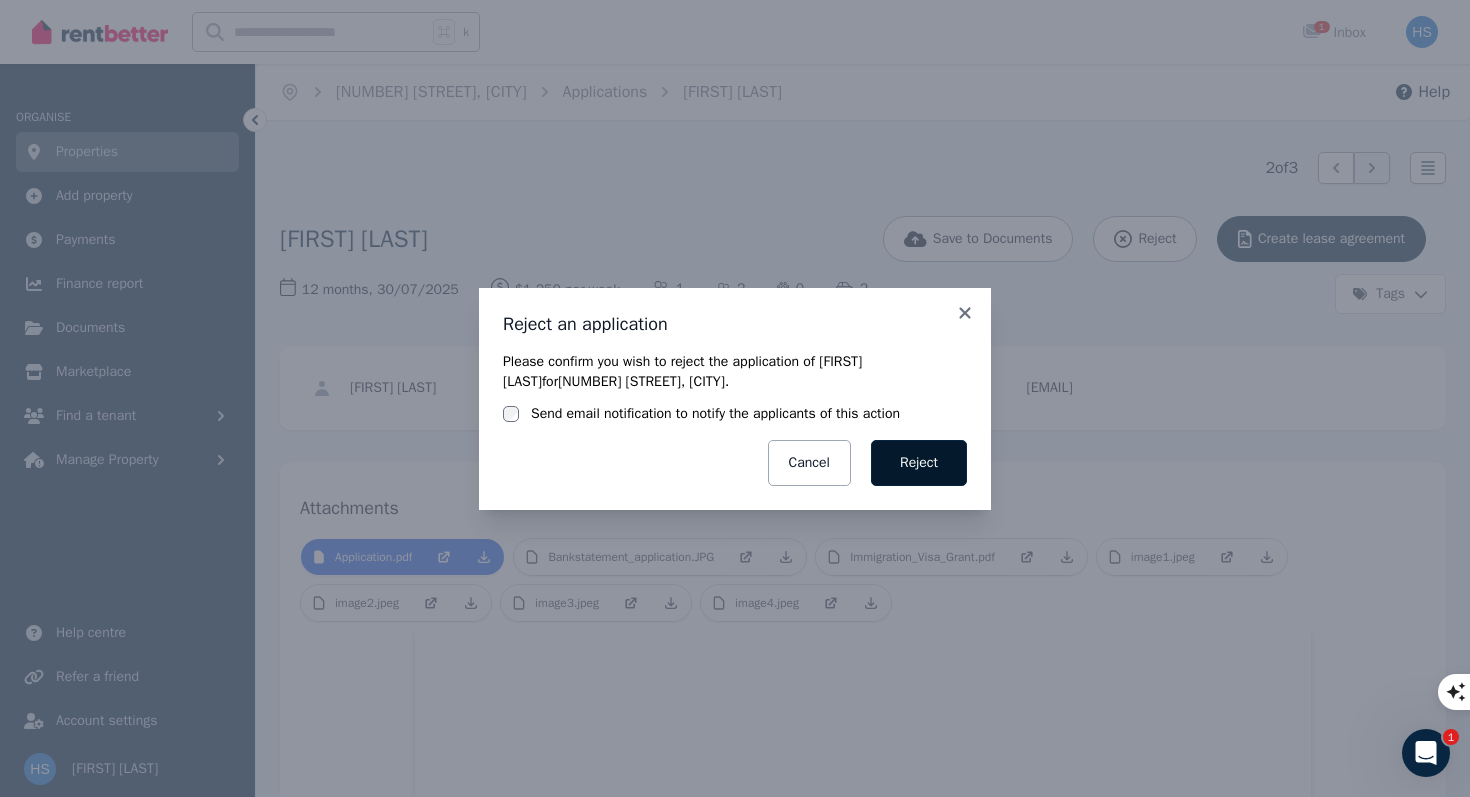 click on "Reject" at bounding box center [919, 463] 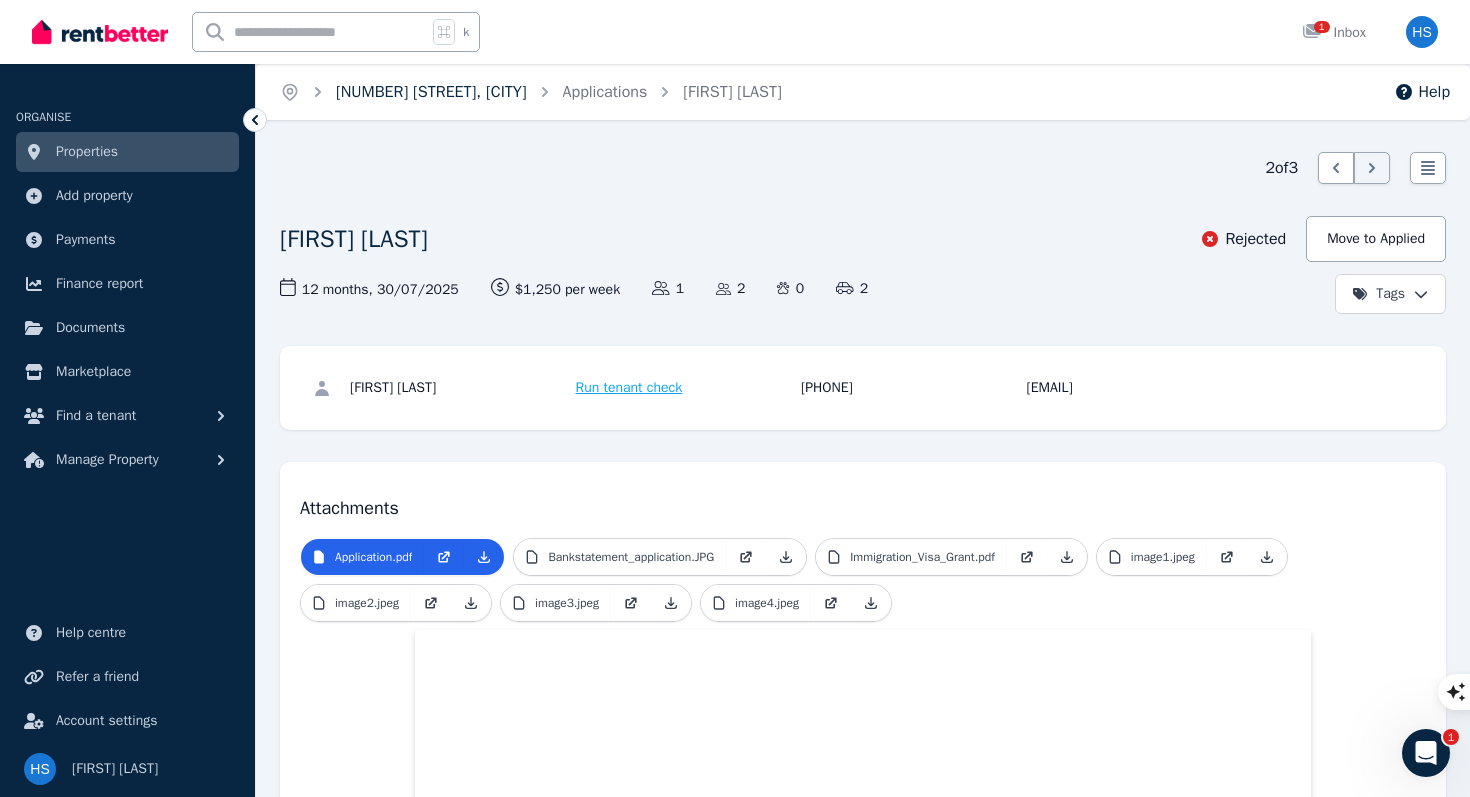 click on "[NUMBER] [STREET], [CITY]" at bounding box center [431, 92] 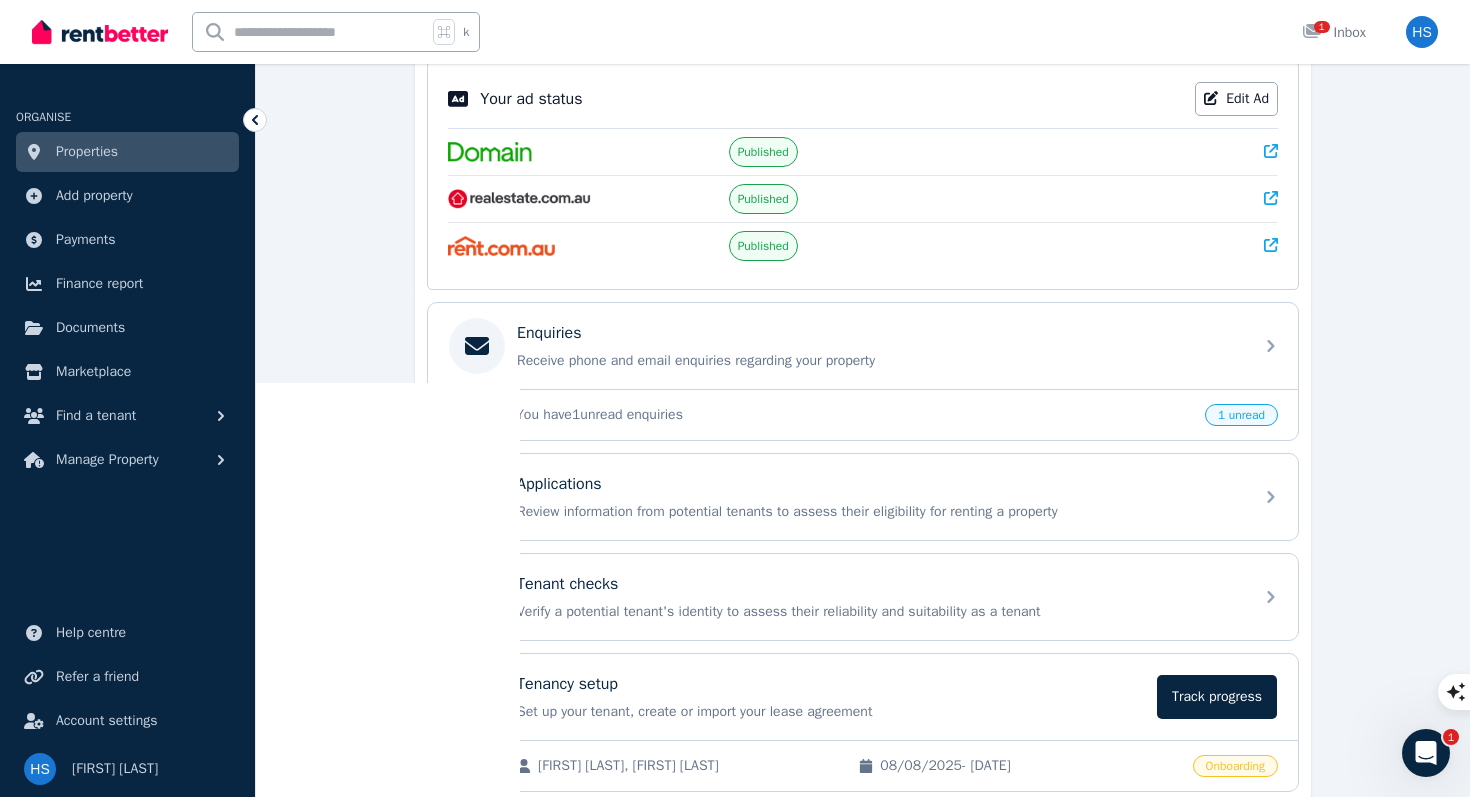 scroll, scrollTop: 460, scrollLeft: 0, axis: vertical 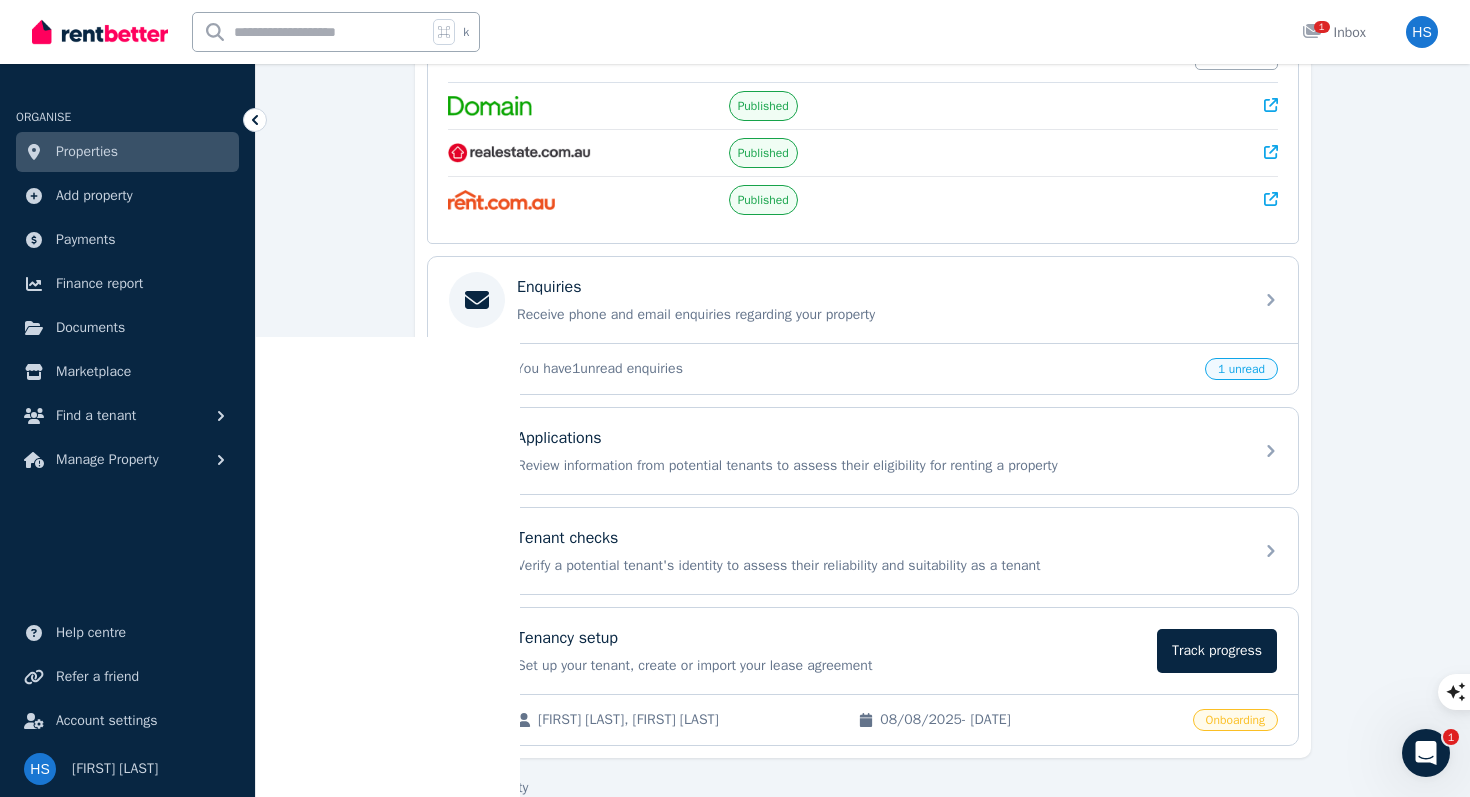 click on "You have  1  unread enquiries" at bounding box center (854, 369) 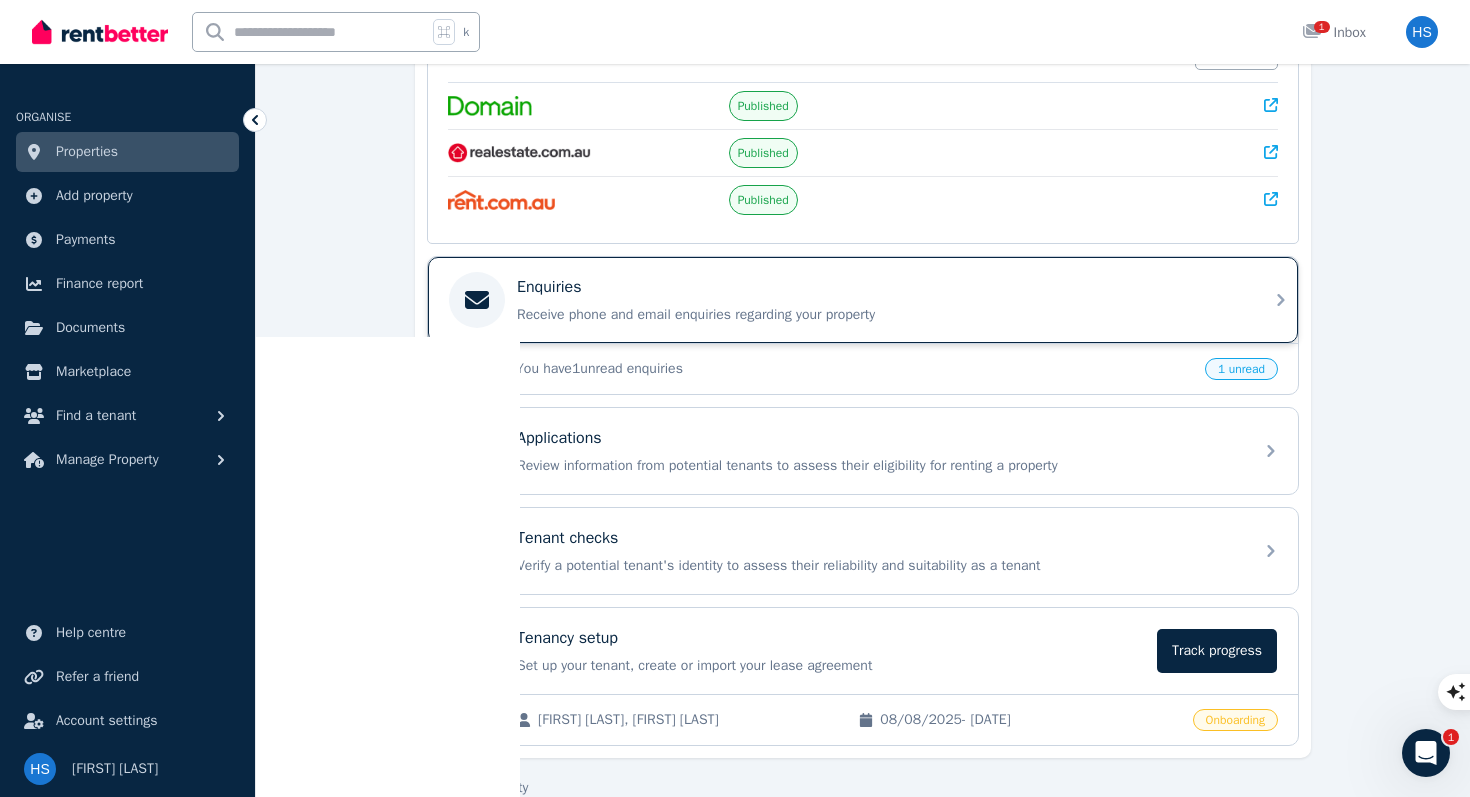 click on "Enquiries Receive phone and email enquiries regarding your property" at bounding box center (863, 300) 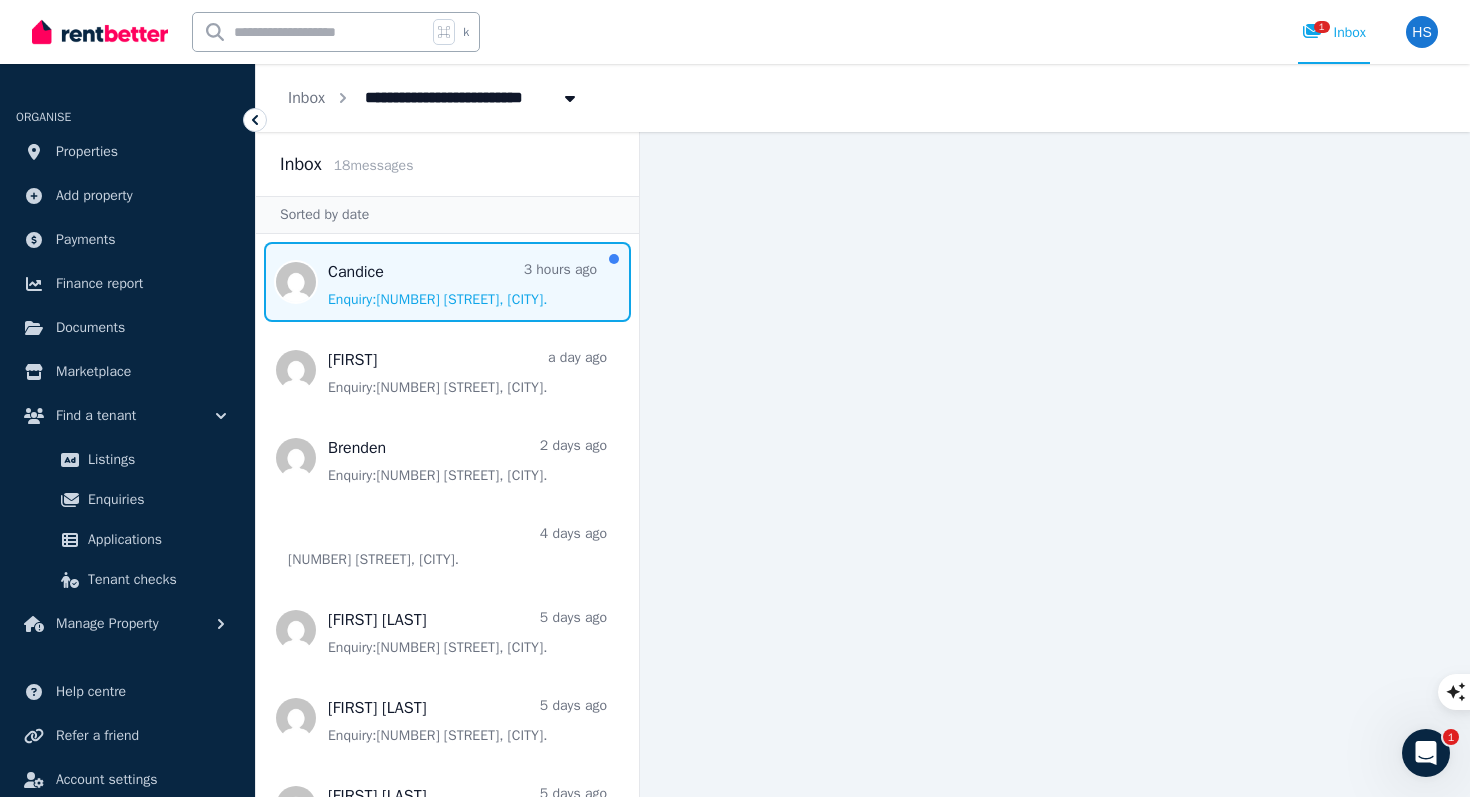 click at bounding box center [447, 282] 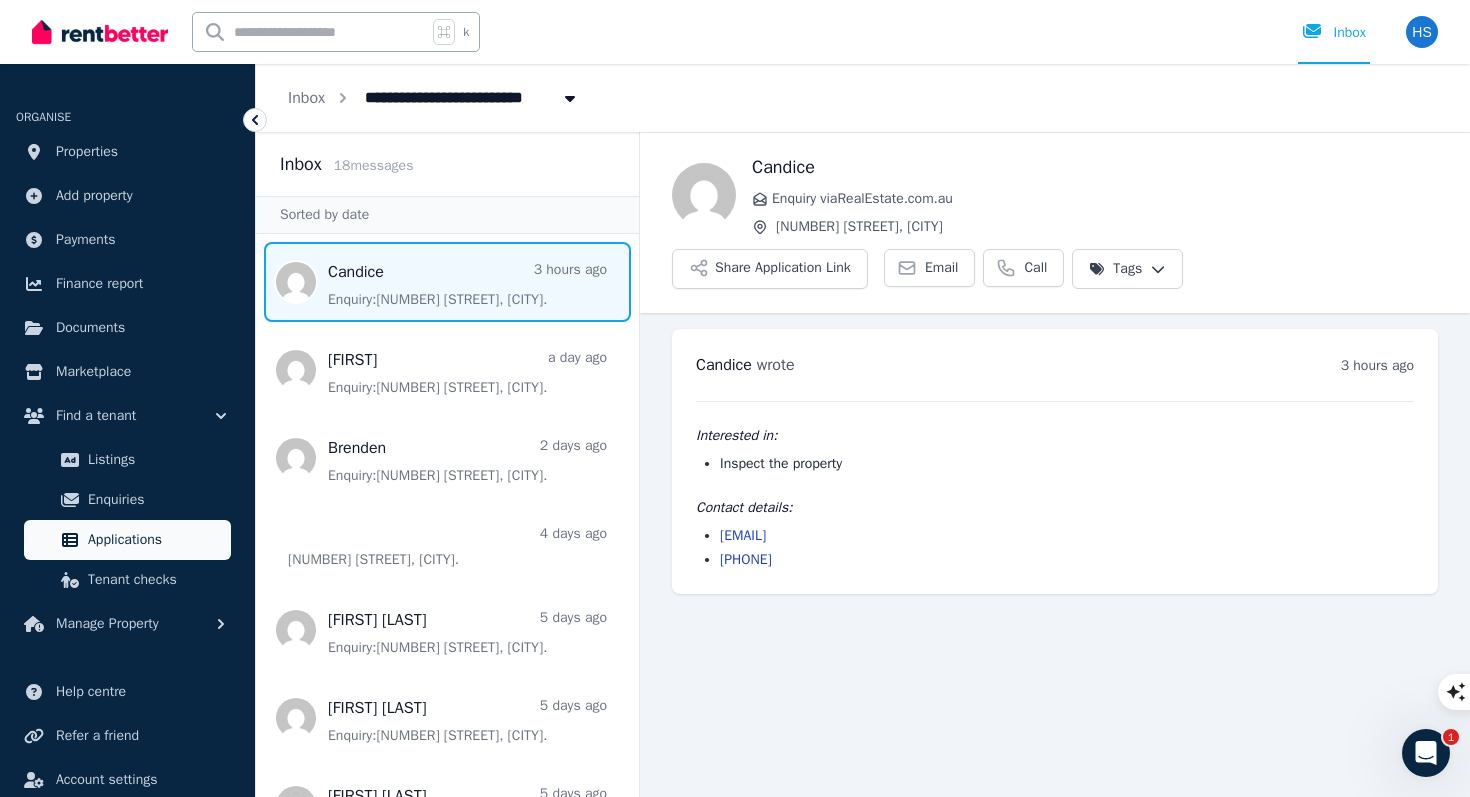 click on "Applications" at bounding box center [155, 540] 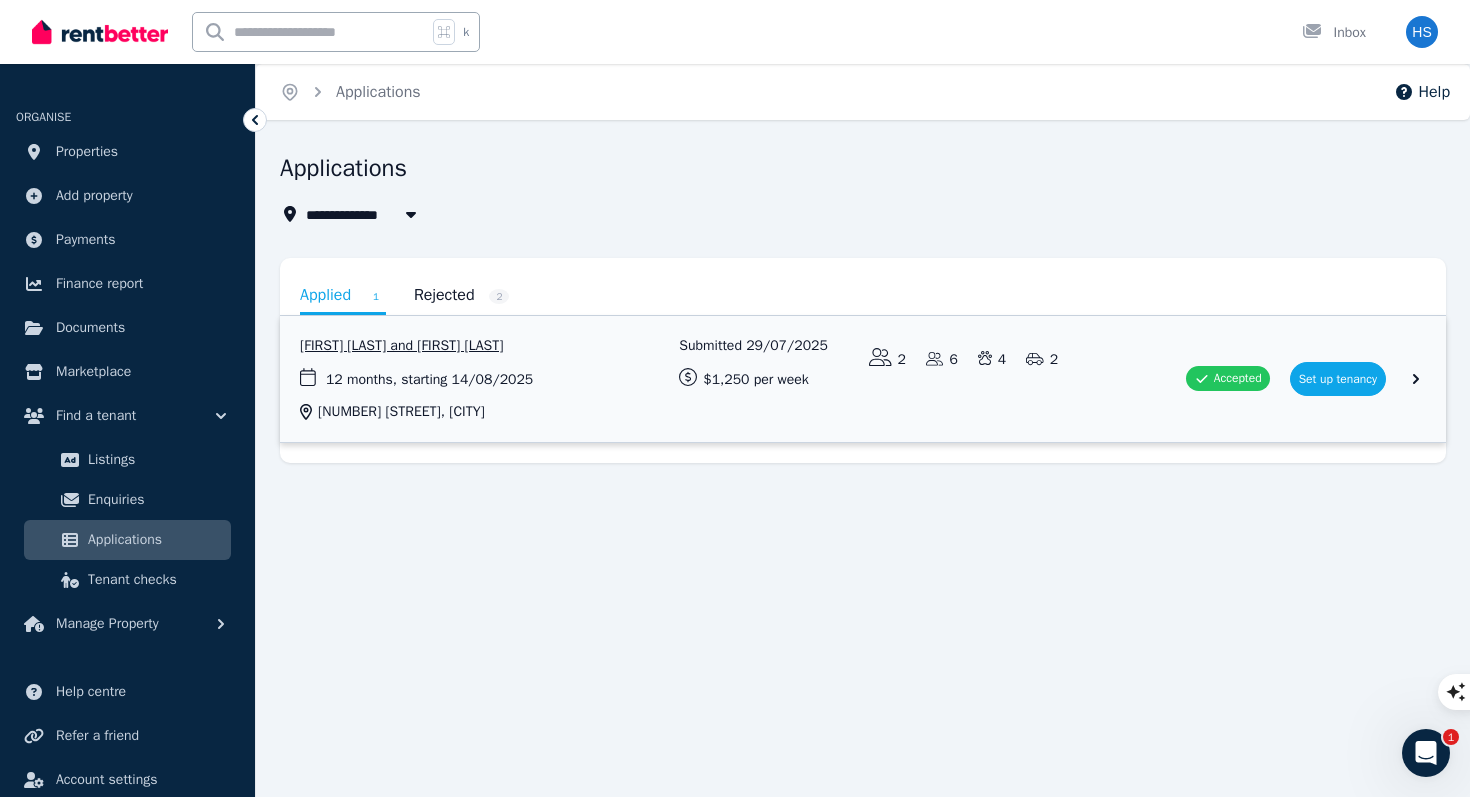 click at bounding box center [863, 379] 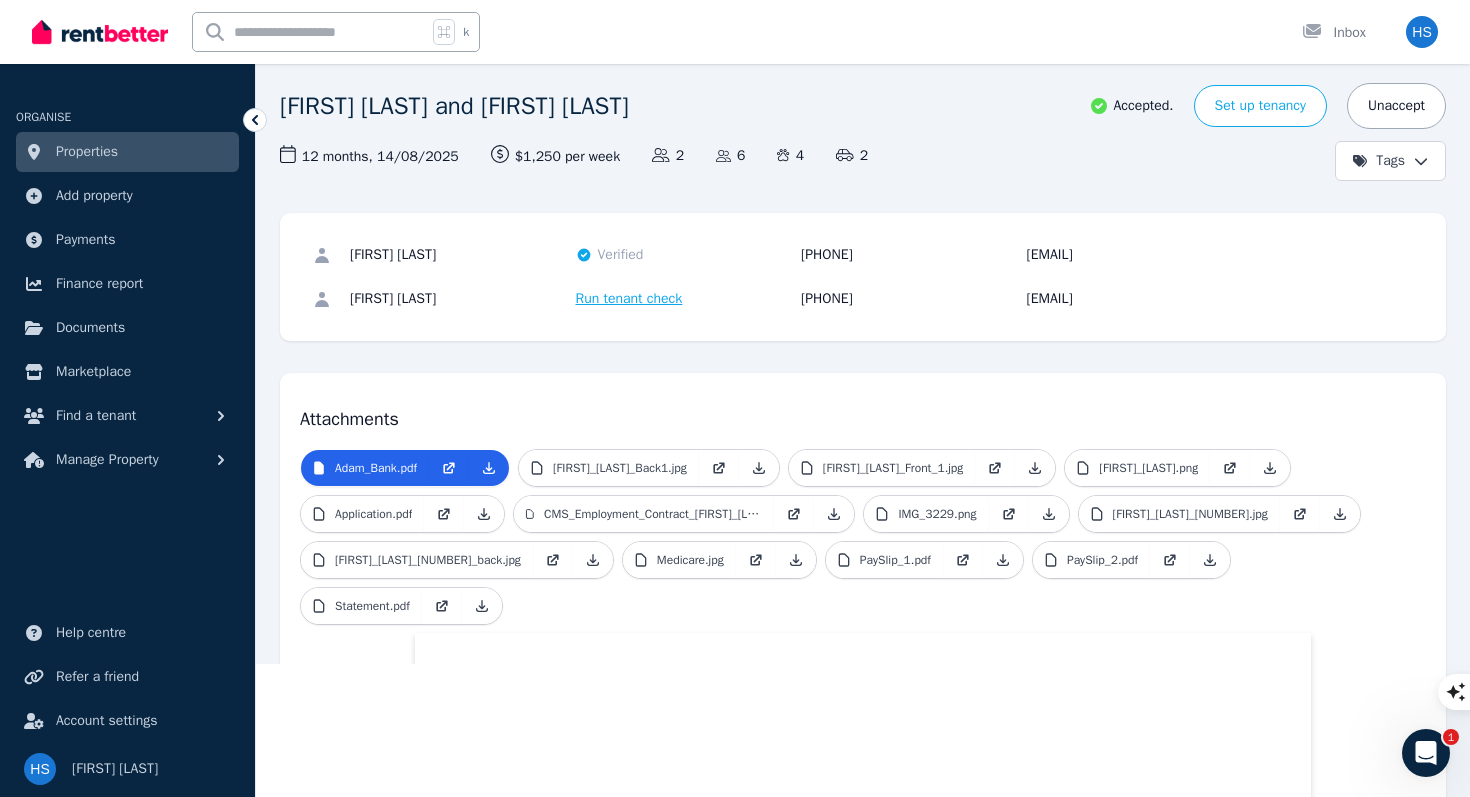 scroll, scrollTop: 0, scrollLeft: 0, axis: both 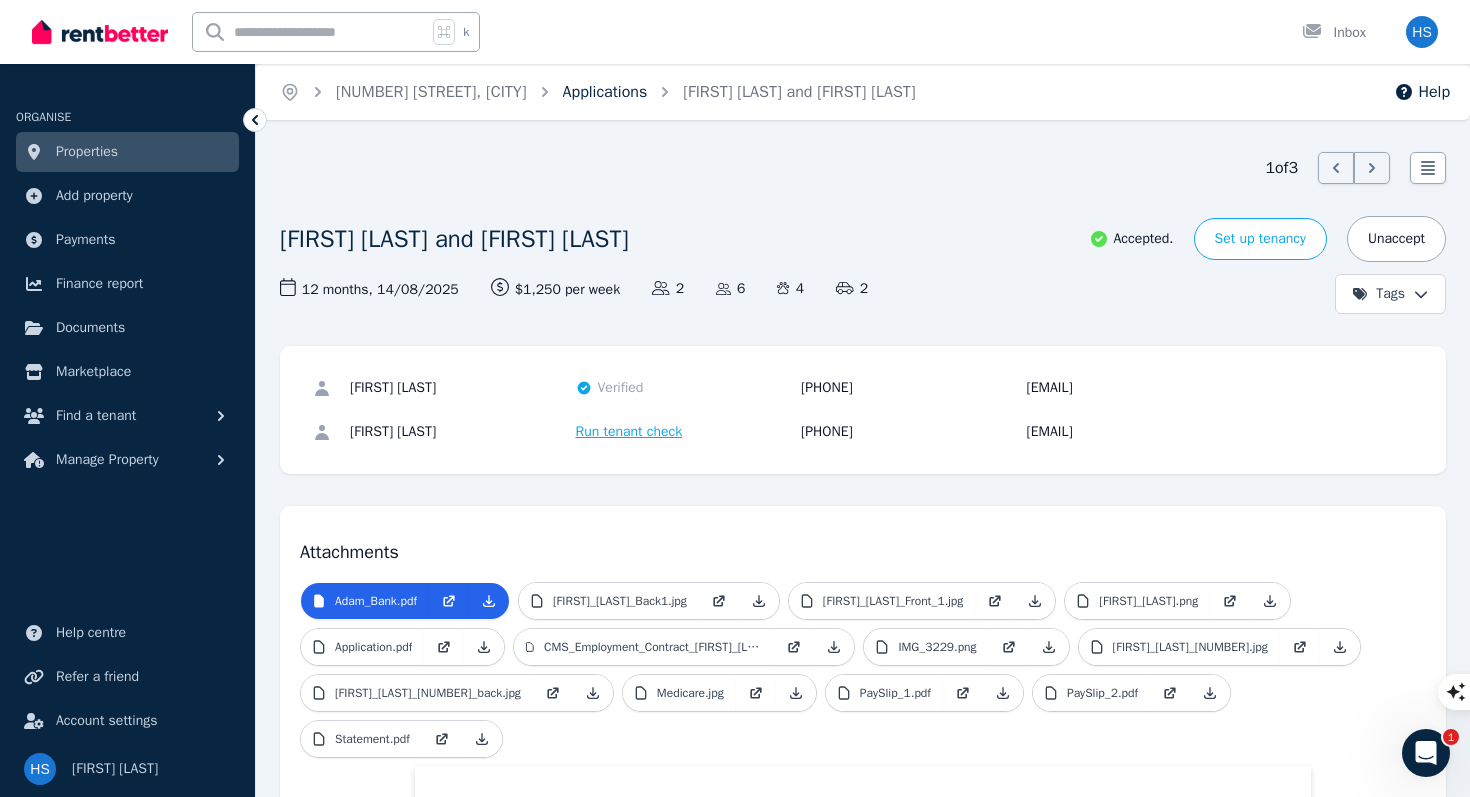 click on "Applications" at bounding box center [605, 92] 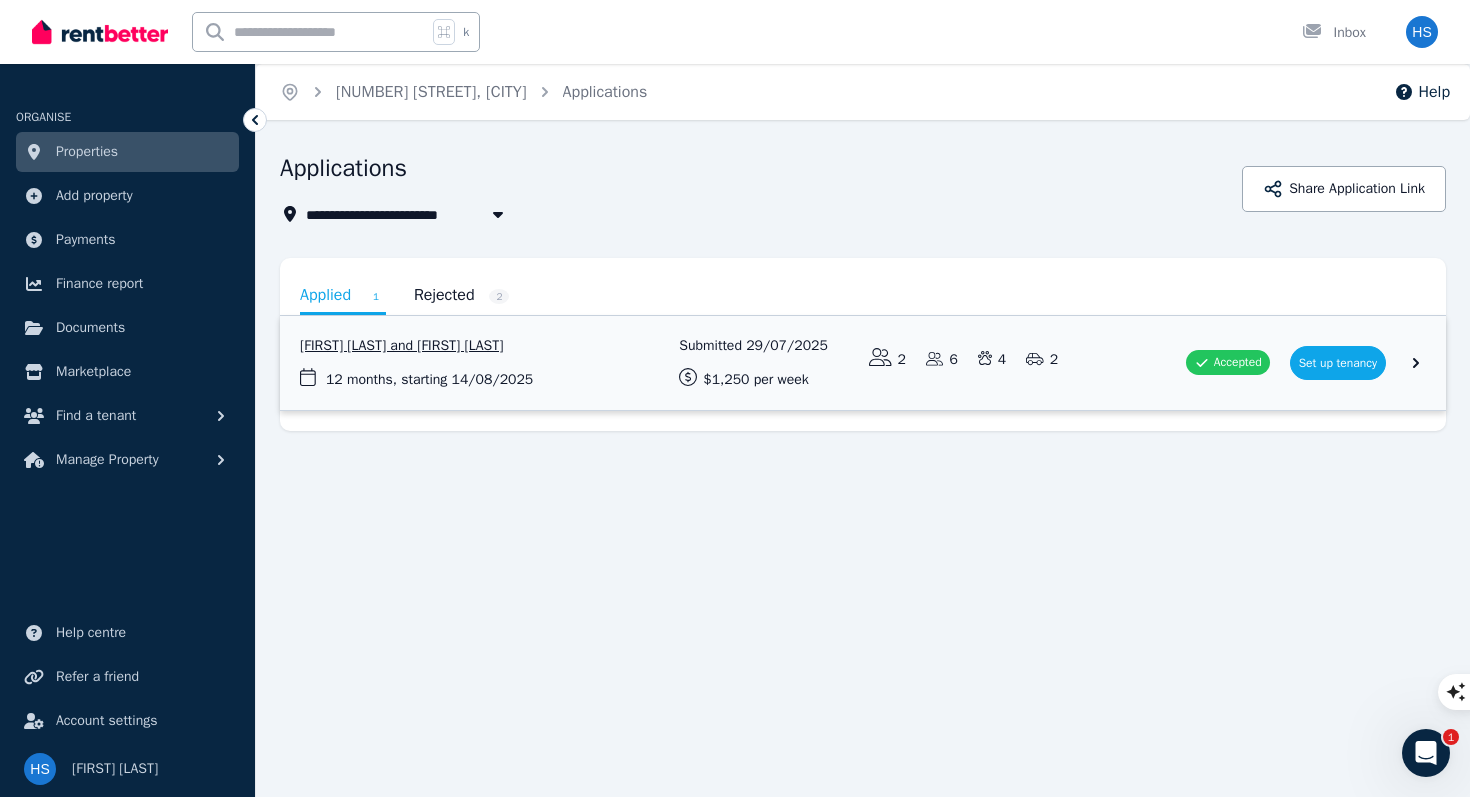click at bounding box center (863, 363) 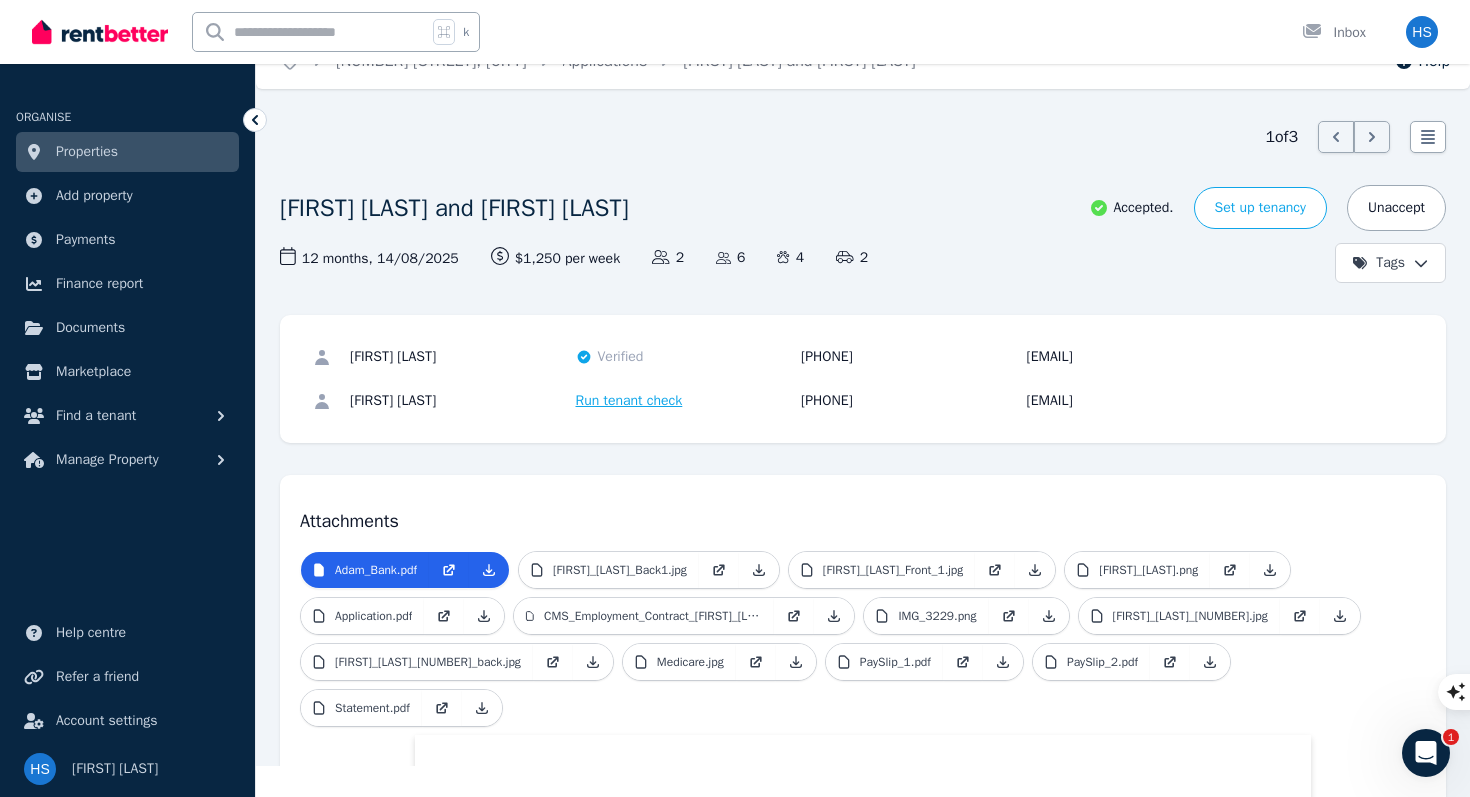 scroll, scrollTop: 0, scrollLeft: 0, axis: both 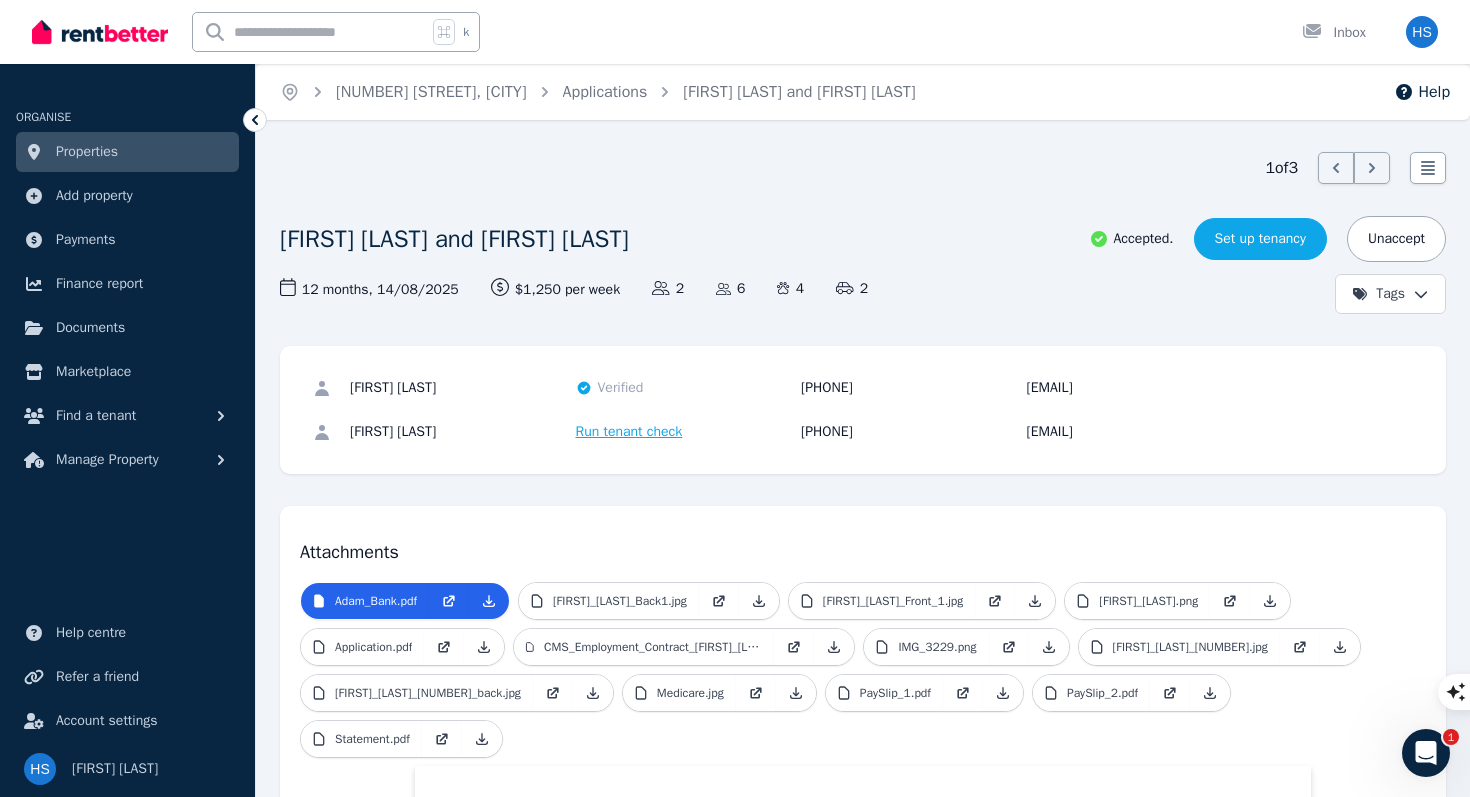 click on "Set up tenancy" at bounding box center [1260, 239] 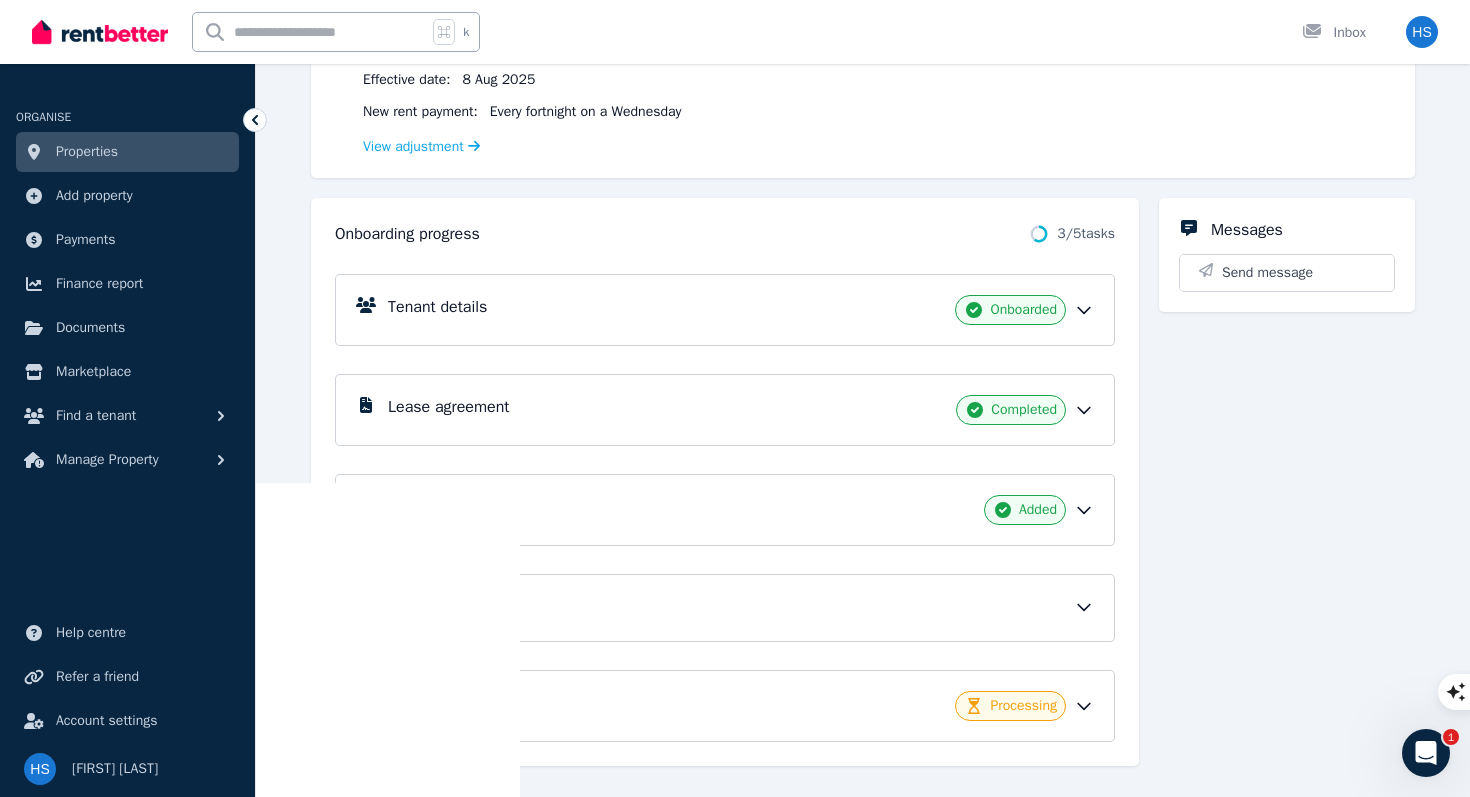 scroll, scrollTop: 351, scrollLeft: 0, axis: vertical 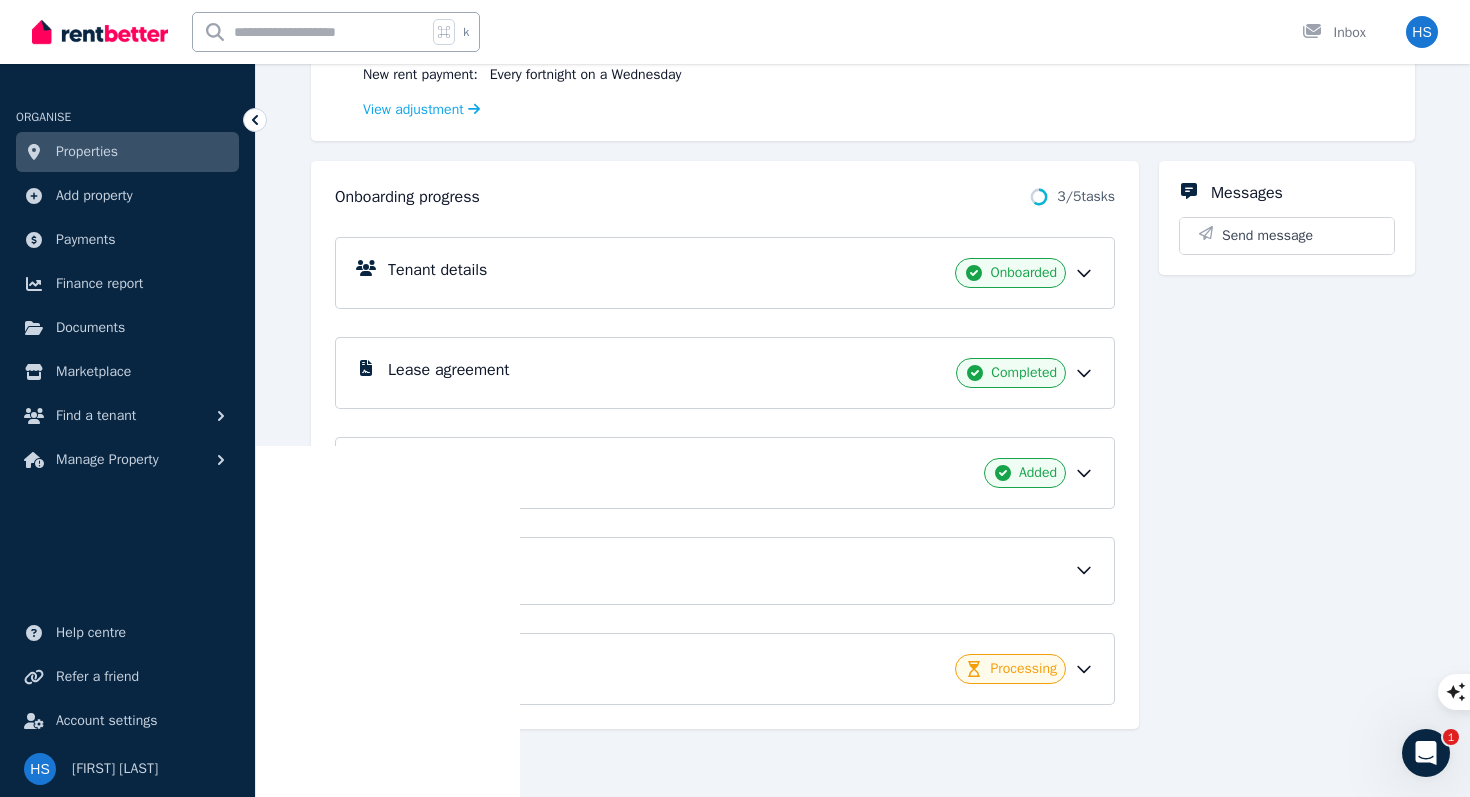 click 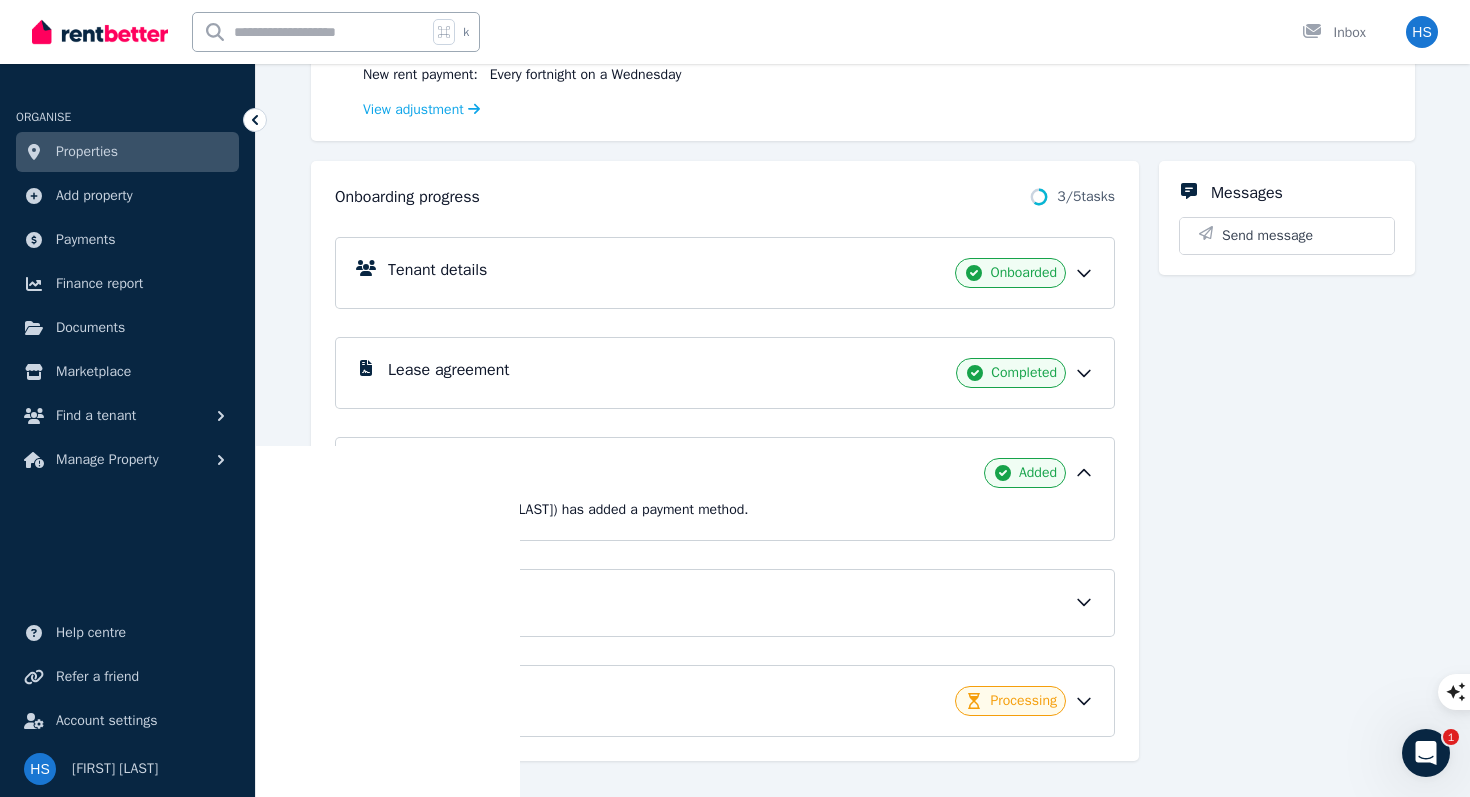 click 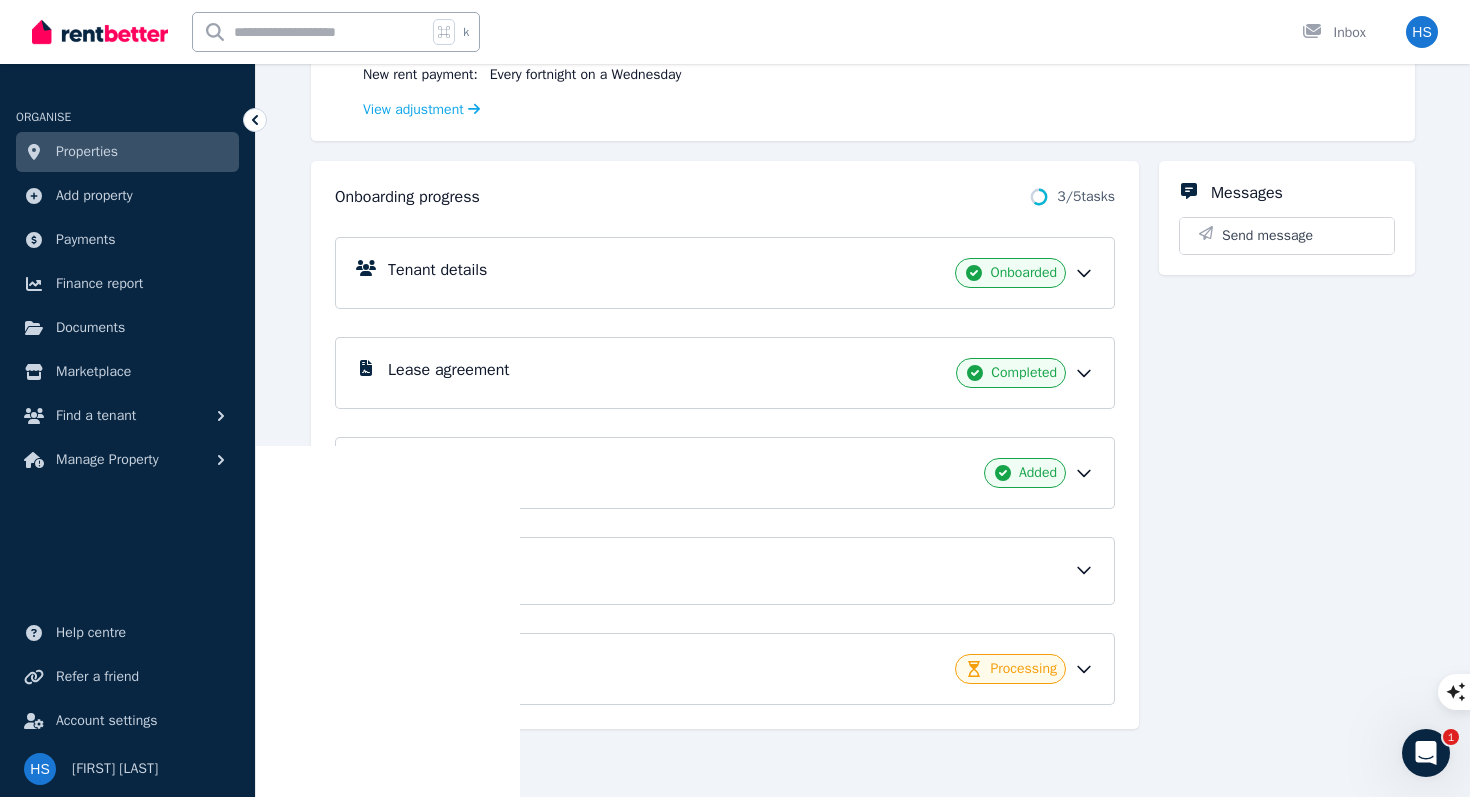 click 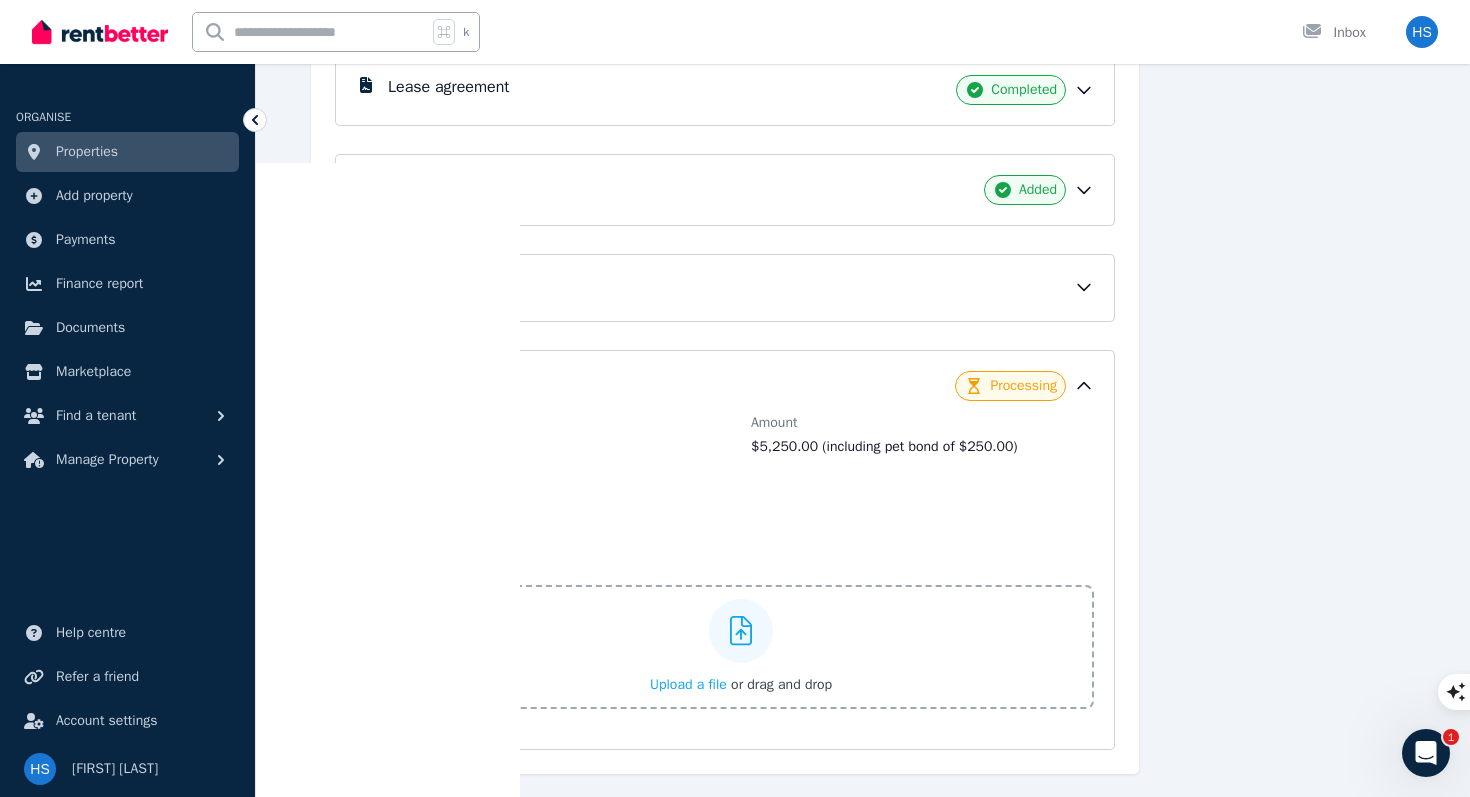 scroll, scrollTop: 641, scrollLeft: 0, axis: vertical 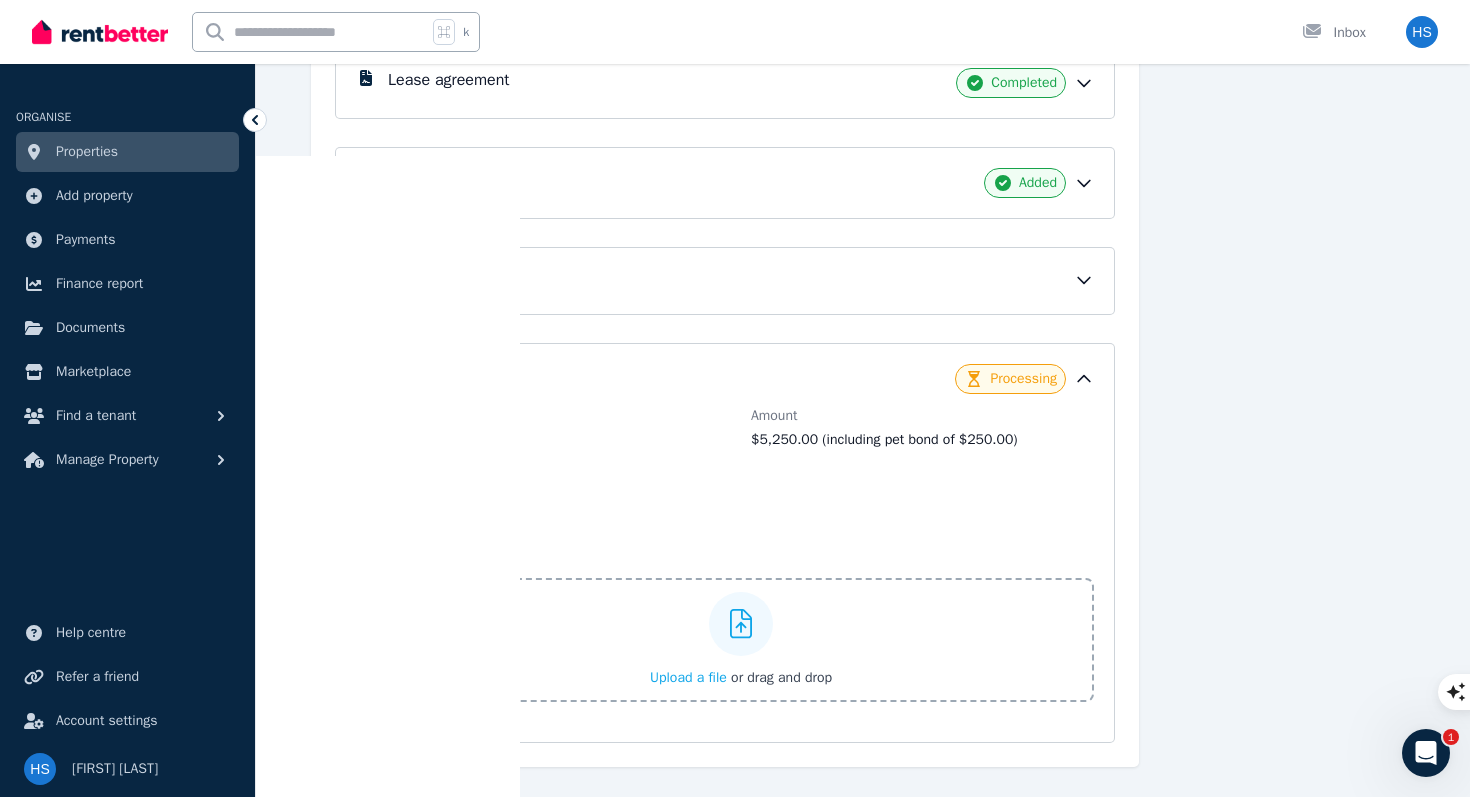 click on "View receipt" at bounding box center [449, 534] 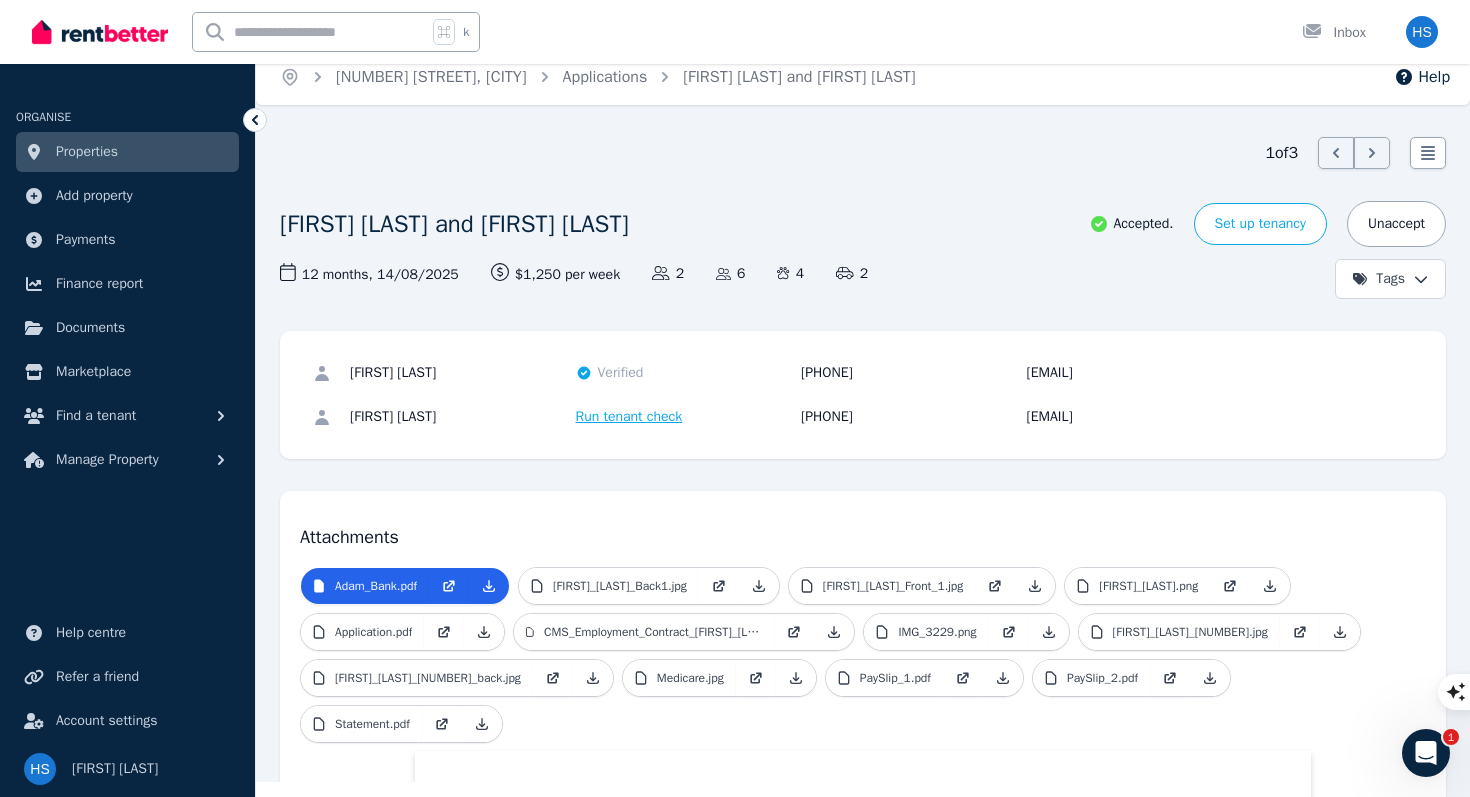 scroll, scrollTop: 0, scrollLeft: 0, axis: both 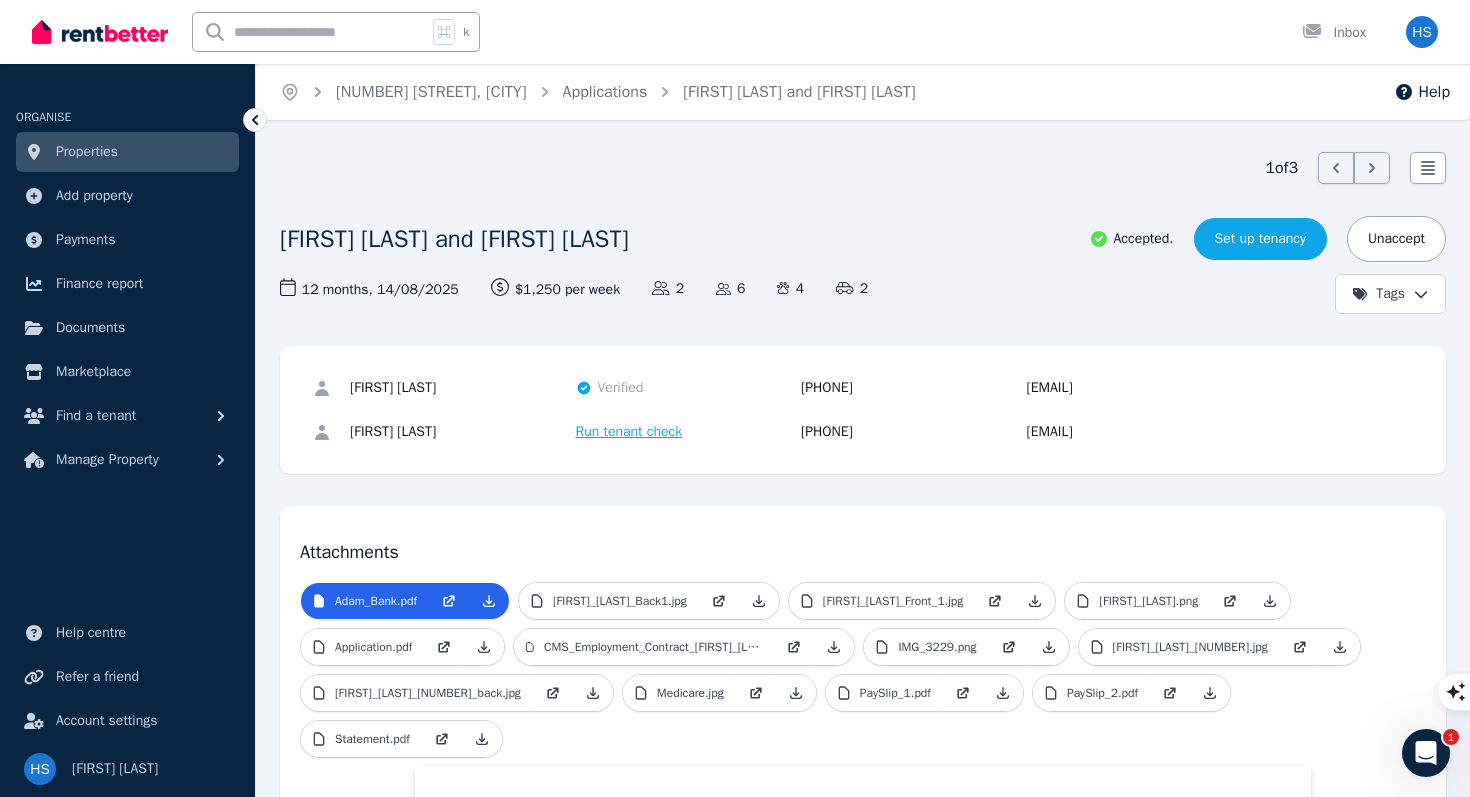 click on "Set up tenancy" at bounding box center (1260, 239) 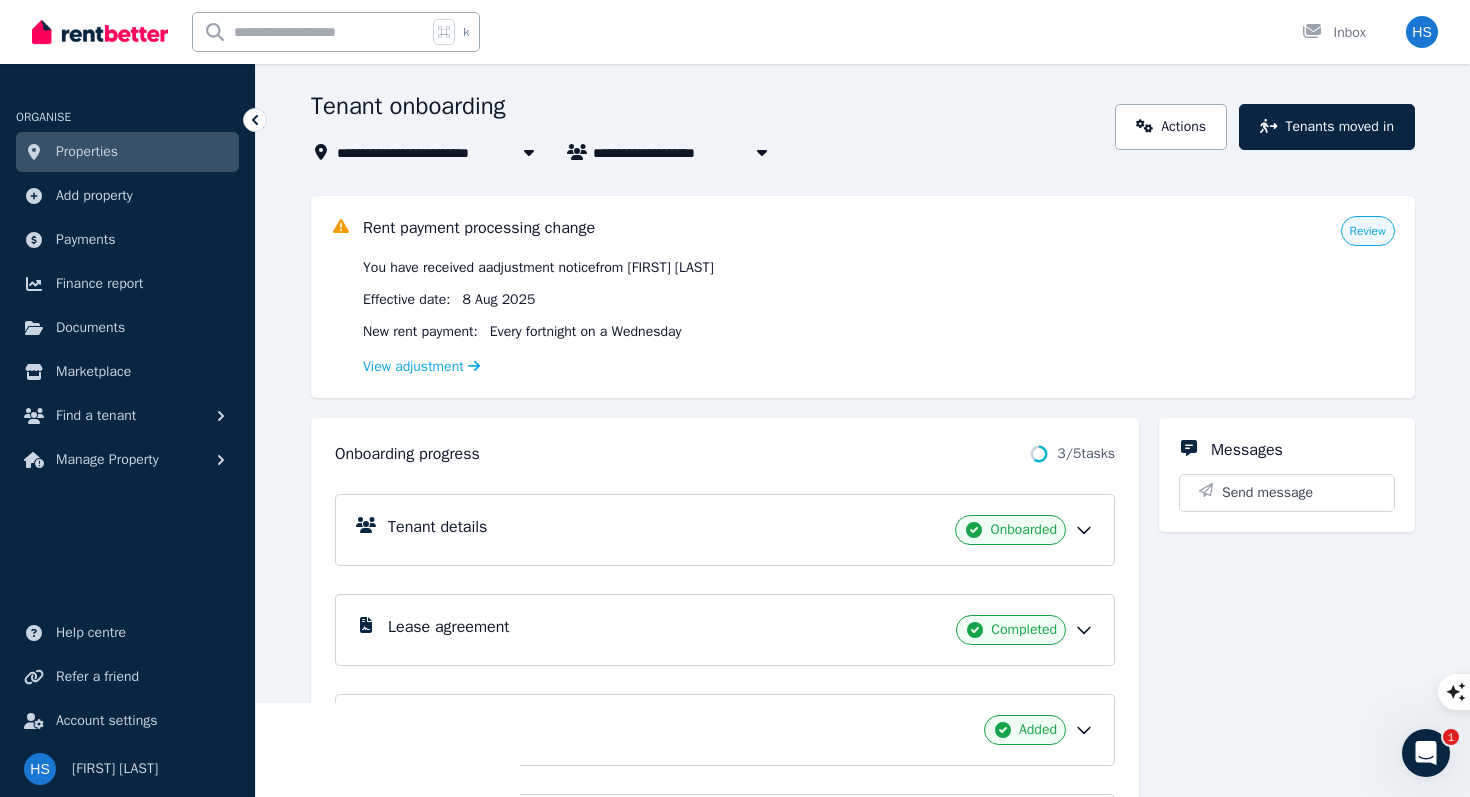 scroll, scrollTop: 0, scrollLeft: 0, axis: both 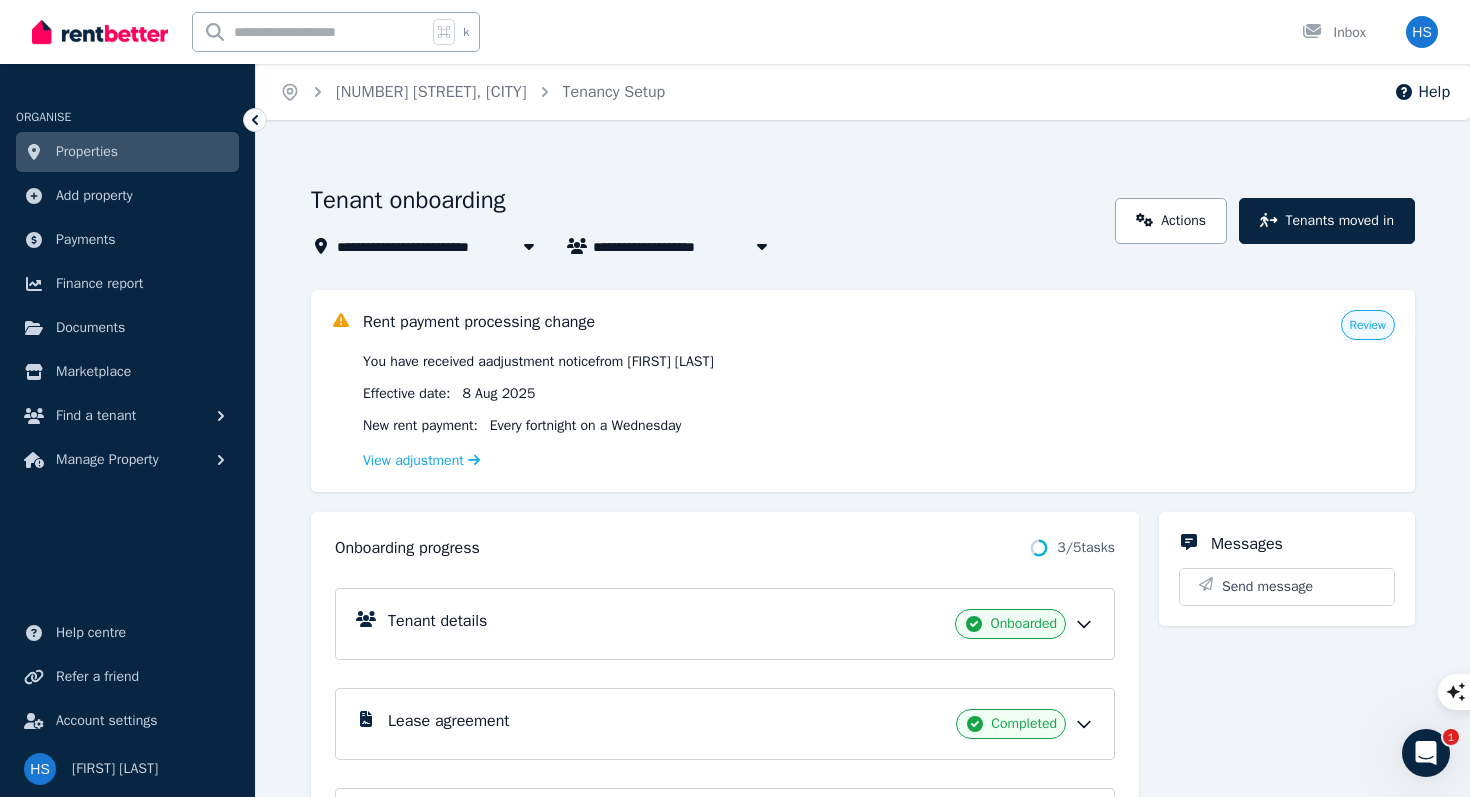 click on "[NUMBER] [STREET], [CITY]" at bounding box center (438, 246) 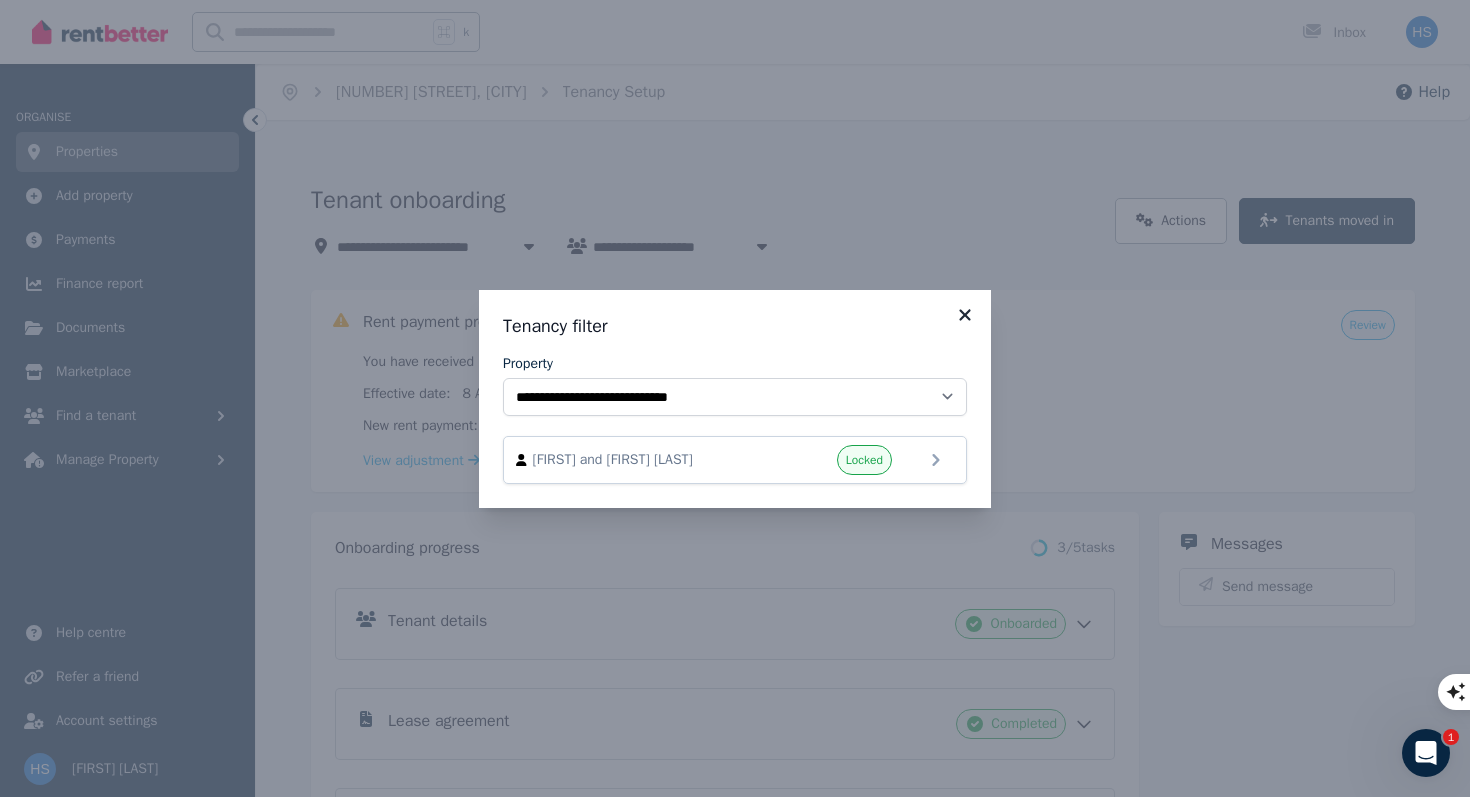 click 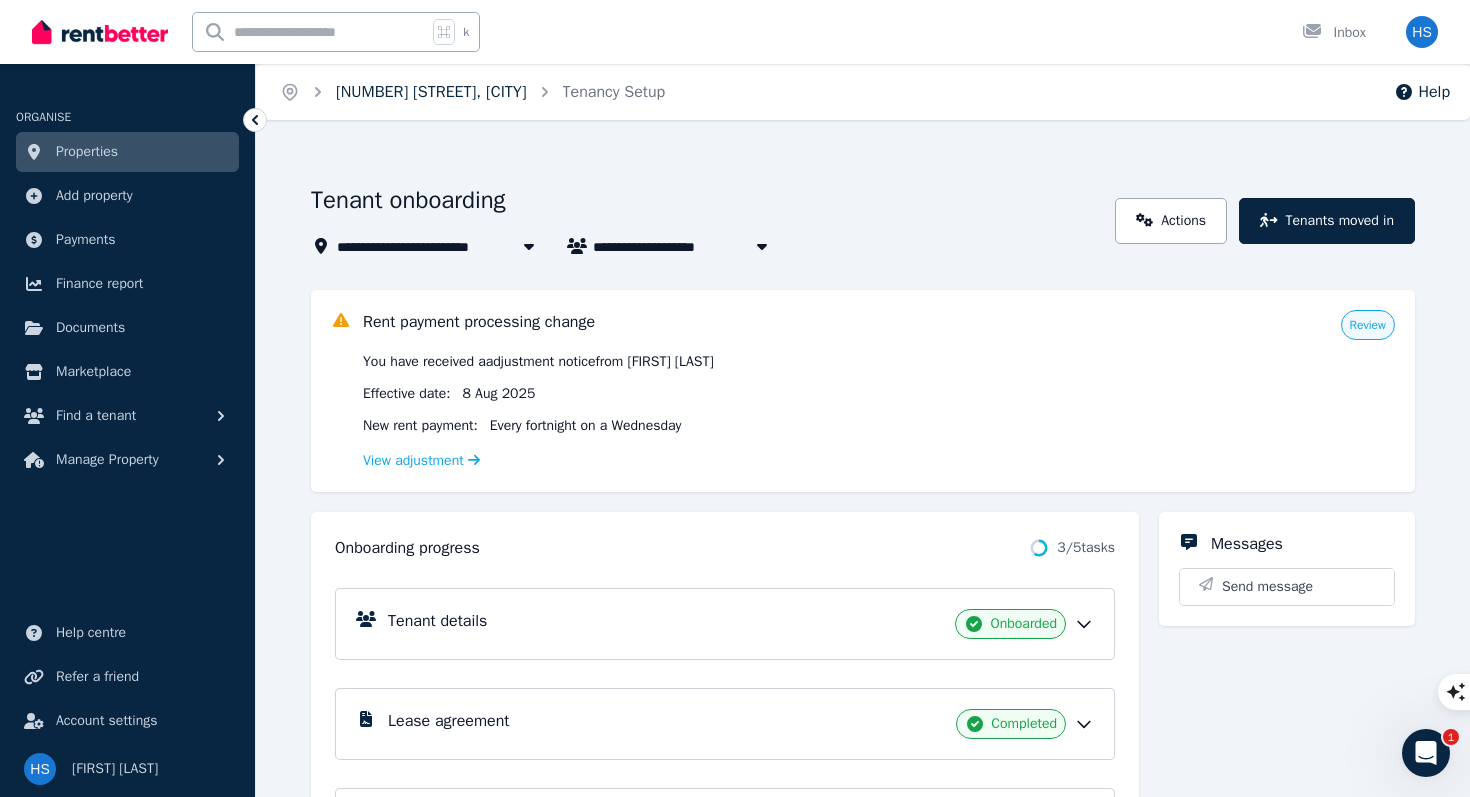 click on "[NUMBER] [STREET], [CITY]" at bounding box center (431, 92) 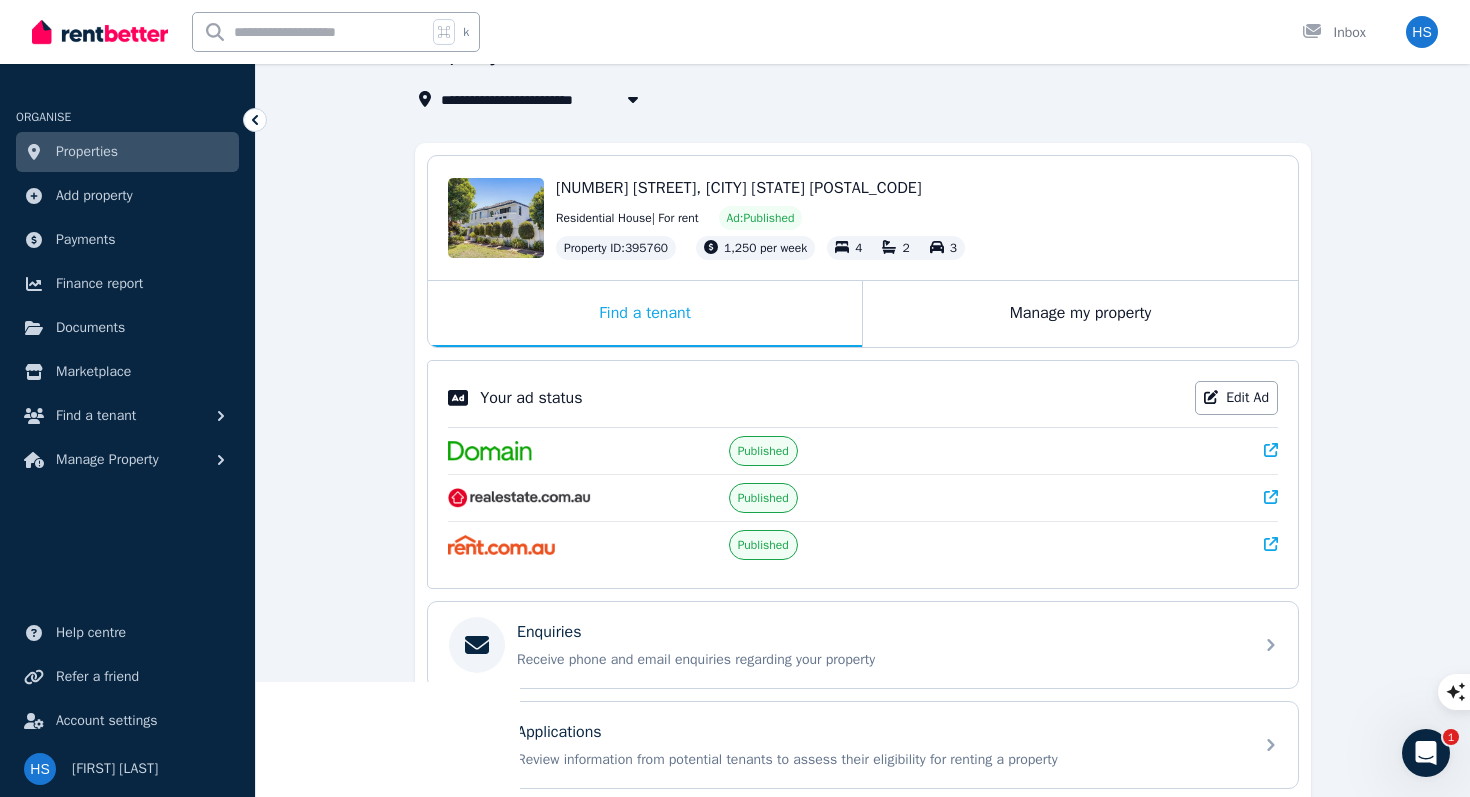 scroll, scrollTop: 172, scrollLeft: 0, axis: vertical 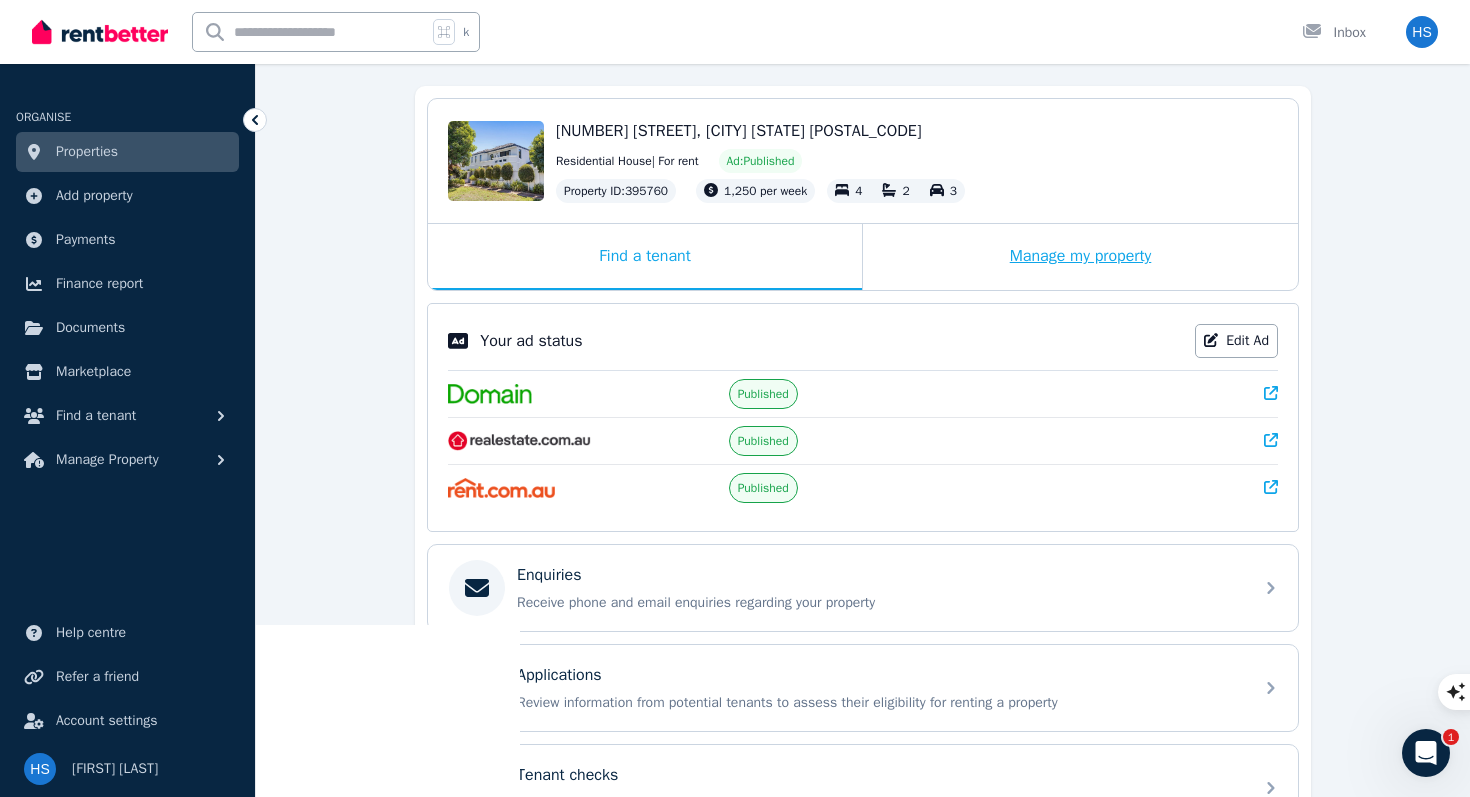 click on "Manage my property" at bounding box center (1080, 257) 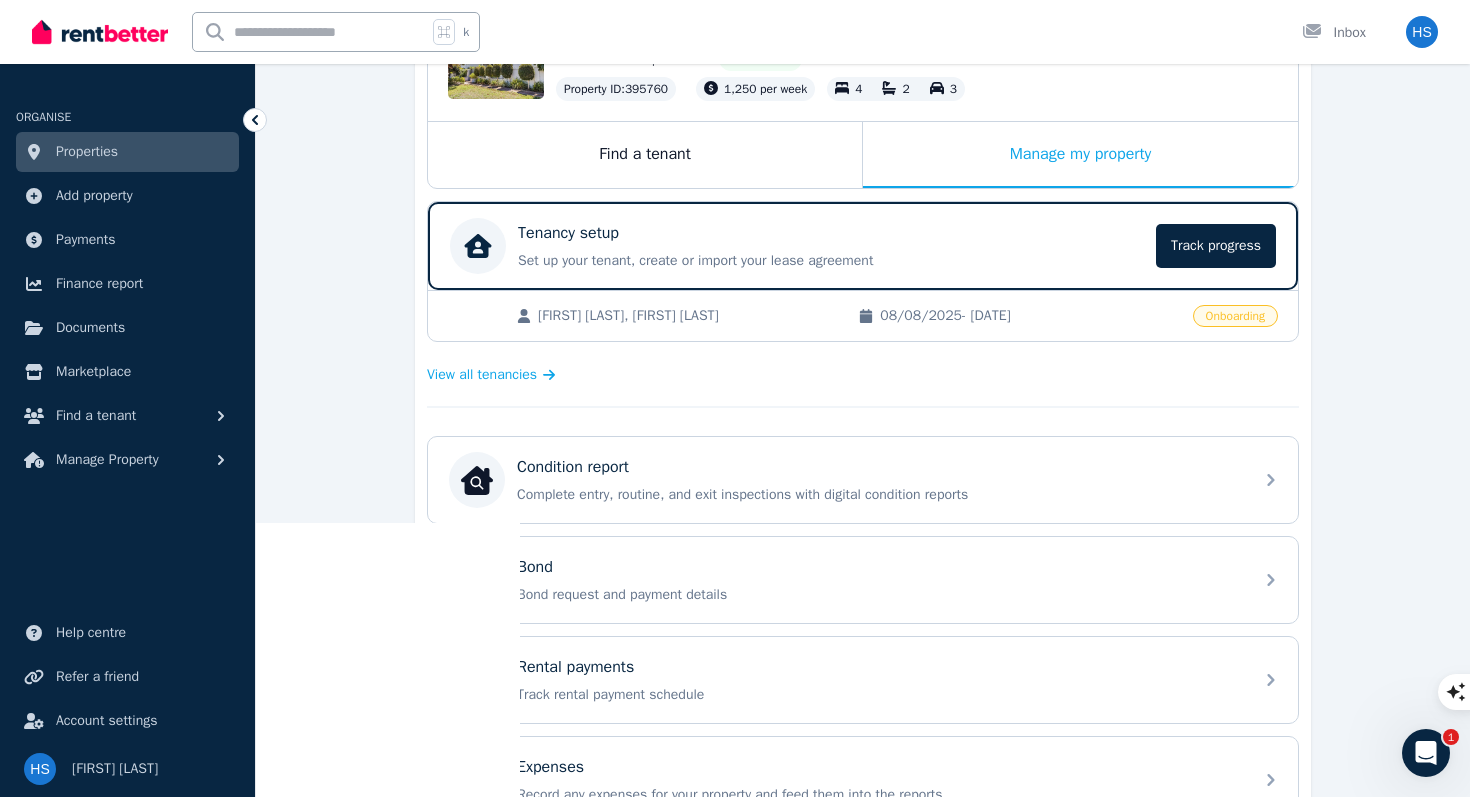 scroll, scrollTop: 341, scrollLeft: 0, axis: vertical 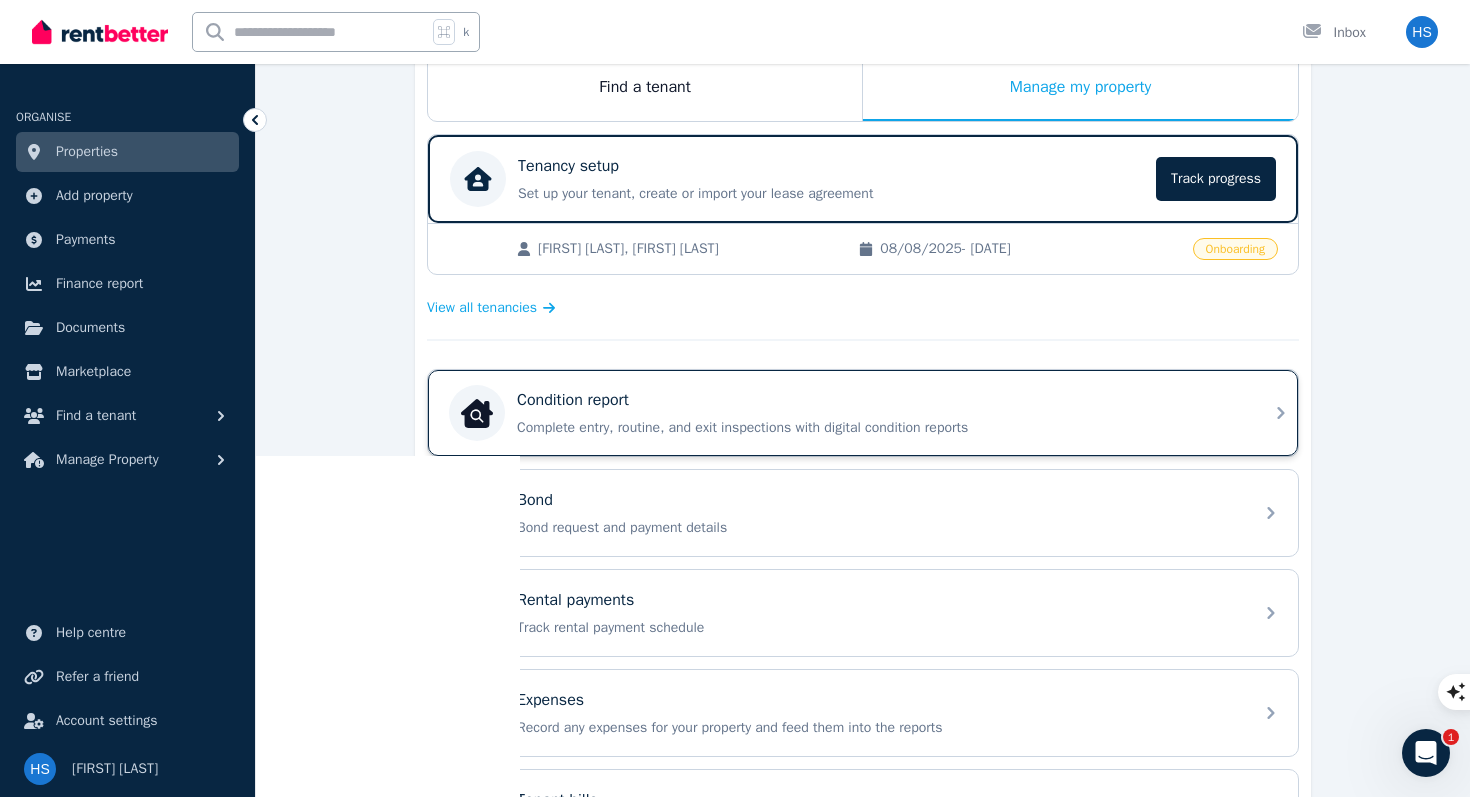 click 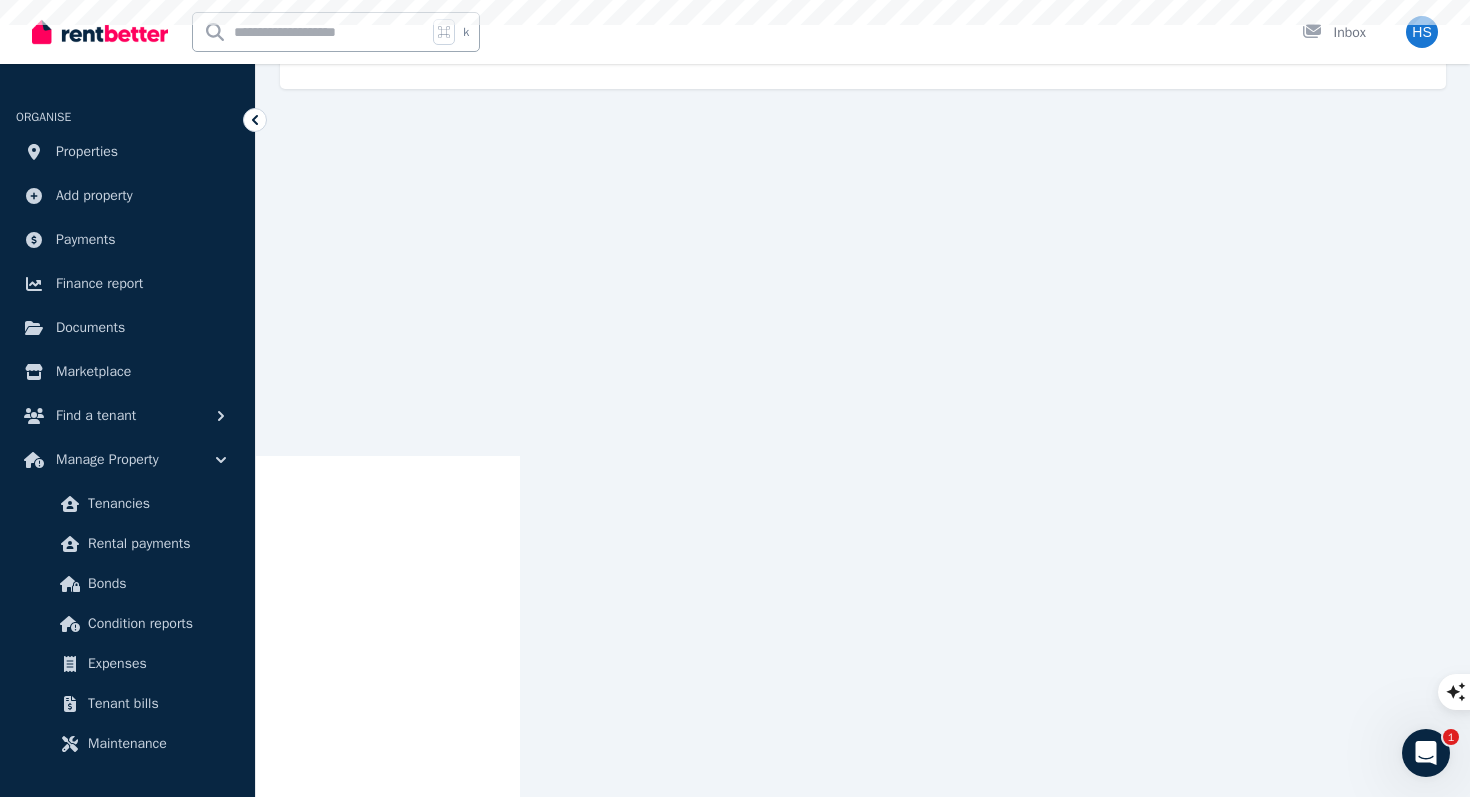 scroll, scrollTop: 0, scrollLeft: 0, axis: both 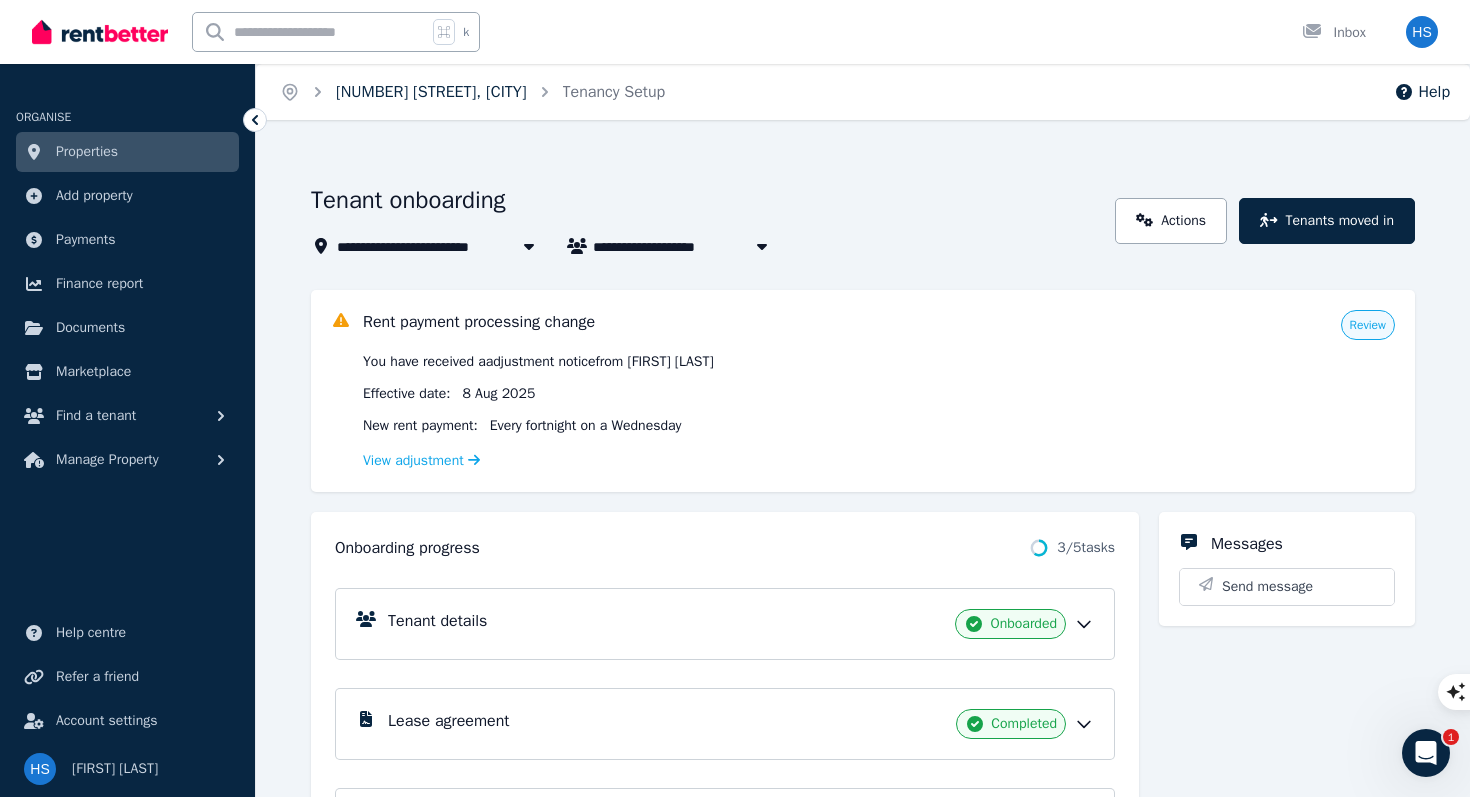 click on "[NUMBER] [STREET], [CITY]" at bounding box center (431, 92) 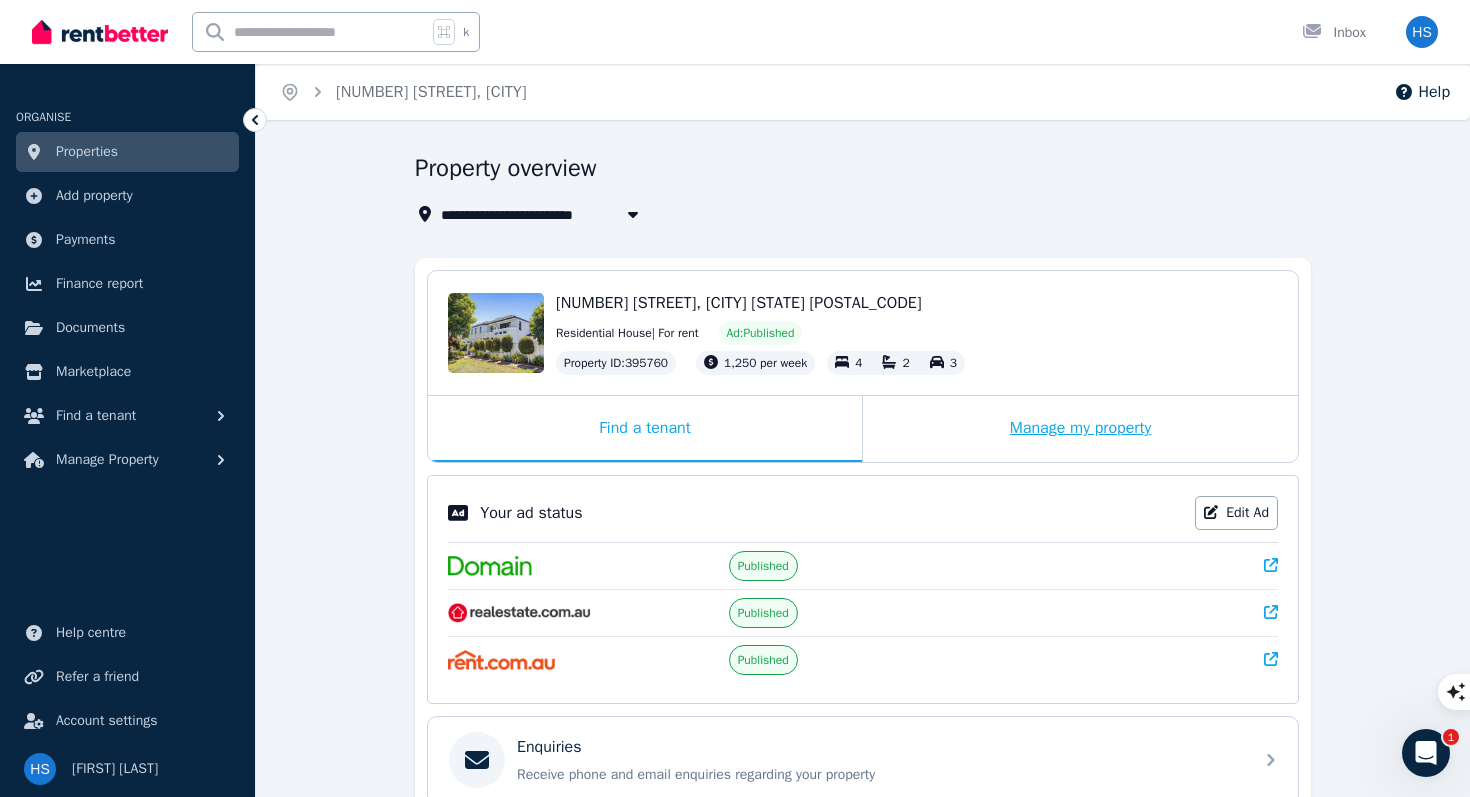 click on "Manage my property" at bounding box center [1080, 429] 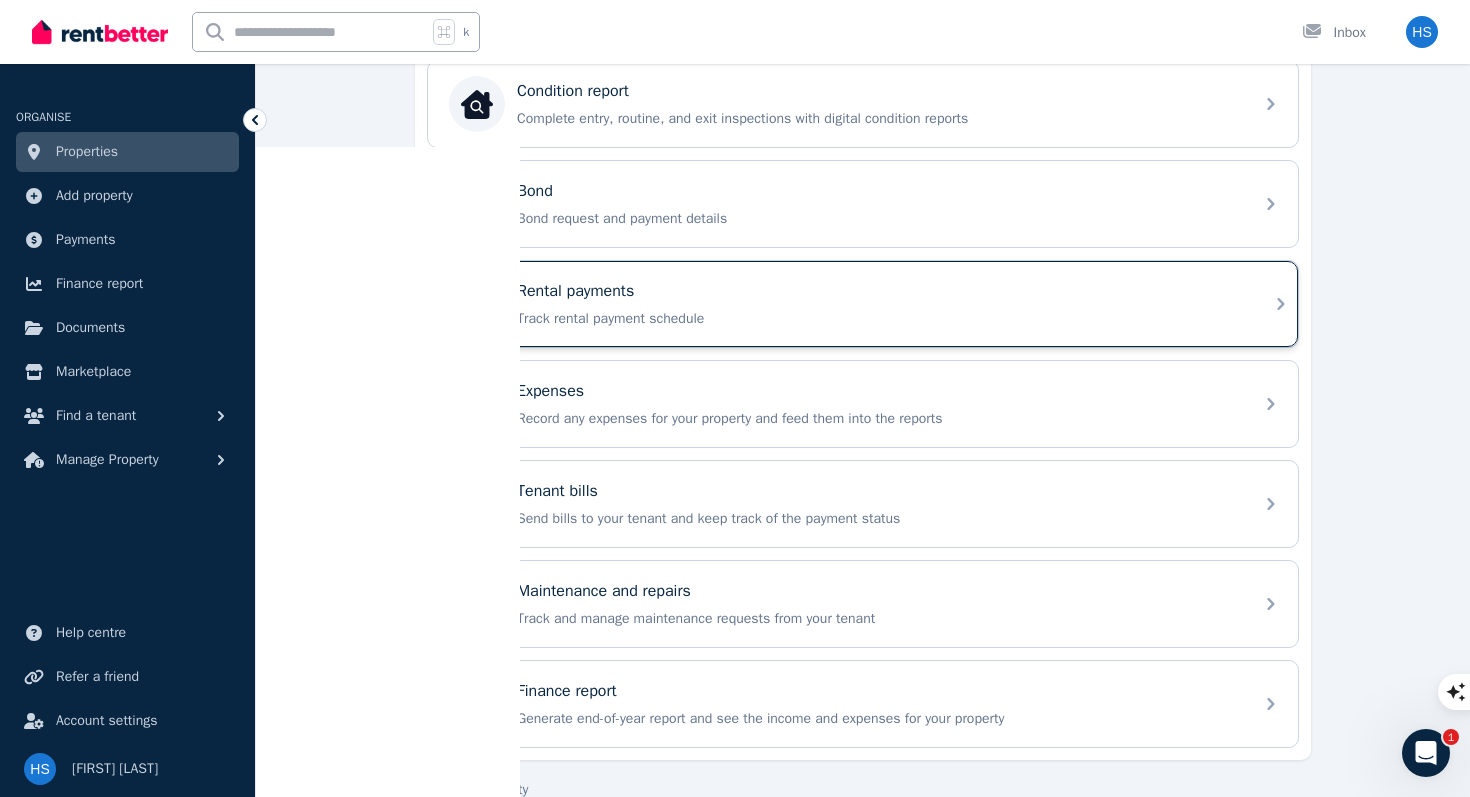 scroll, scrollTop: 678, scrollLeft: 0, axis: vertical 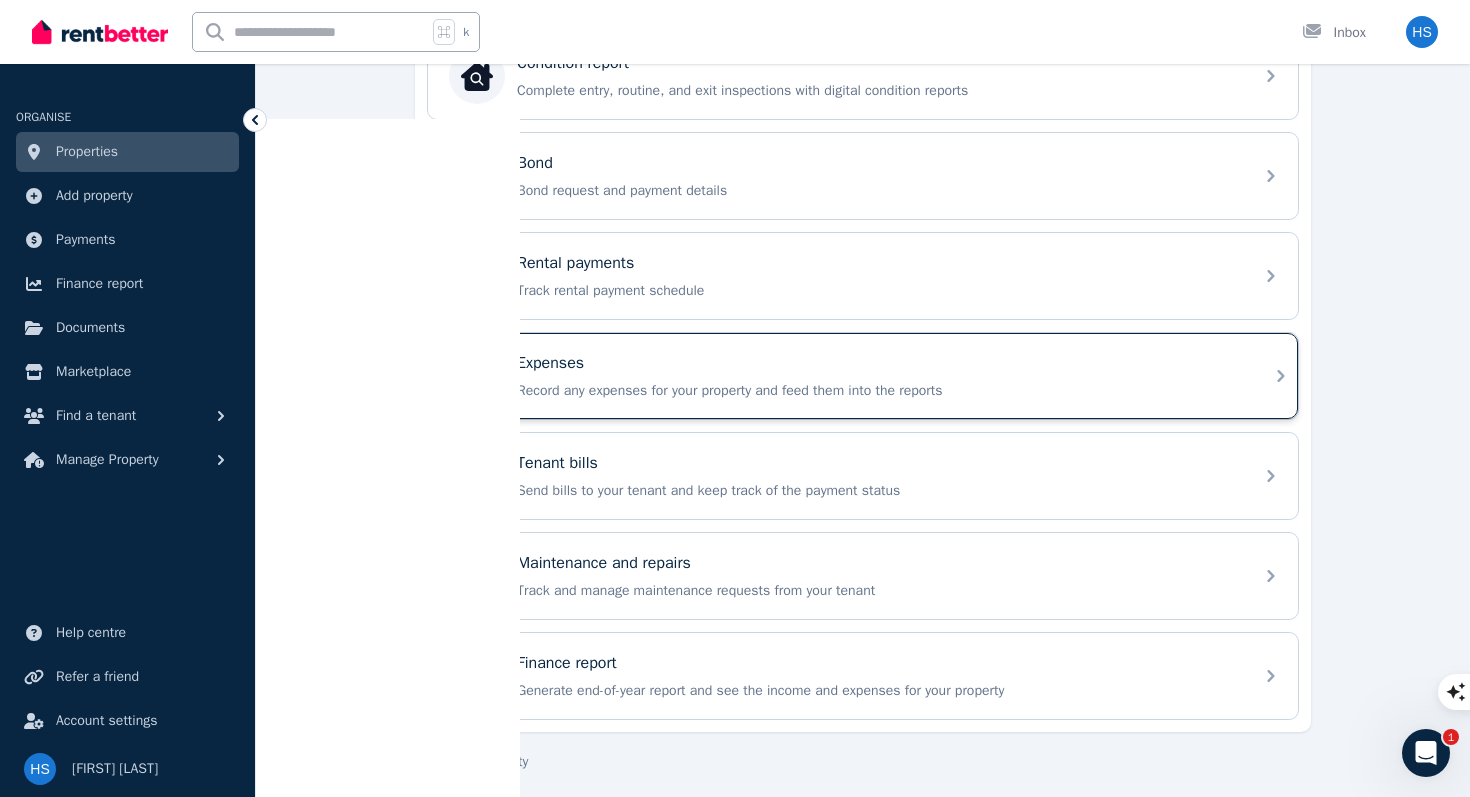 click on "Record any expenses for your property and feed them into the reports" at bounding box center (879, 391) 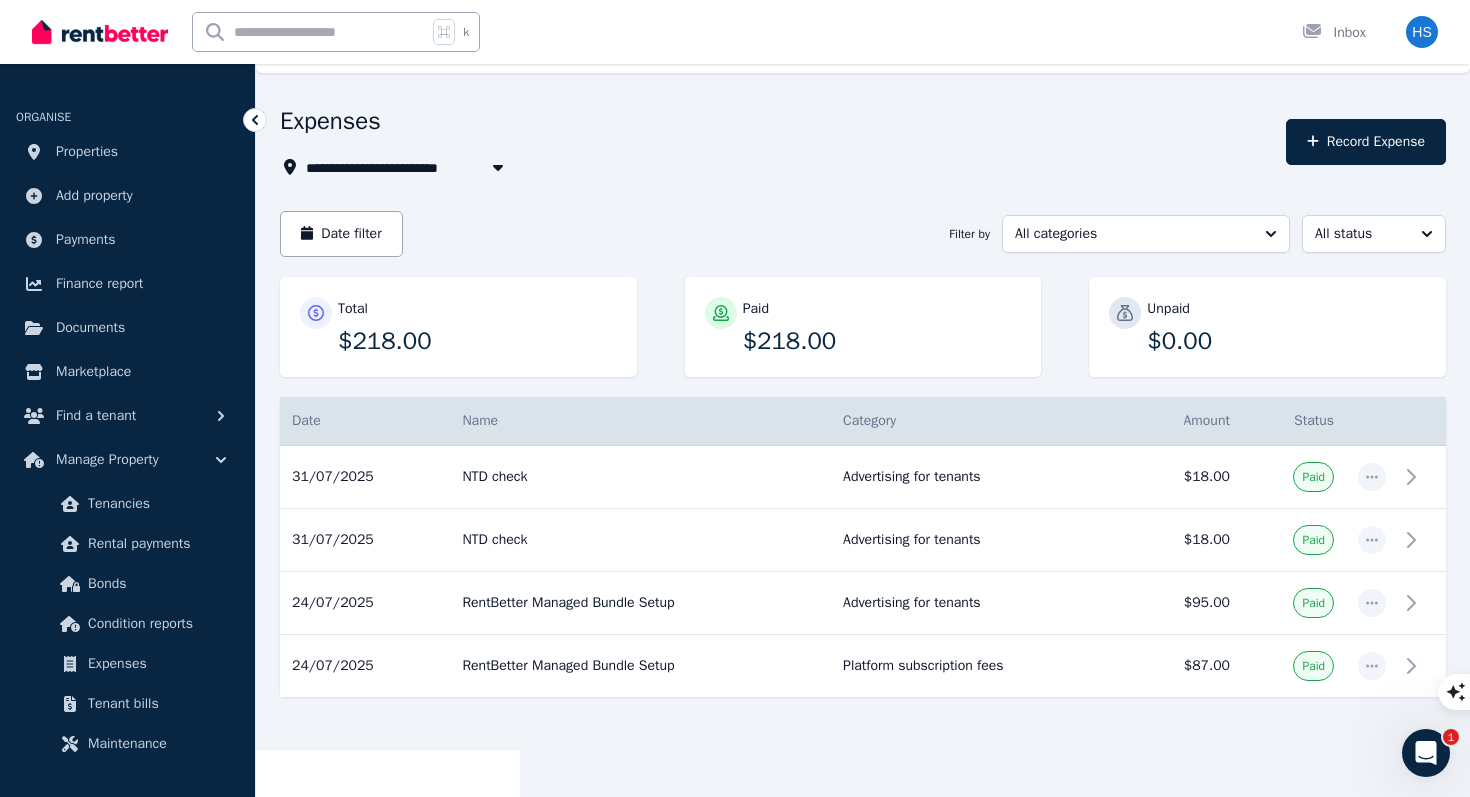 scroll, scrollTop: 55, scrollLeft: 0, axis: vertical 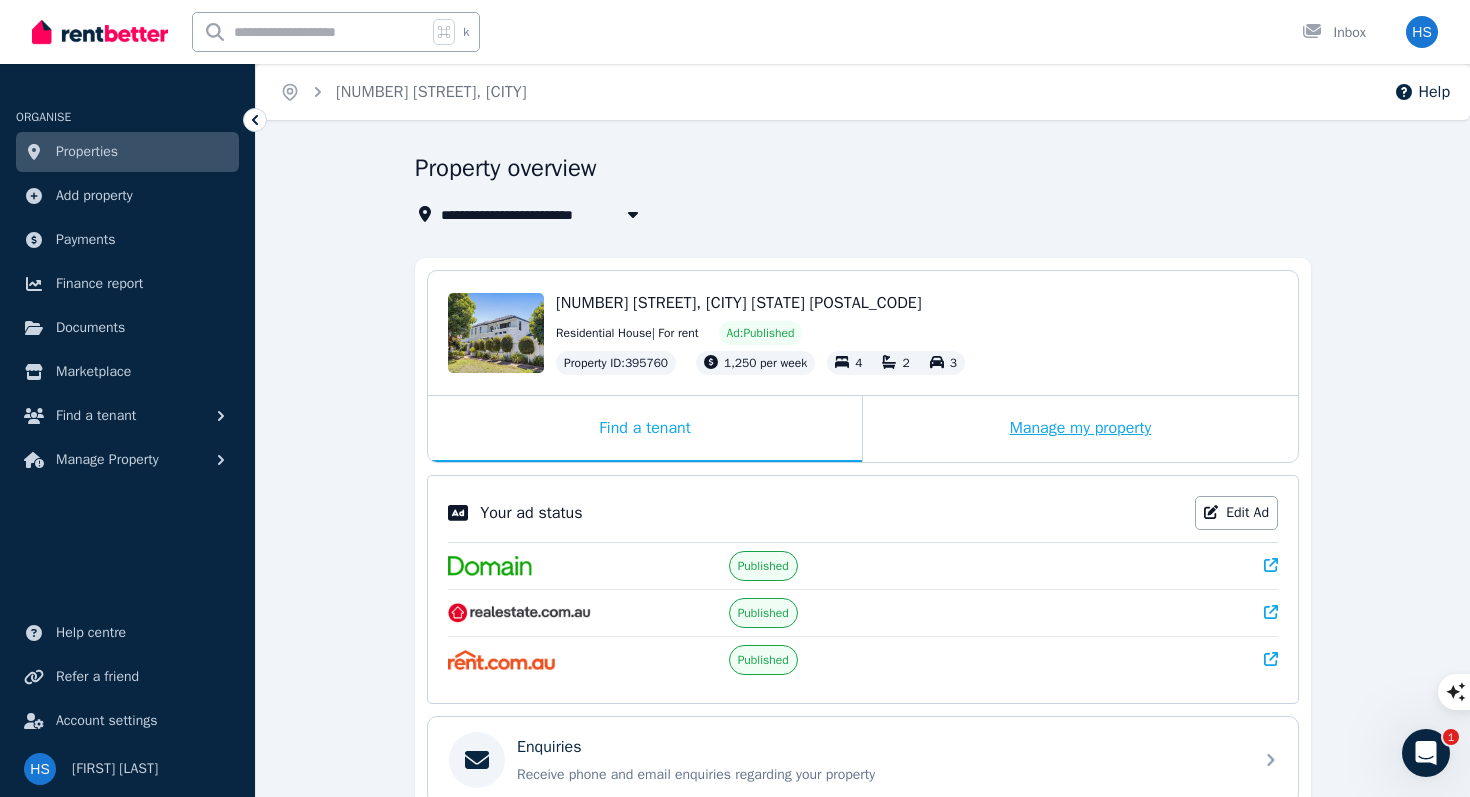 click on "Manage my property" at bounding box center (1080, 429) 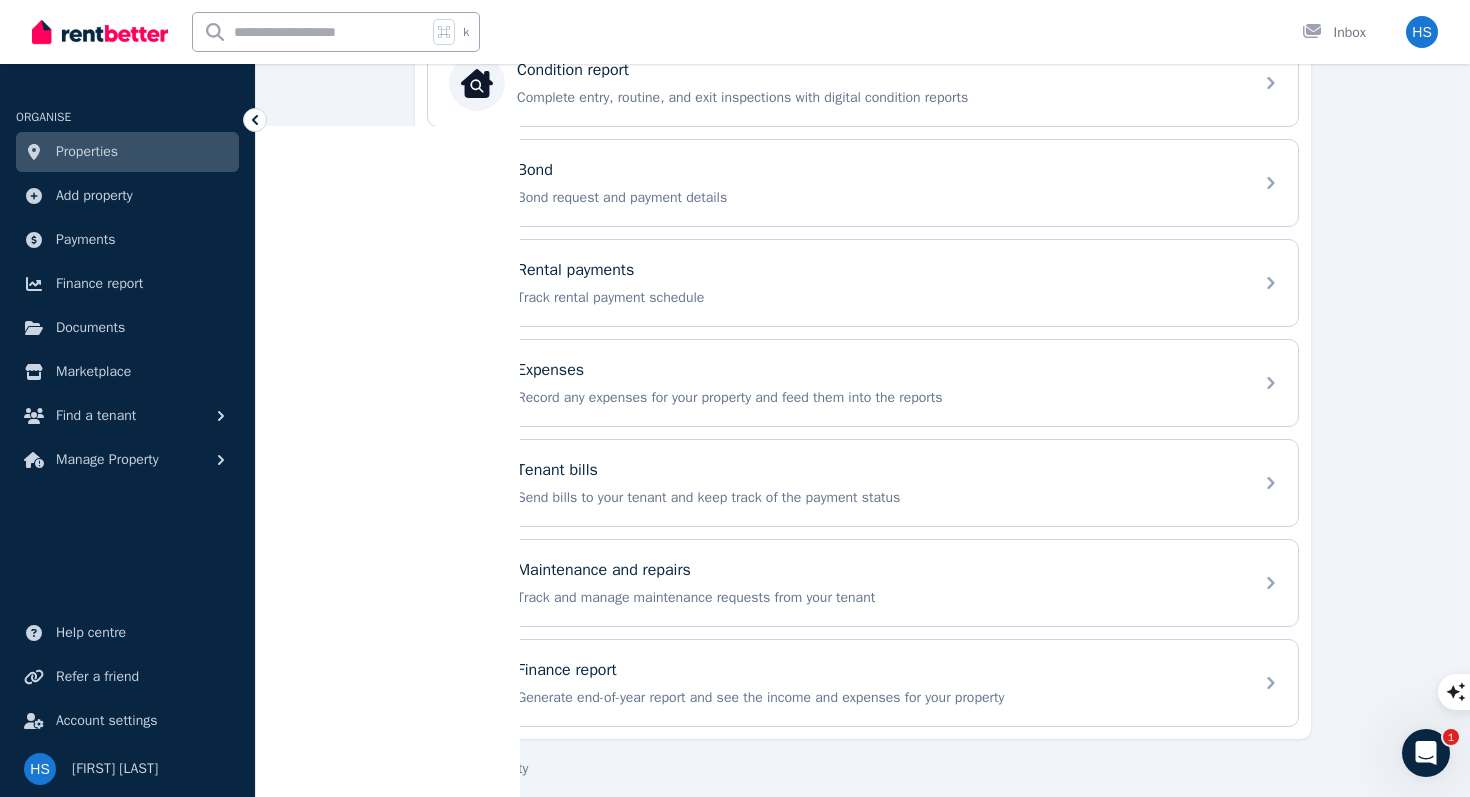 scroll, scrollTop: 689, scrollLeft: 0, axis: vertical 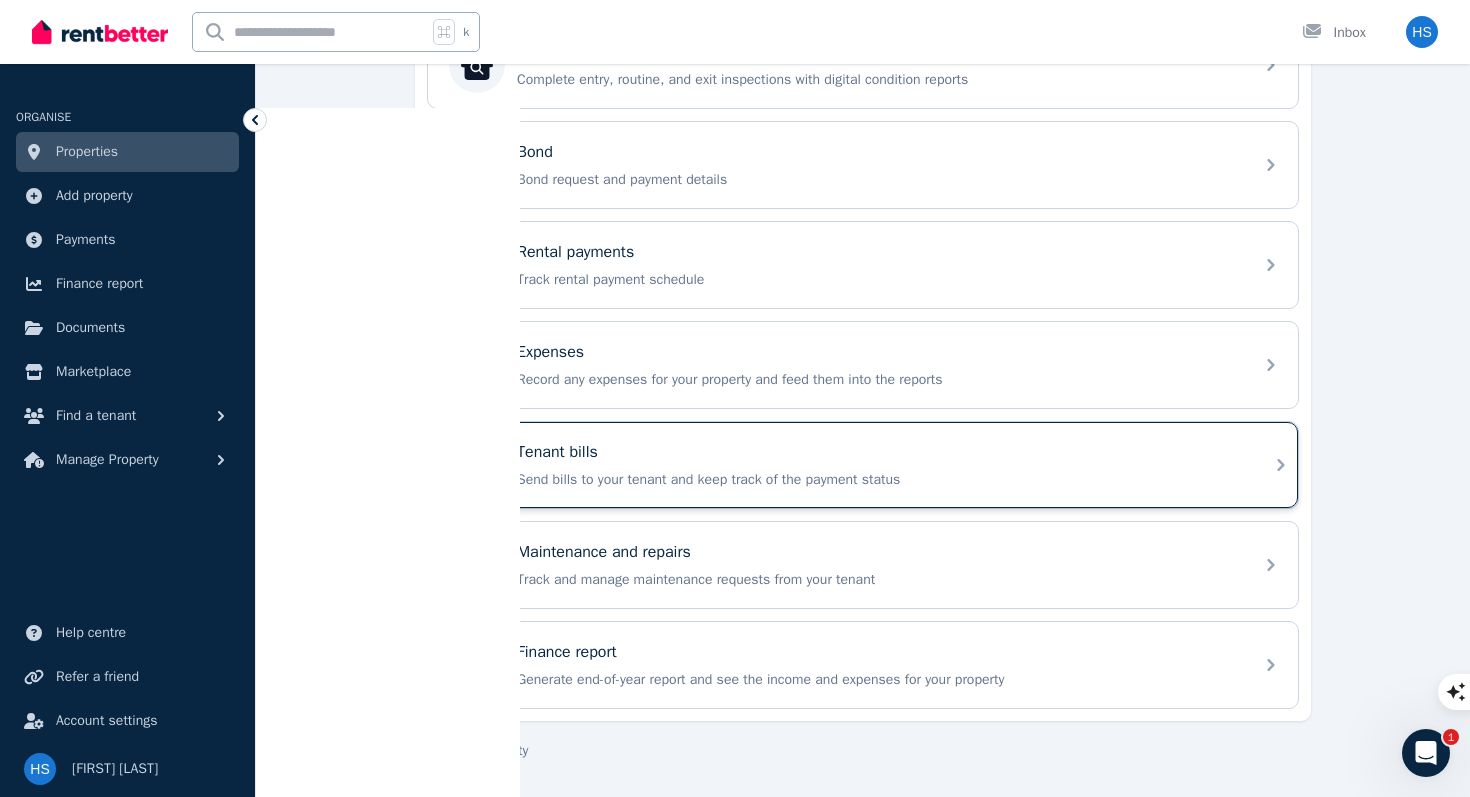 click on "Send bills to your tenant and keep track of the payment status" at bounding box center (879, 480) 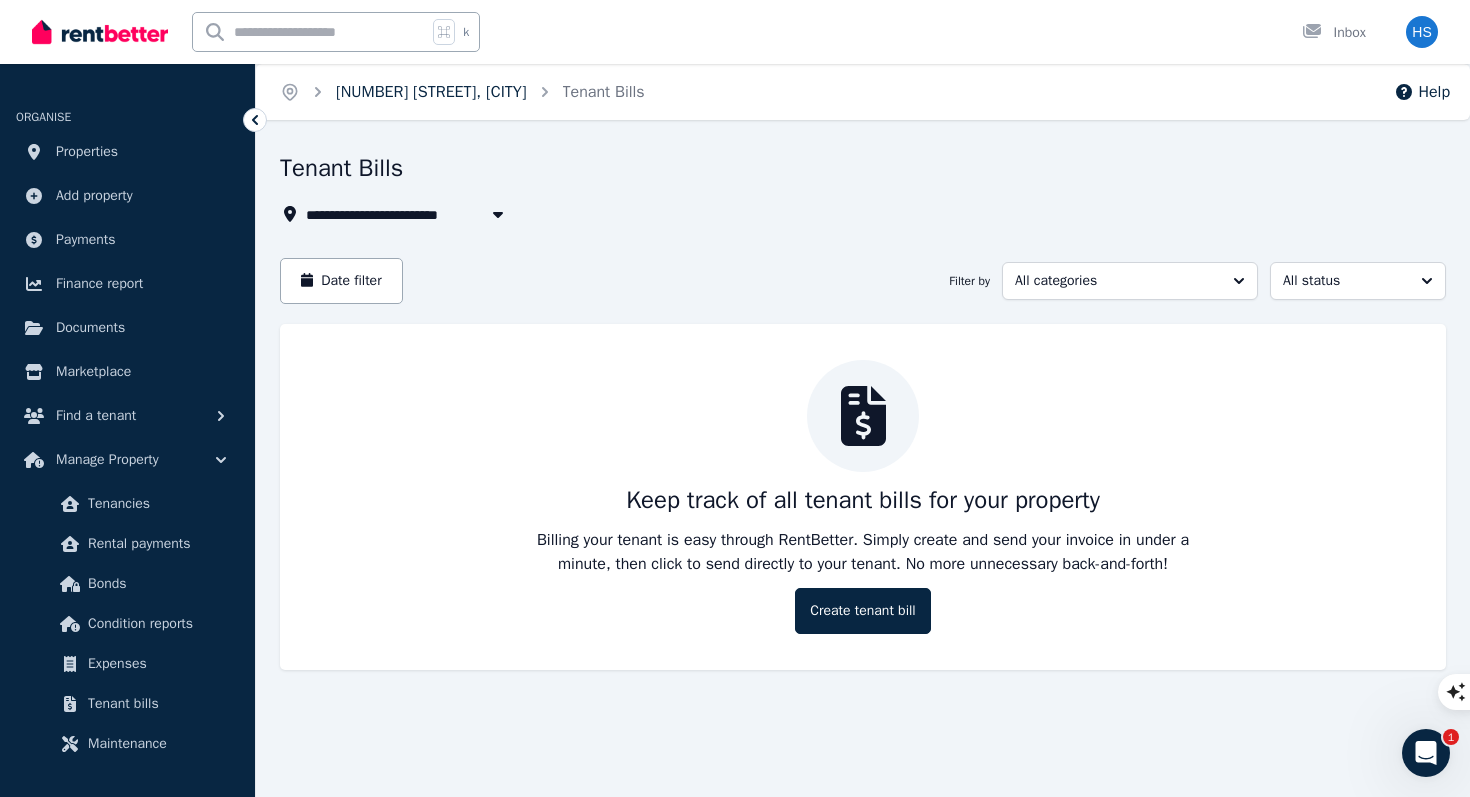 click on "[NUMBER] [STREET], [CITY]" at bounding box center [431, 92] 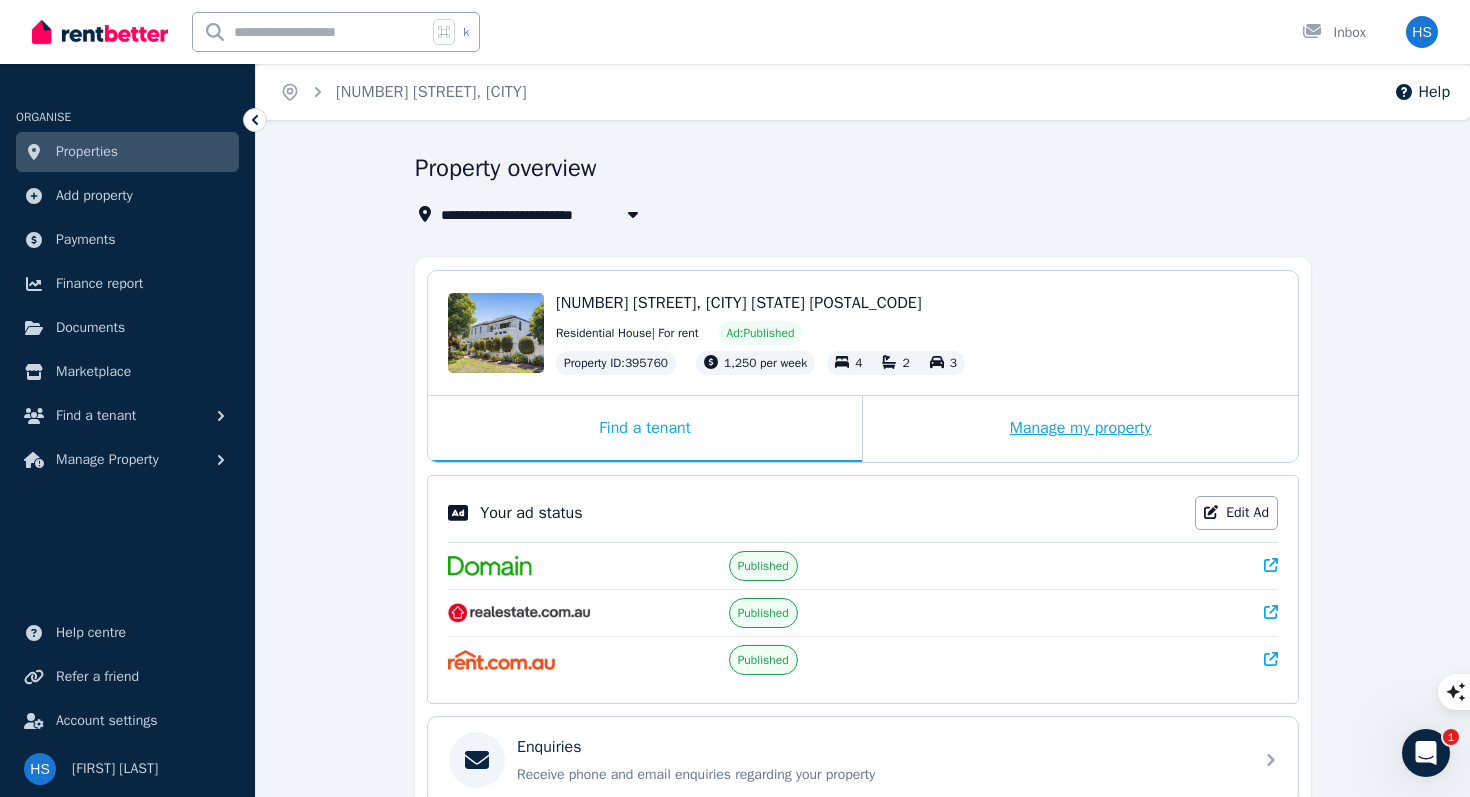 click on "Manage my property" at bounding box center (1080, 429) 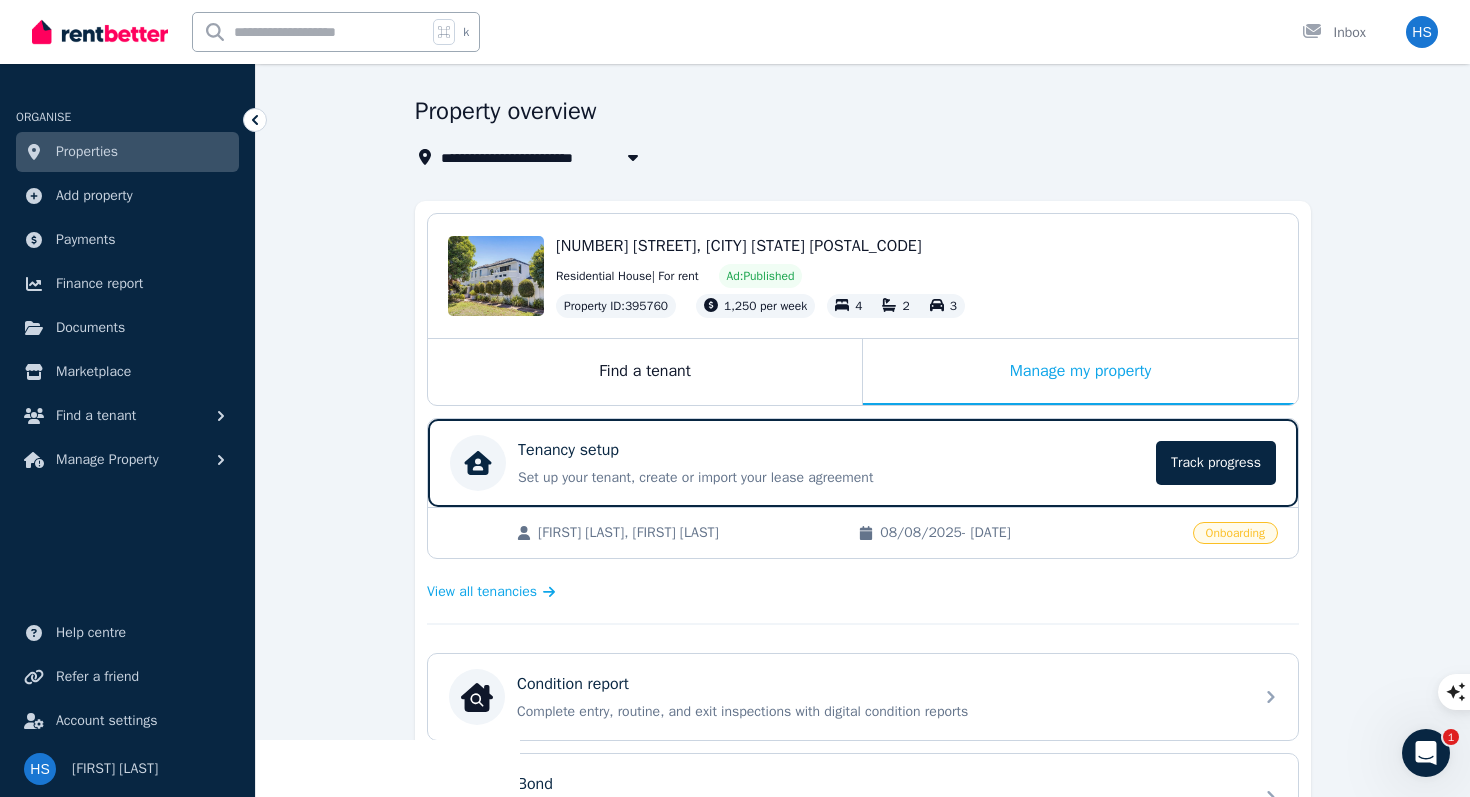 scroll, scrollTop: 50, scrollLeft: 0, axis: vertical 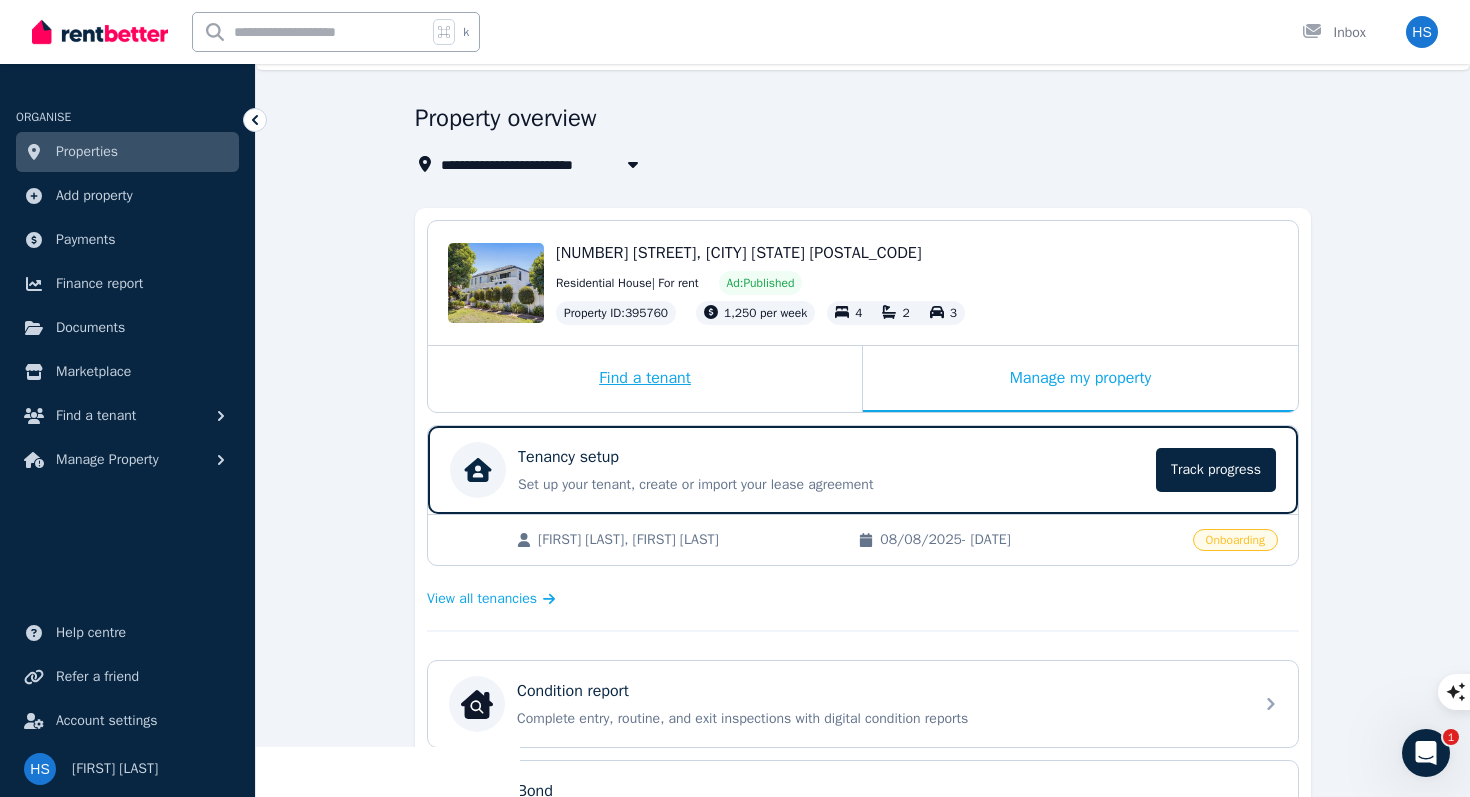 click on "Find a tenant" at bounding box center [645, 379] 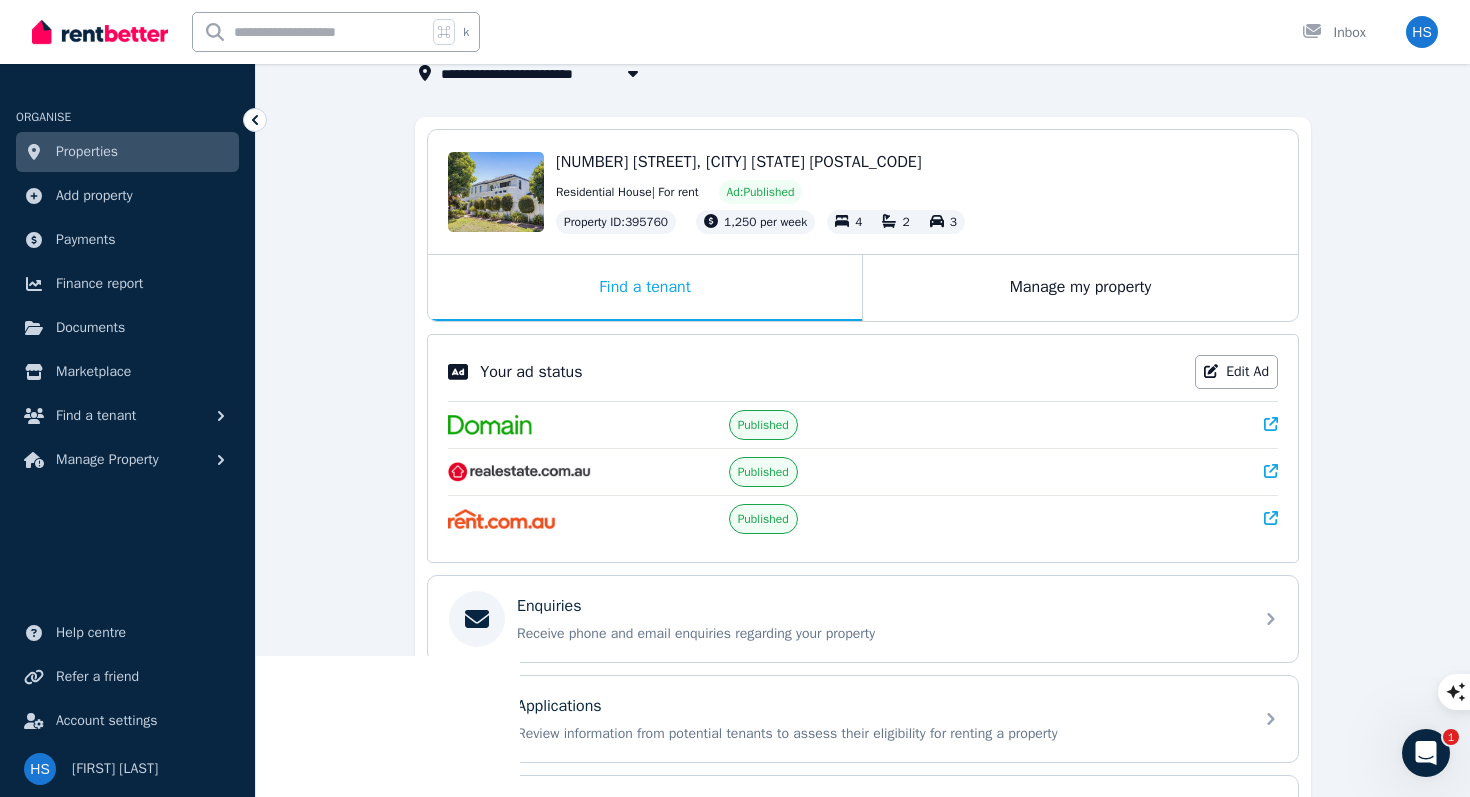 scroll, scrollTop: 140, scrollLeft: 0, axis: vertical 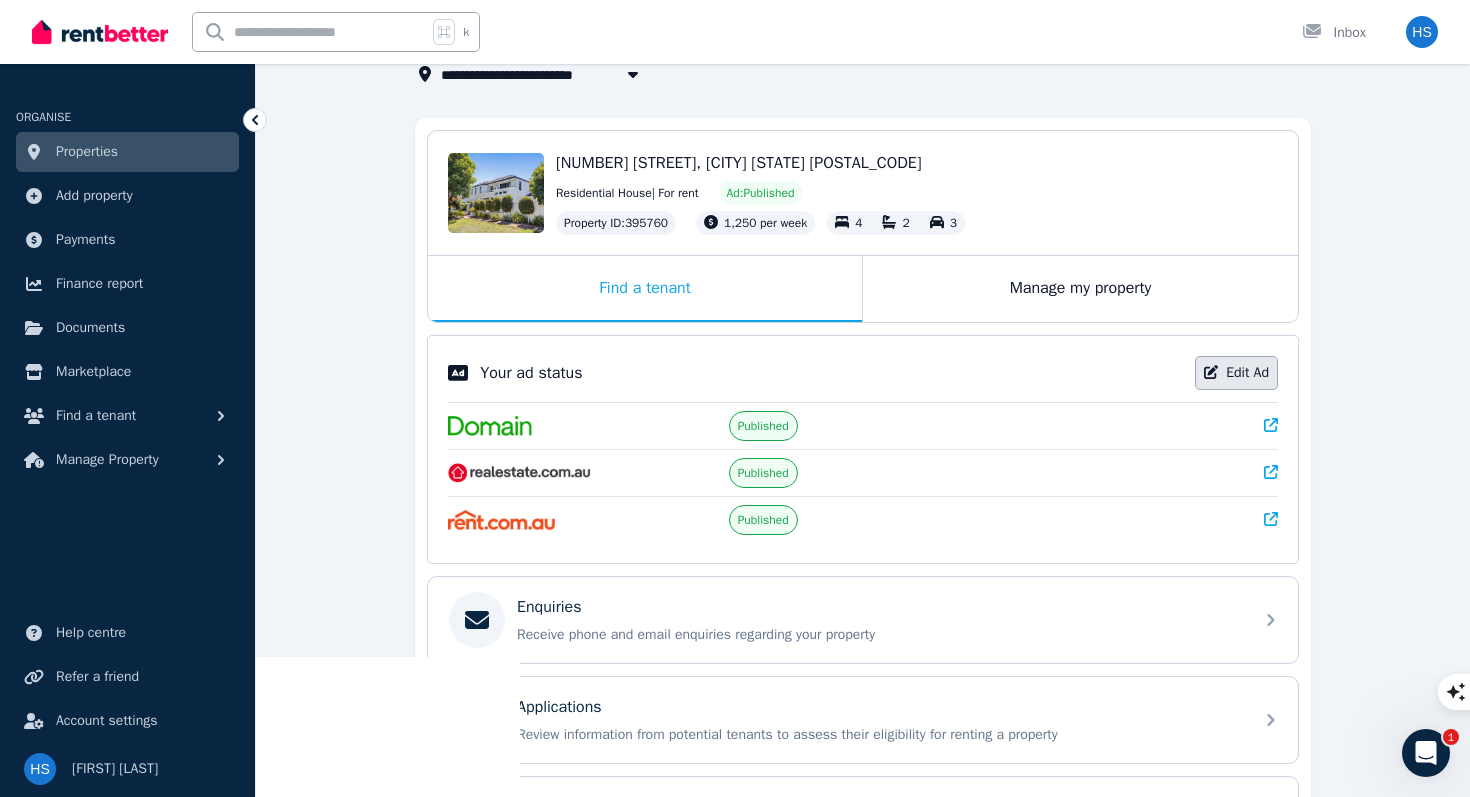 click on "Edit Ad" at bounding box center [1236, 373] 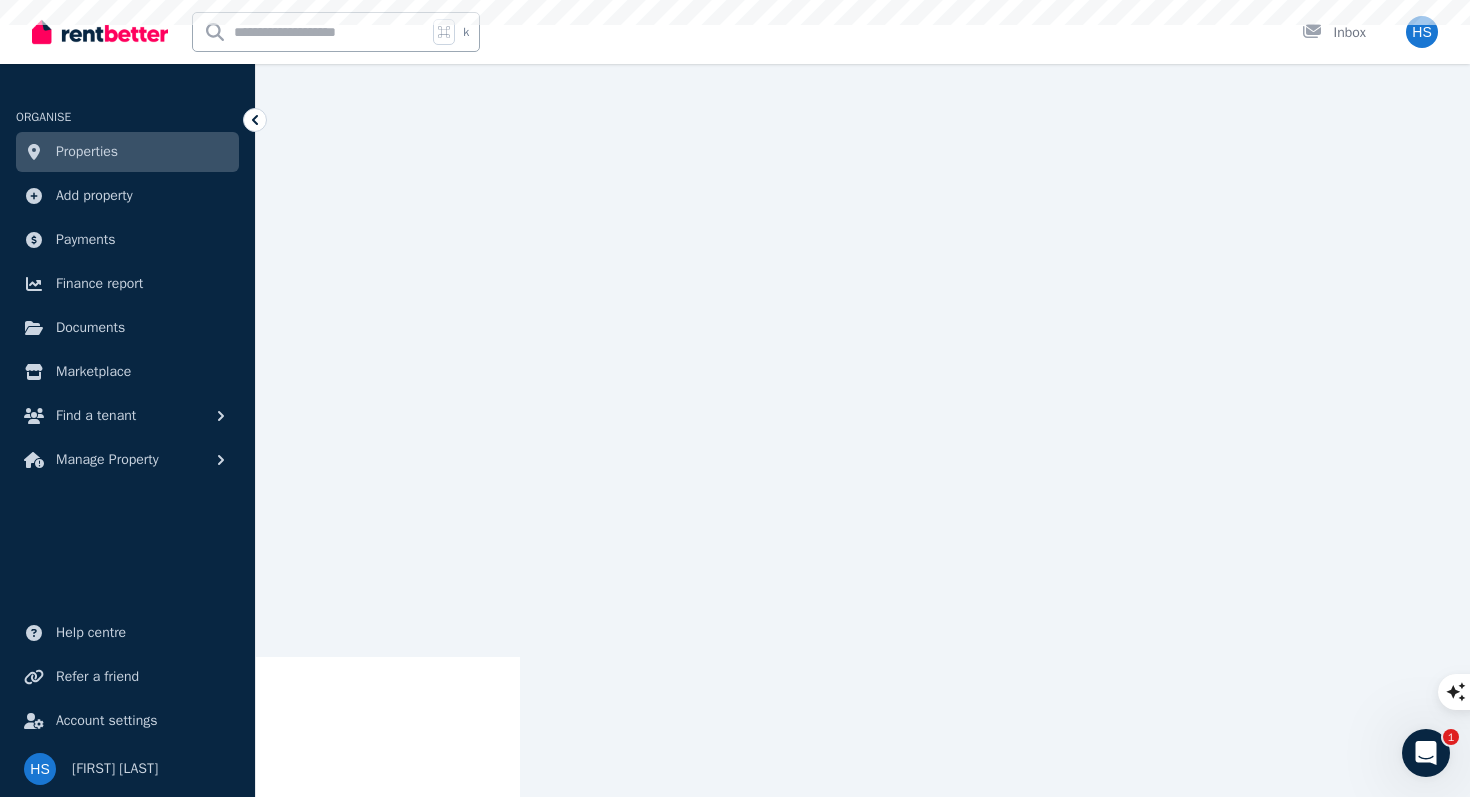 scroll, scrollTop: 0, scrollLeft: 0, axis: both 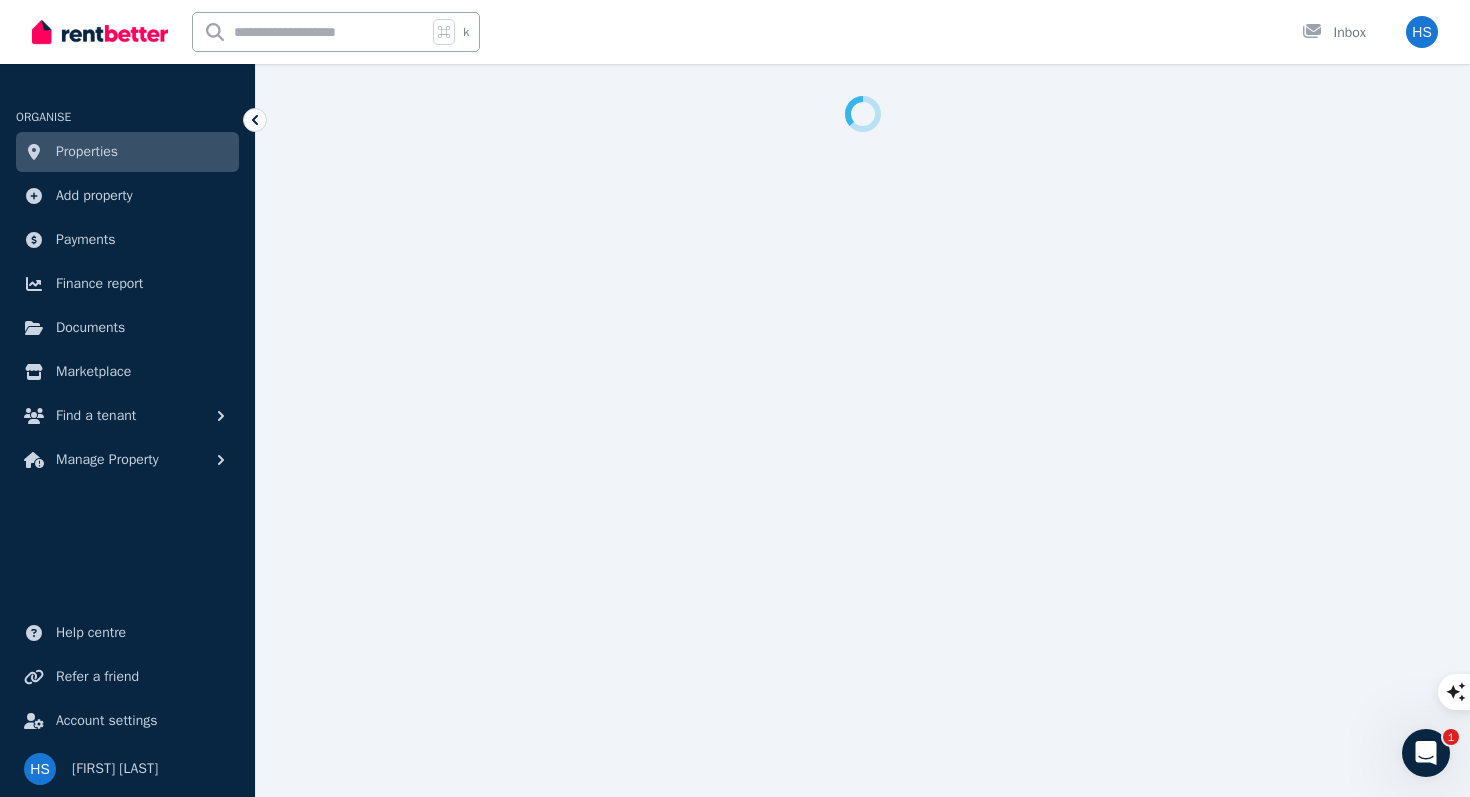 select on "**********" 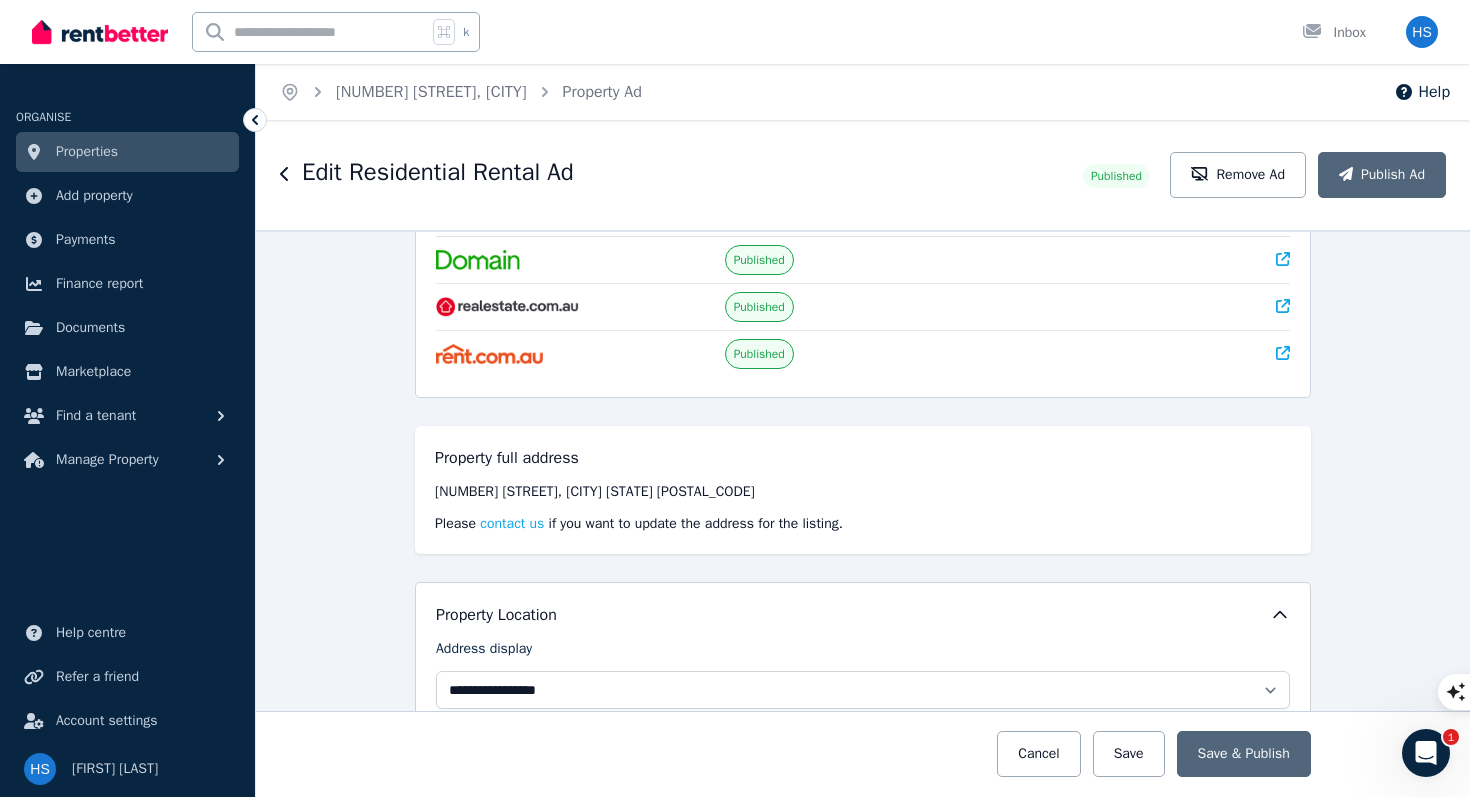 scroll, scrollTop: 0, scrollLeft: 0, axis: both 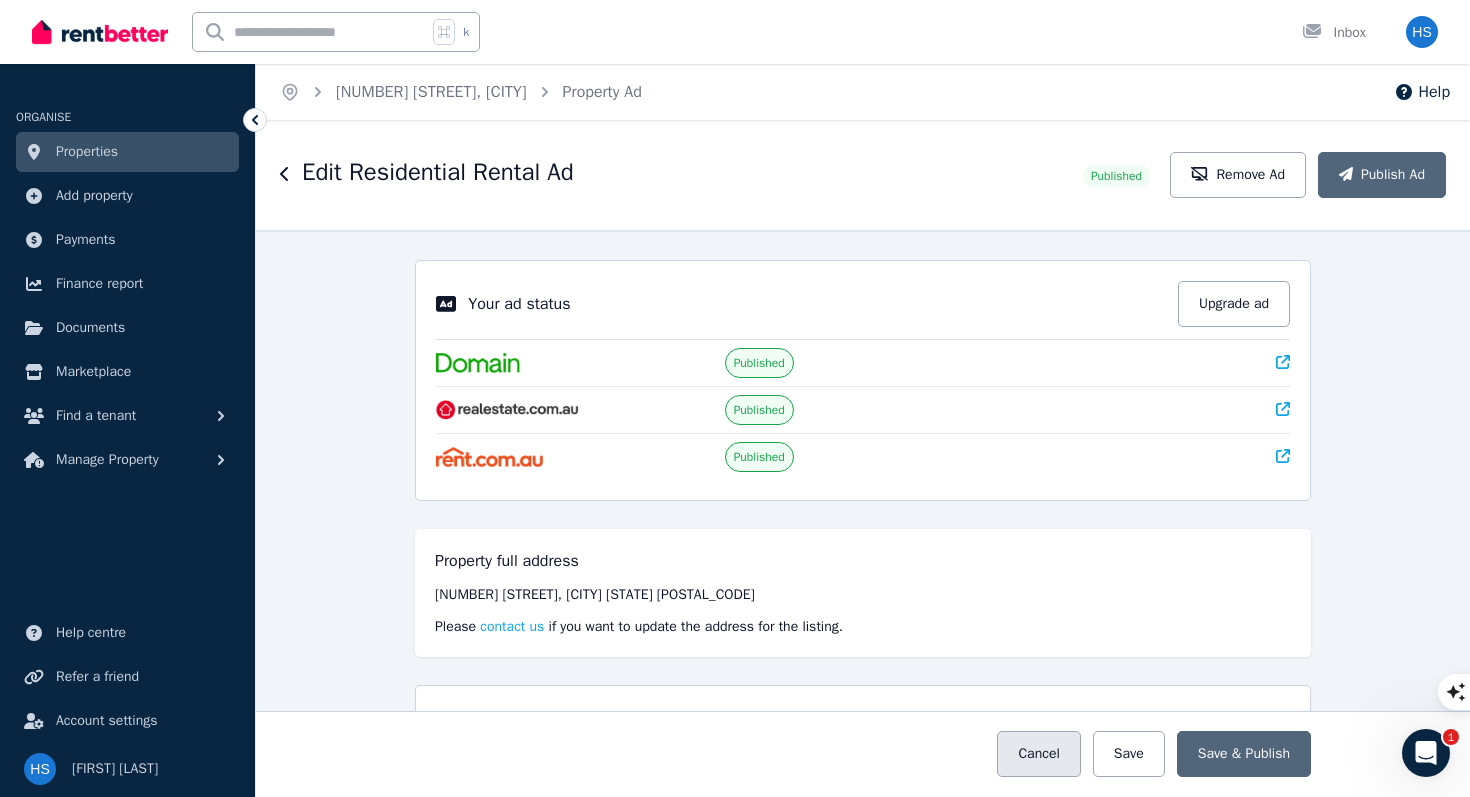 click on "Cancel" at bounding box center [1038, 754] 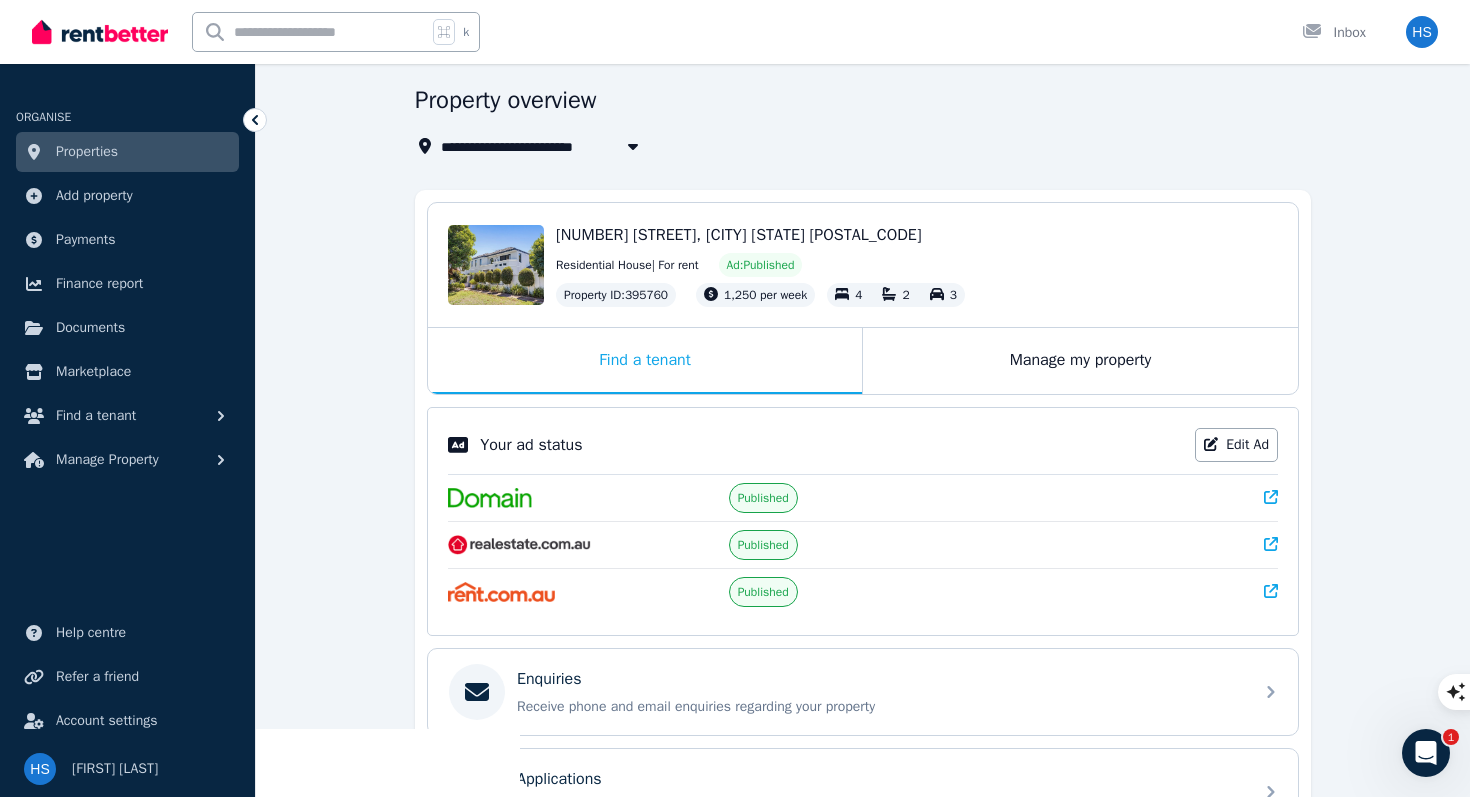 scroll, scrollTop: 0, scrollLeft: 0, axis: both 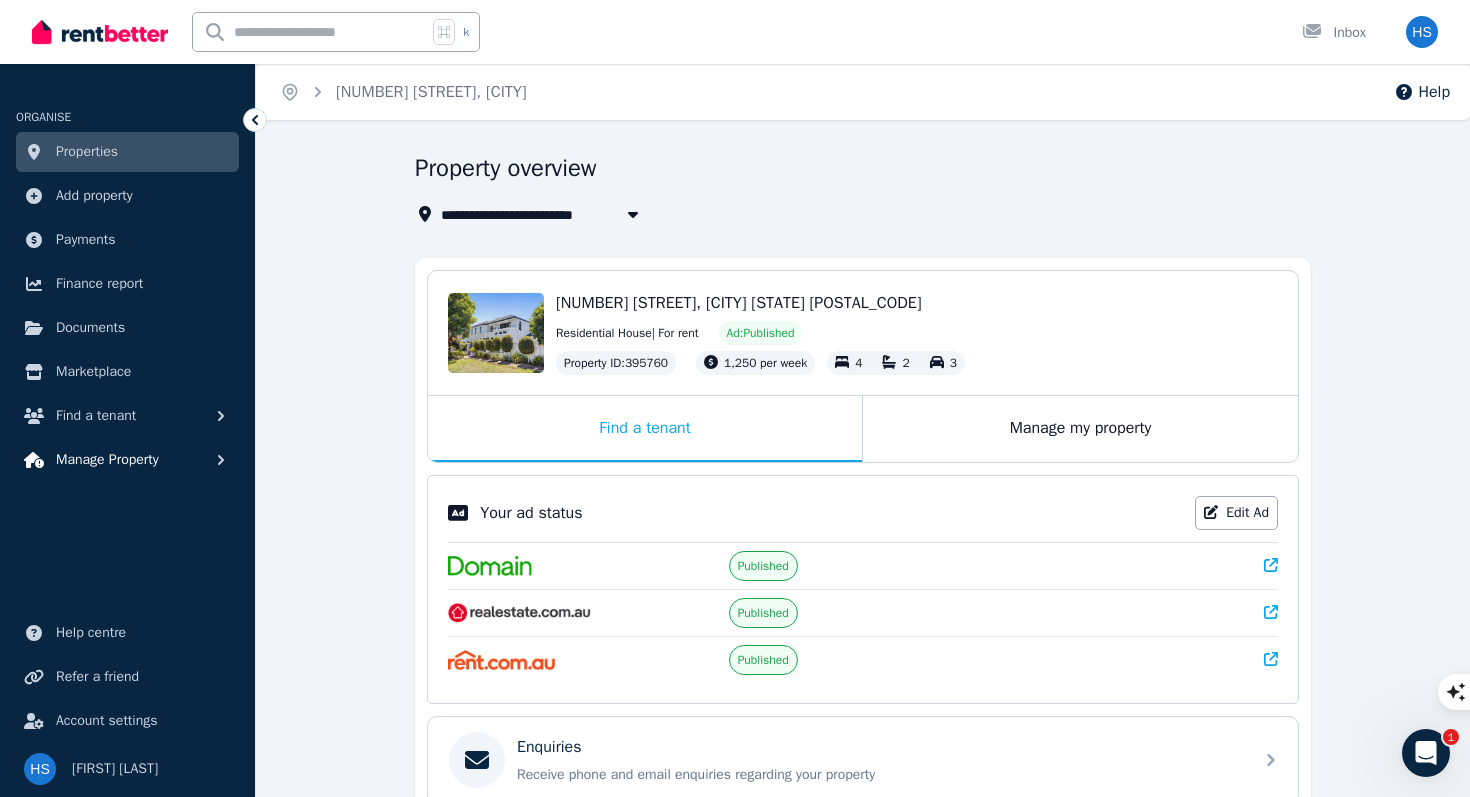 click on "Manage Property" at bounding box center [107, 460] 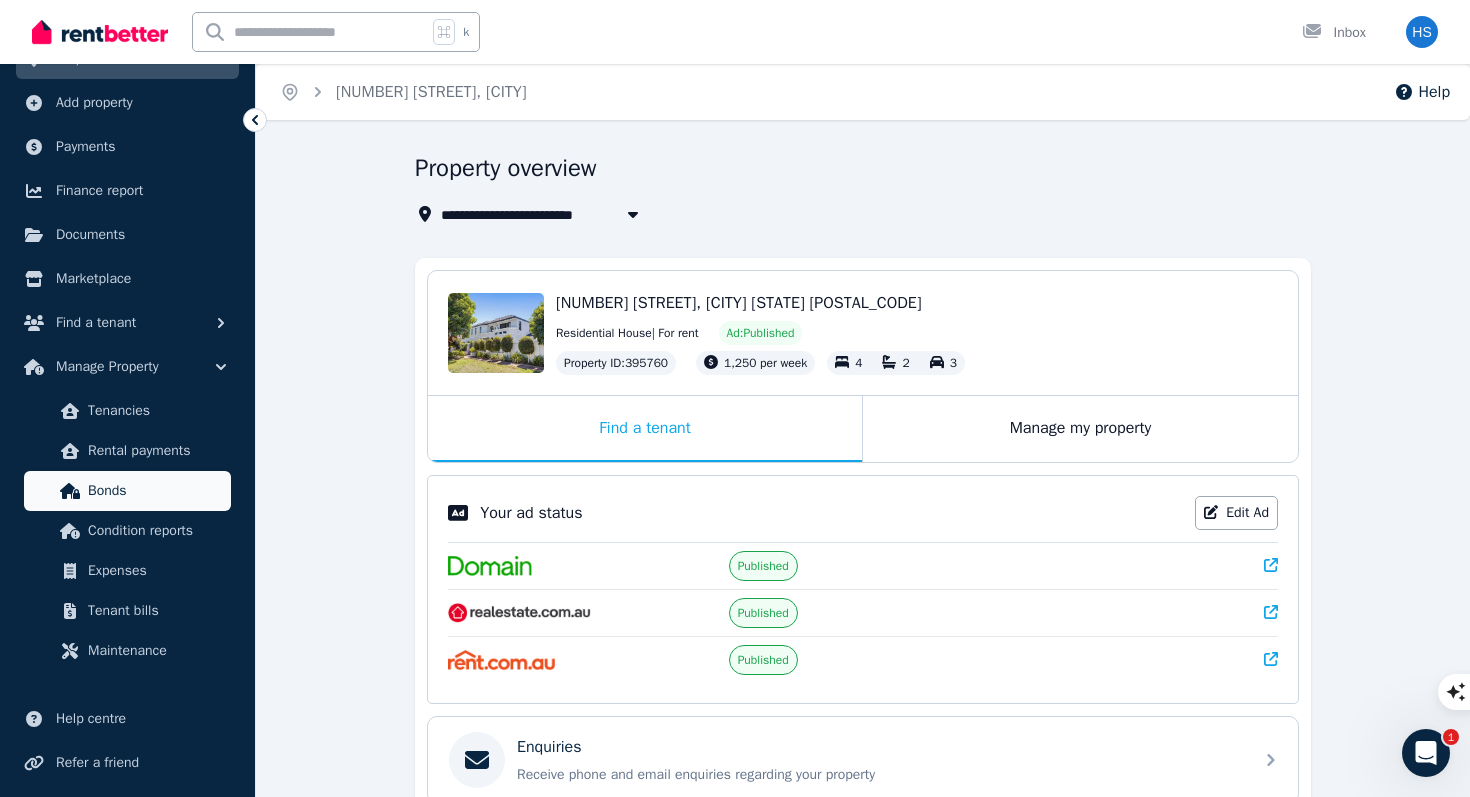 scroll, scrollTop: 110, scrollLeft: 0, axis: vertical 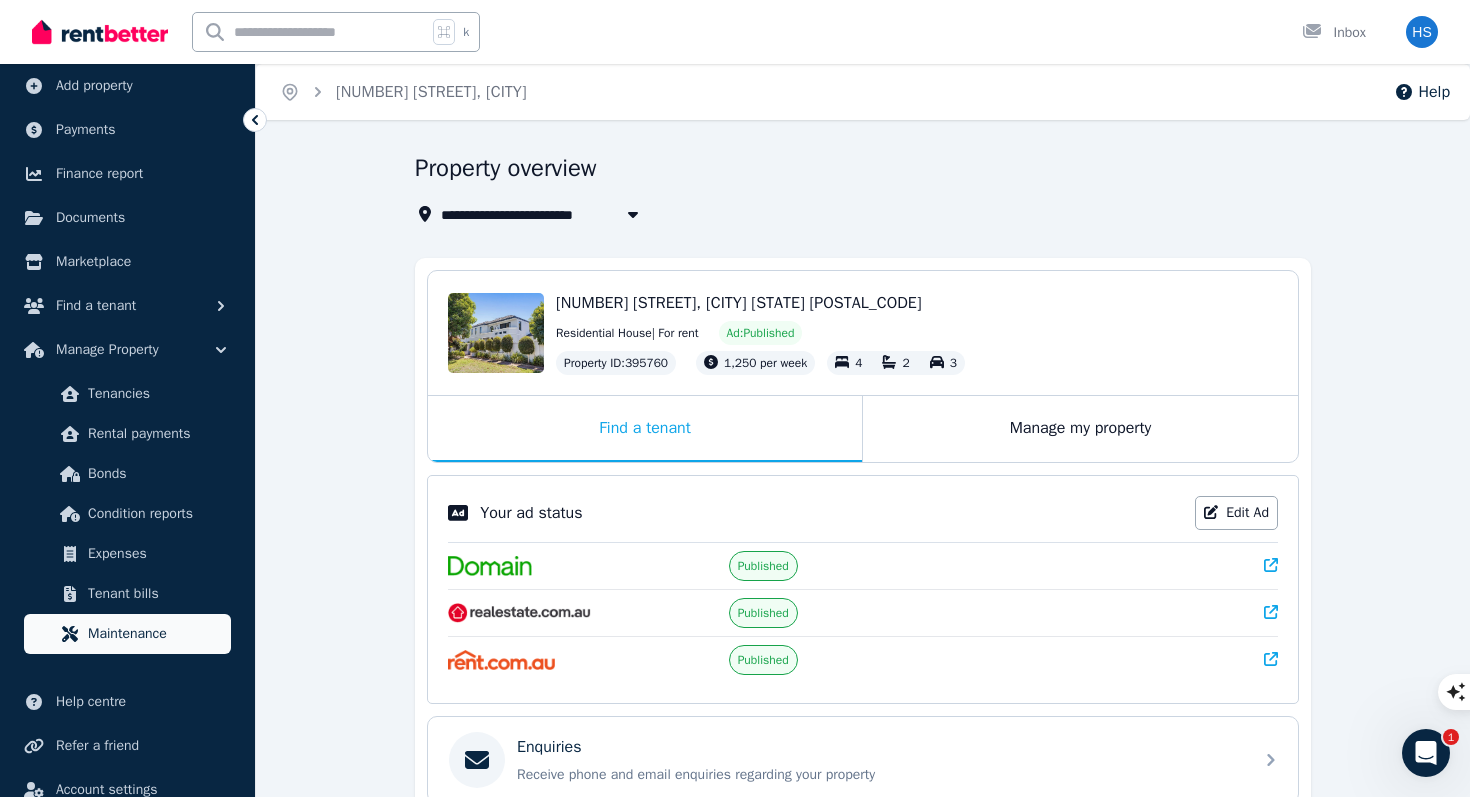 click on "Maintenance" at bounding box center [155, 634] 